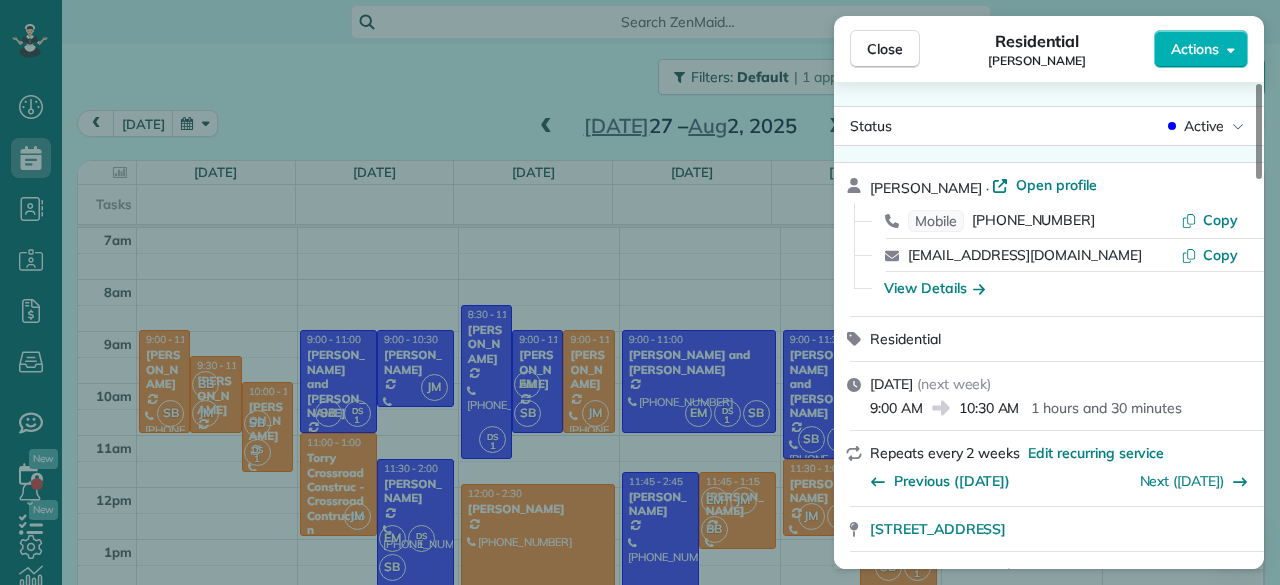 scroll, scrollTop: 0, scrollLeft: 0, axis: both 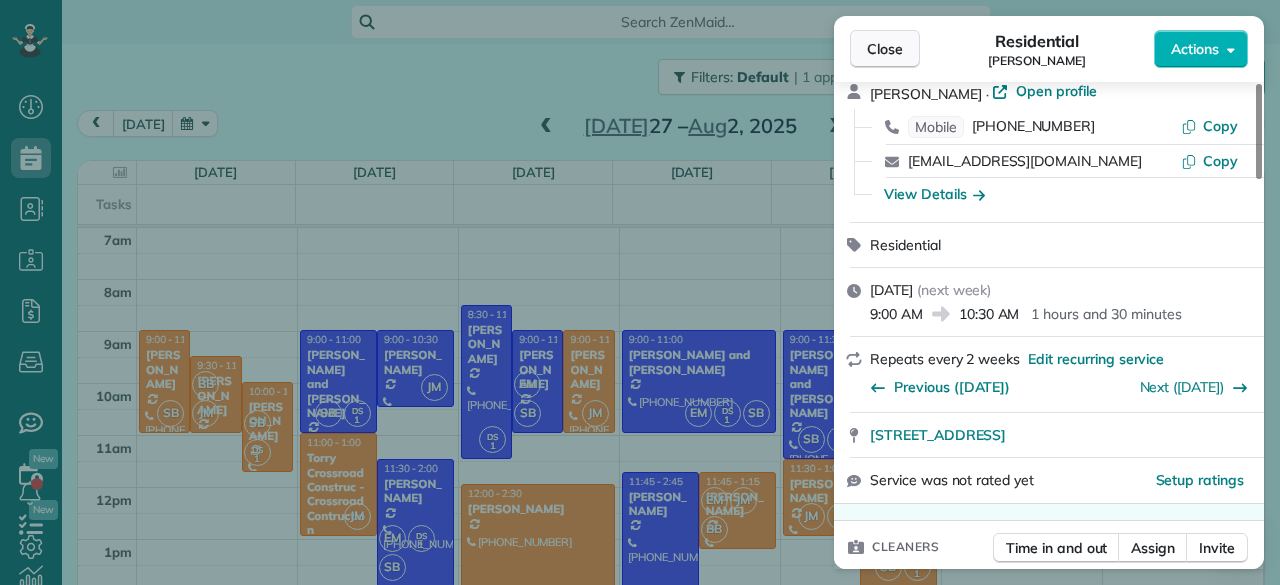 click on "Close" at bounding box center [885, 49] 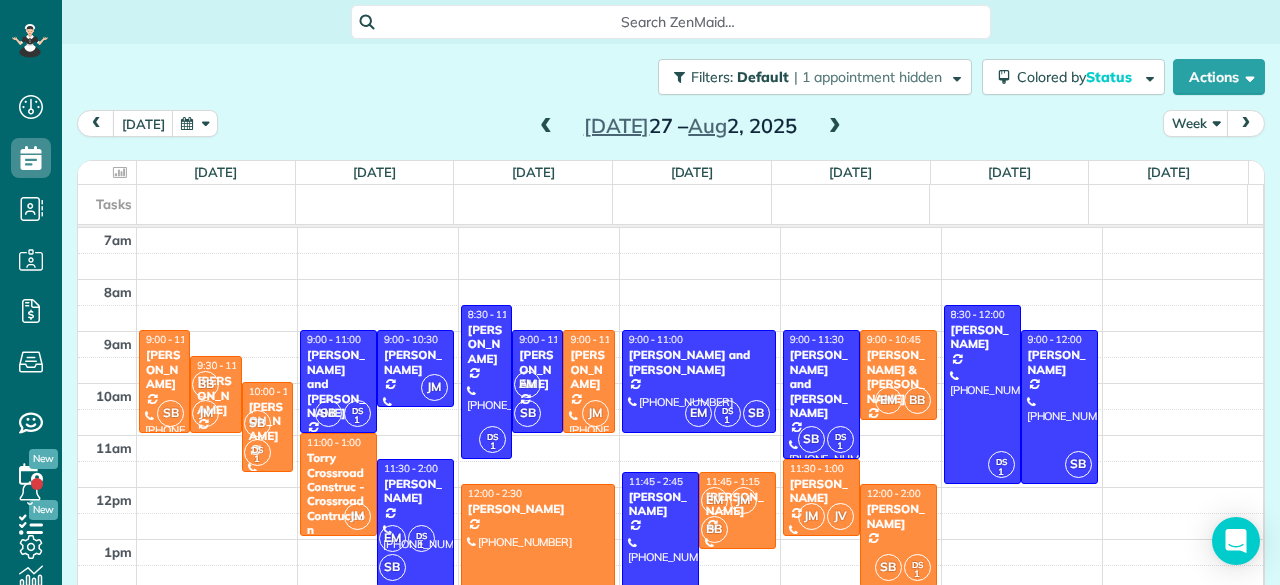 click at bounding box center [546, 127] 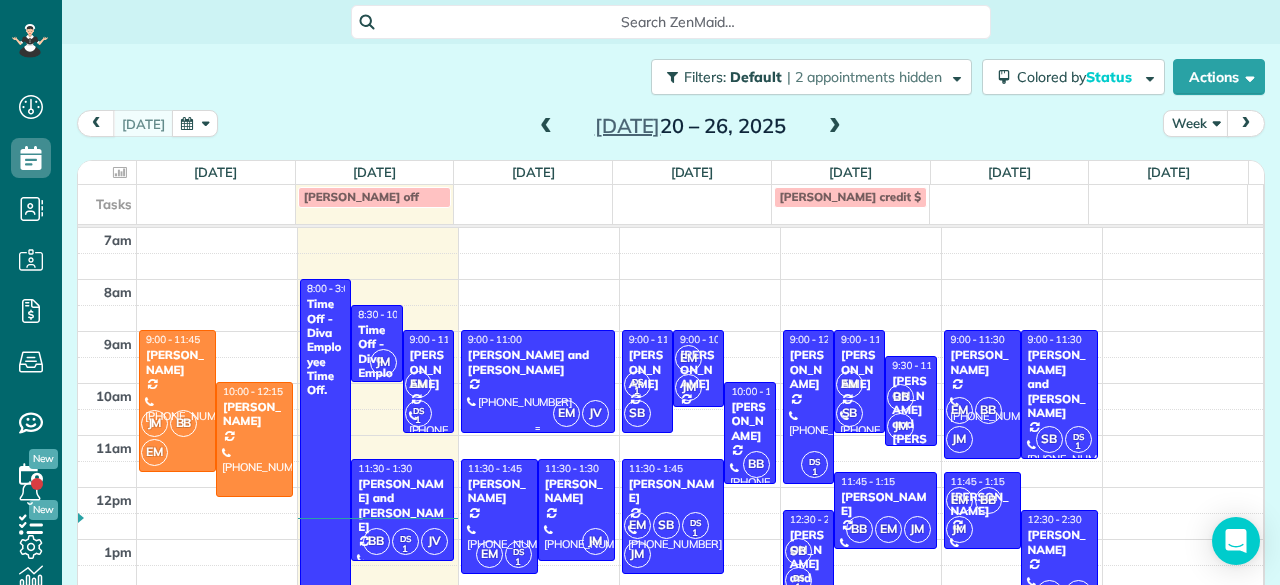 click at bounding box center [538, 381] 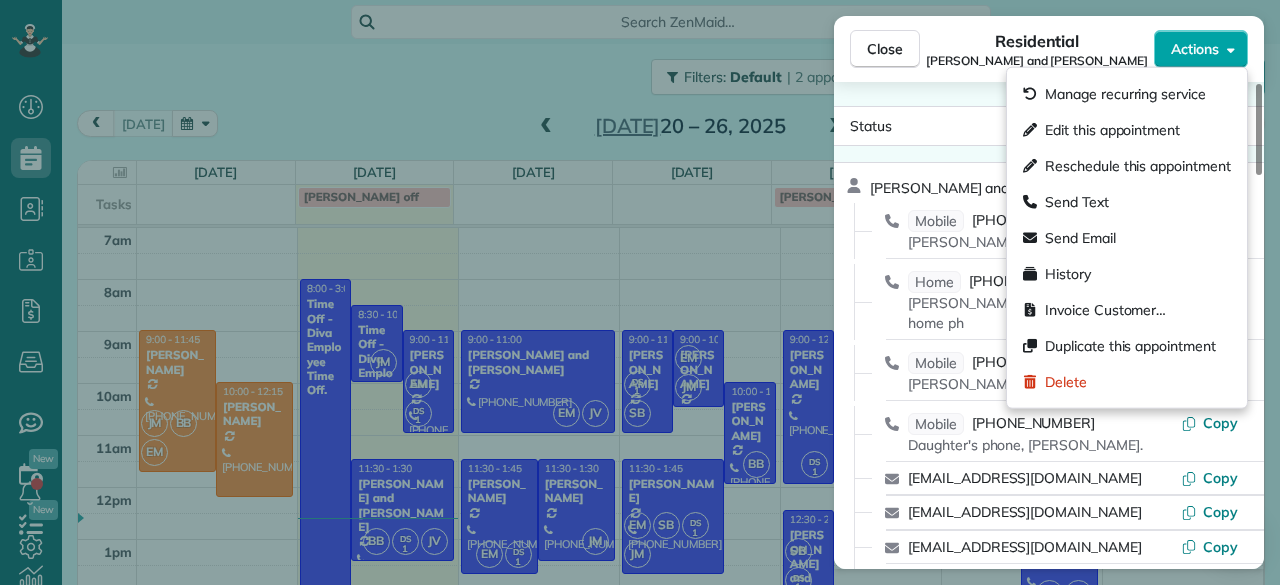 click on "Actions" at bounding box center [1195, 49] 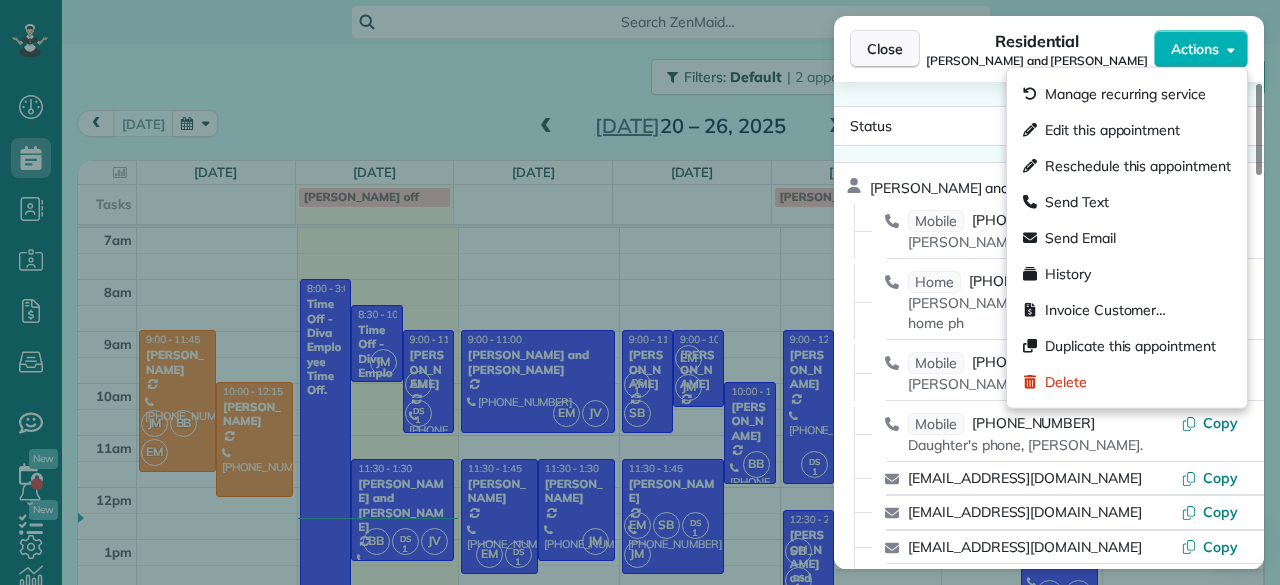 click on "Close" at bounding box center (885, 49) 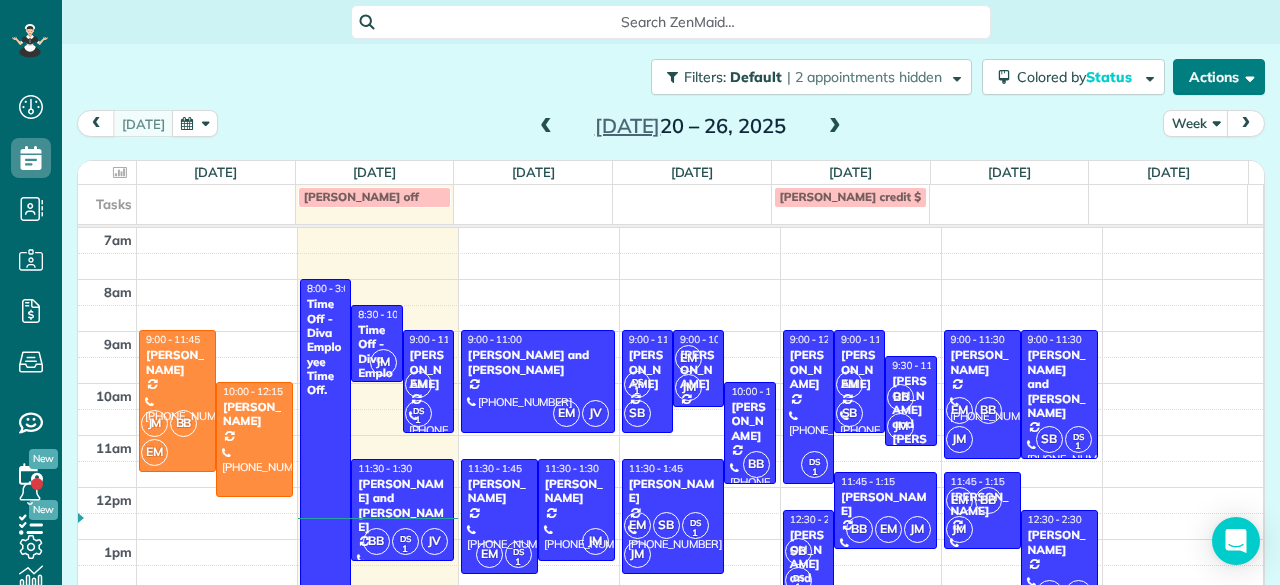 click on "Actions" at bounding box center [1219, 77] 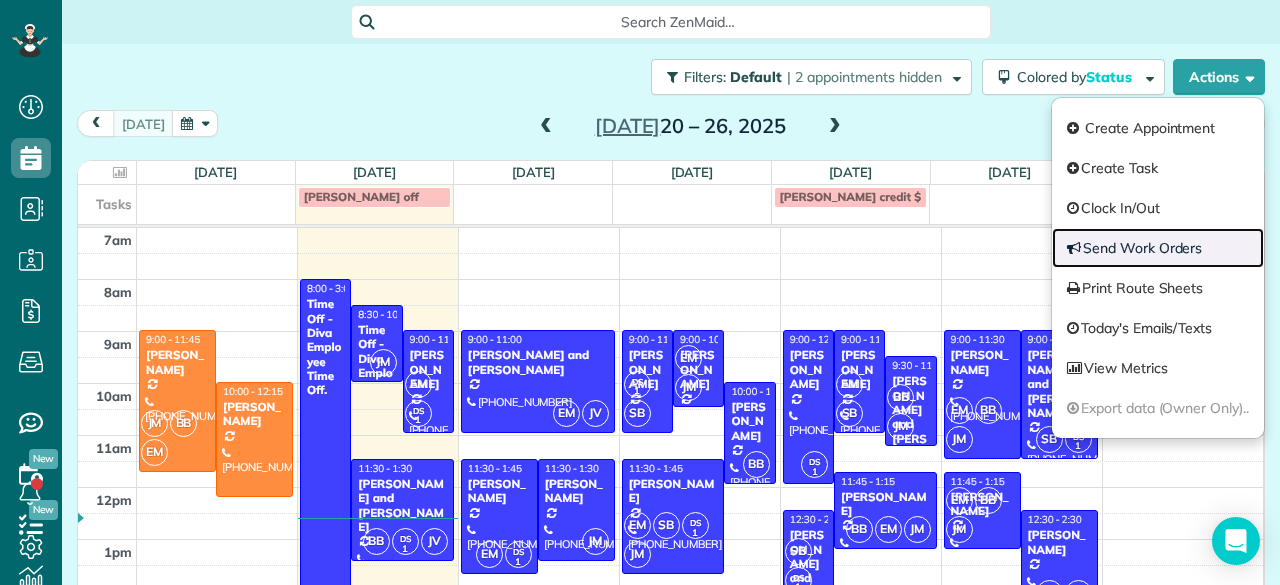 click on "Send Work Orders" at bounding box center (1158, 248) 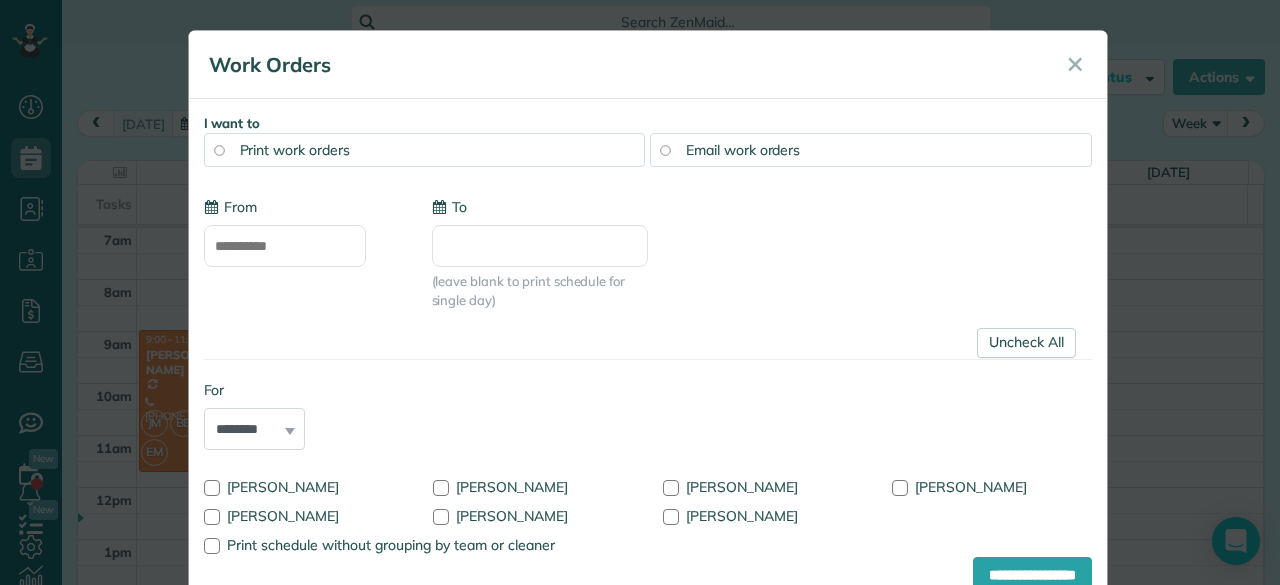 type on "**********" 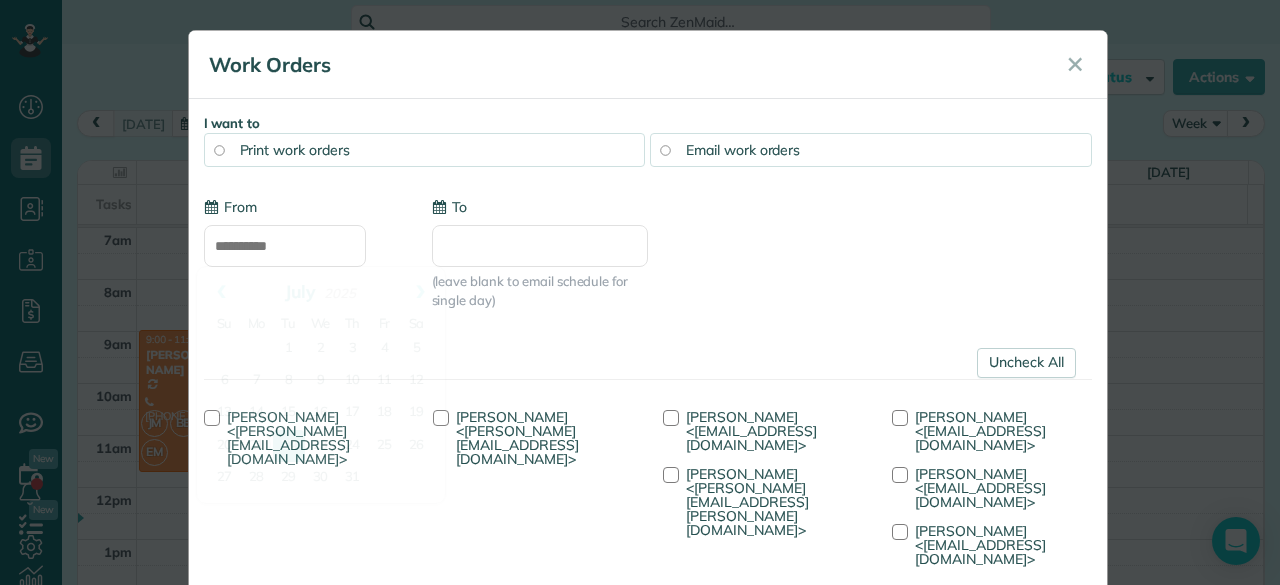 click on "**********" at bounding box center (285, 246) 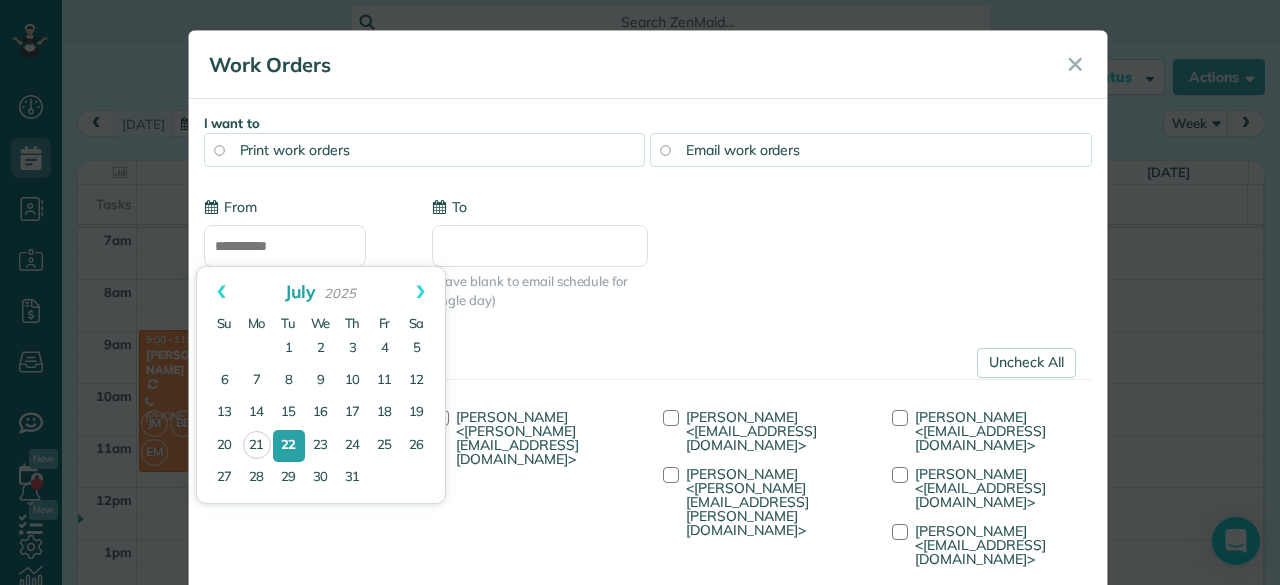 click on "22" at bounding box center [289, 446] 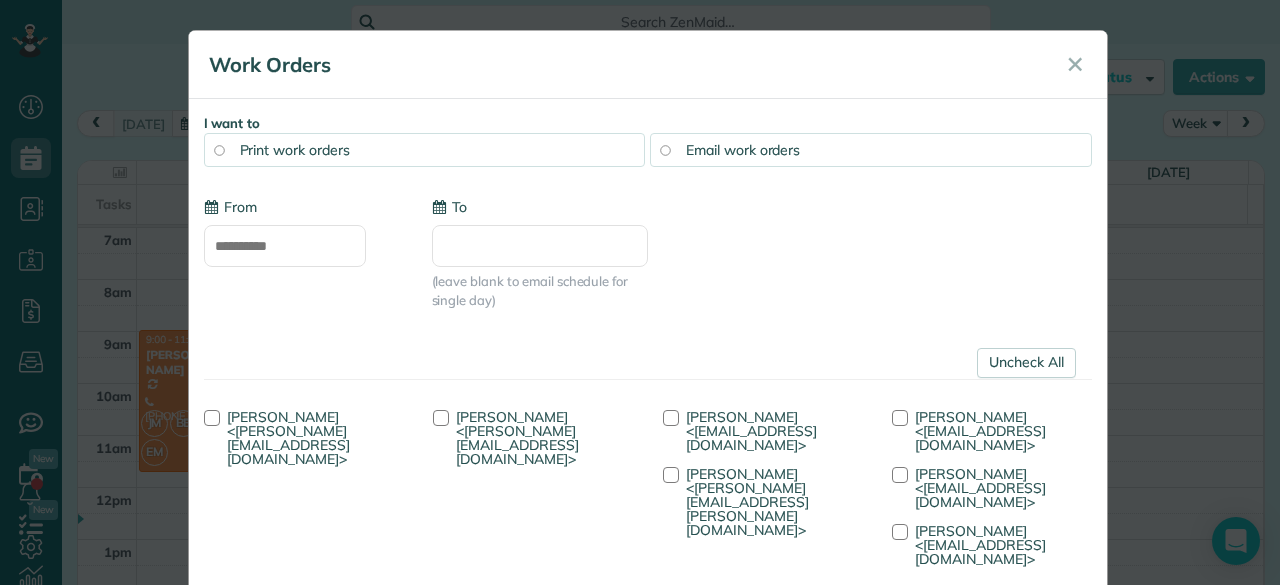 click on "Uncheck All" at bounding box center [1026, 363] 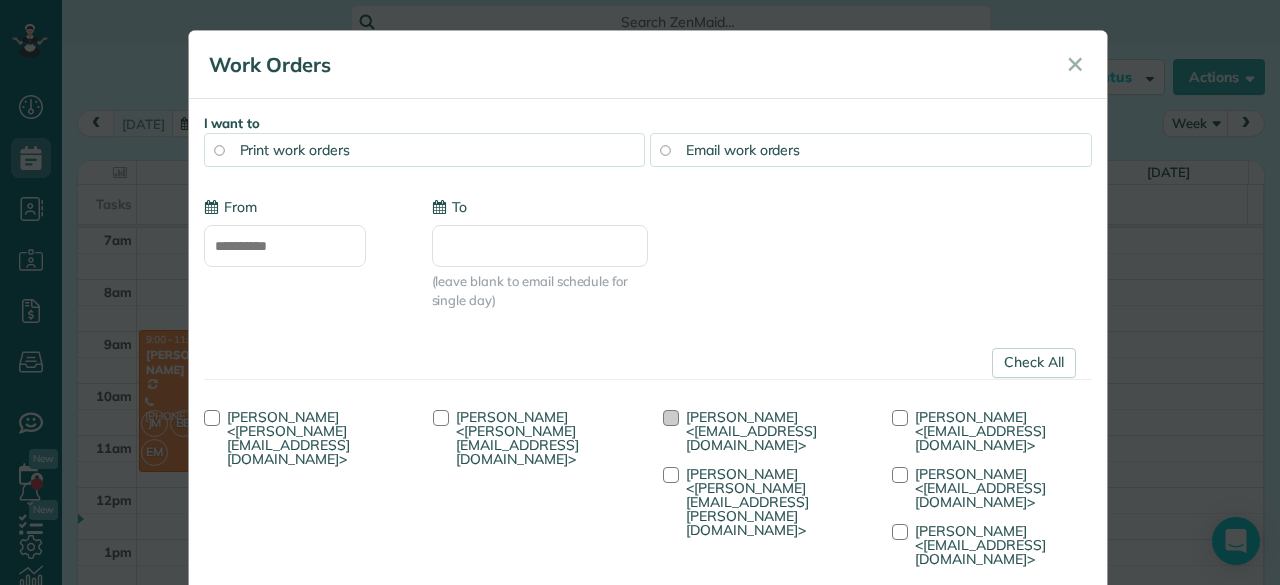 click on "Erin Mittman <craigmittman@sbcglobal.net>" at bounding box center (751, 431) 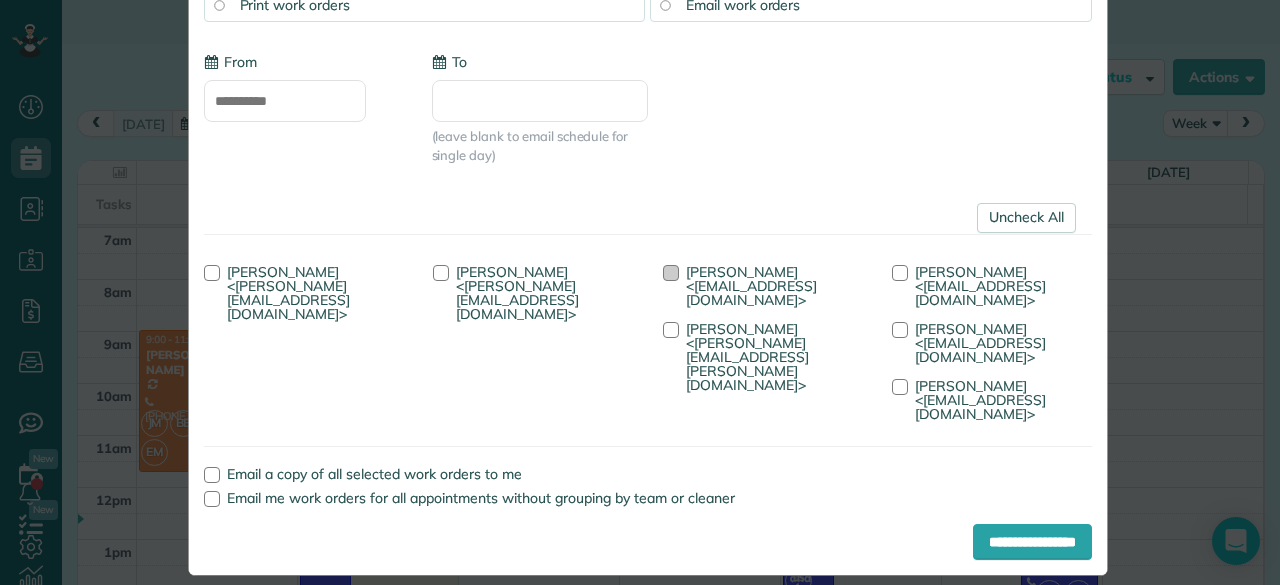 scroll, scrollTop: 150, scrollLeft: 0, axis: vertical 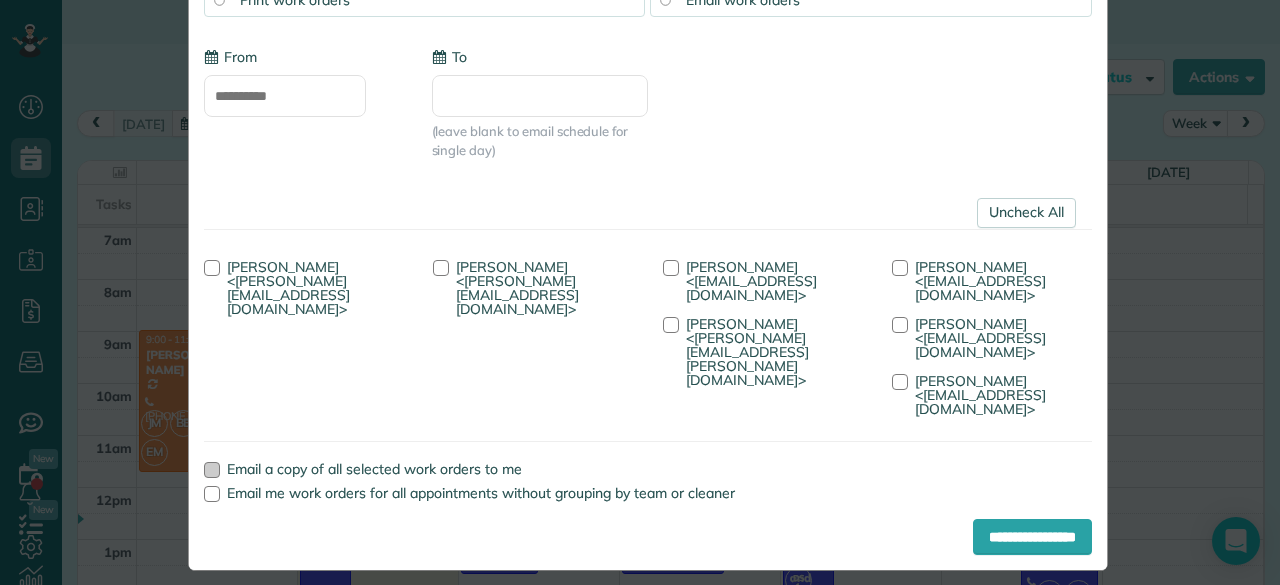 click at bounding box center [212, 470] 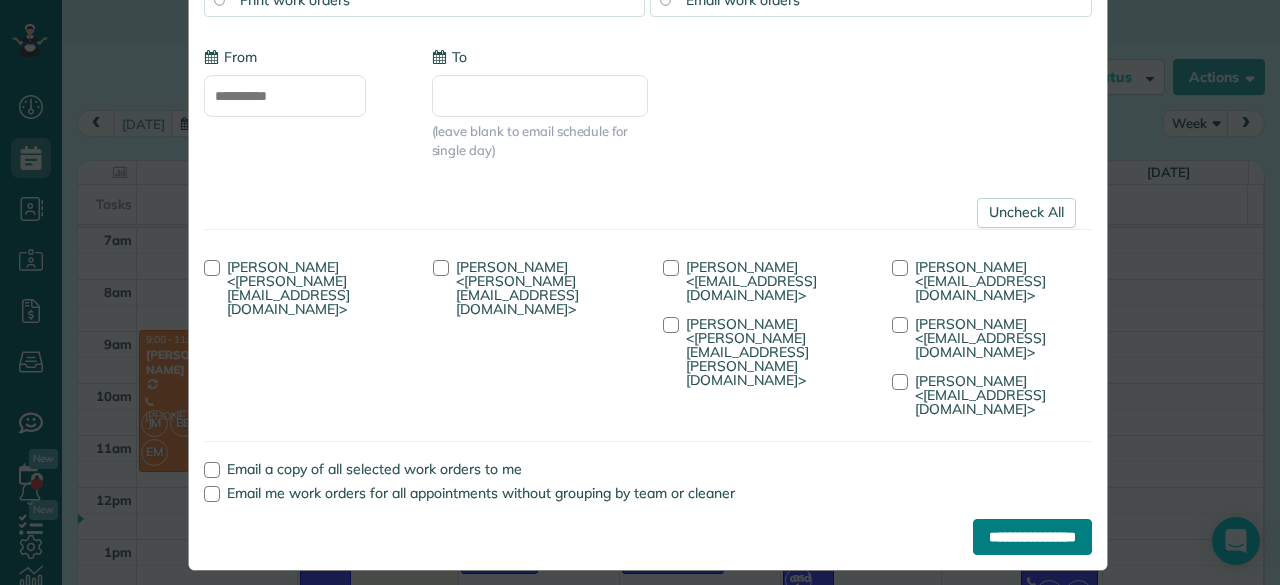 click on "**********" at bounding box center [1032, 537] 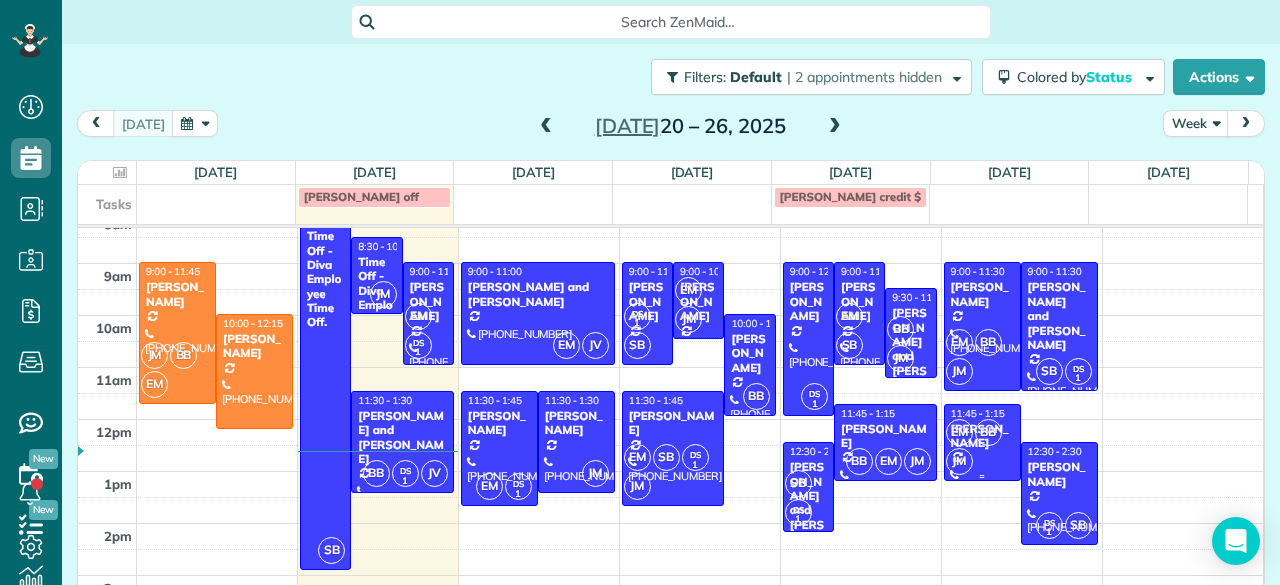 scroll, scrollTop: 68, scrollLeft: 0, axis: vertical 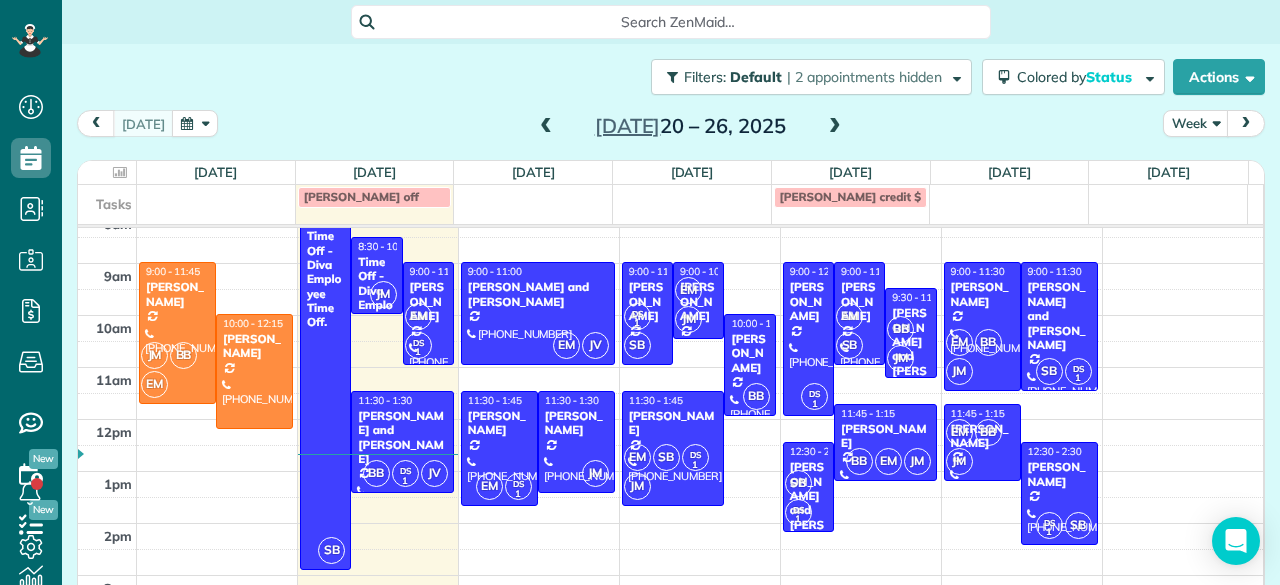 click at bounding box center (835, 127) 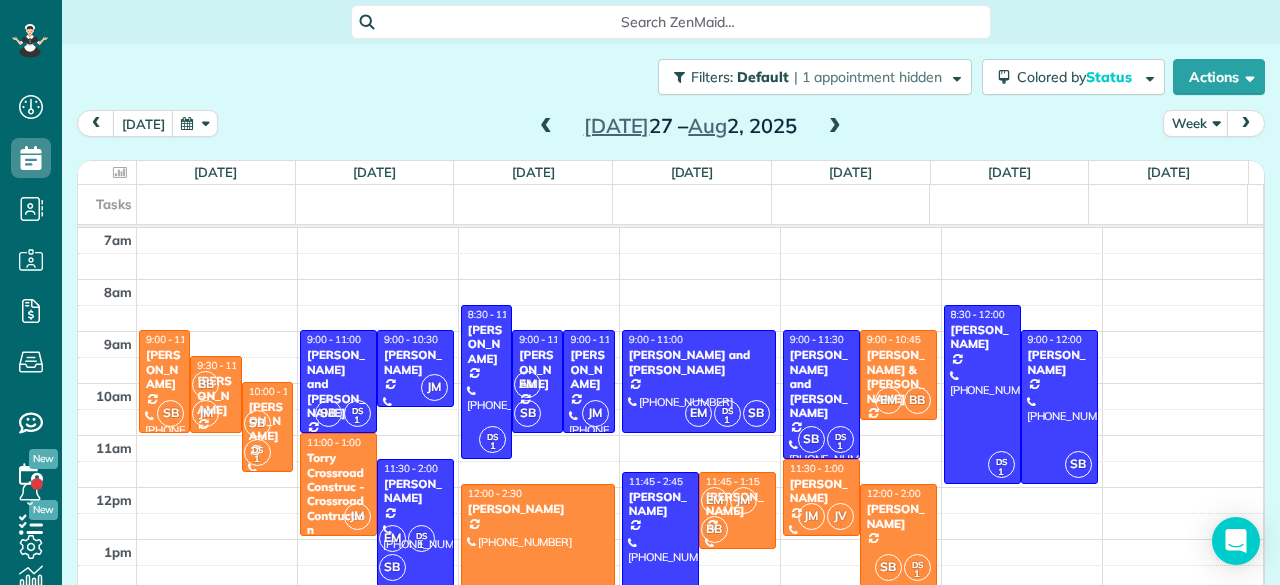 click at bounding box center [546, 127] 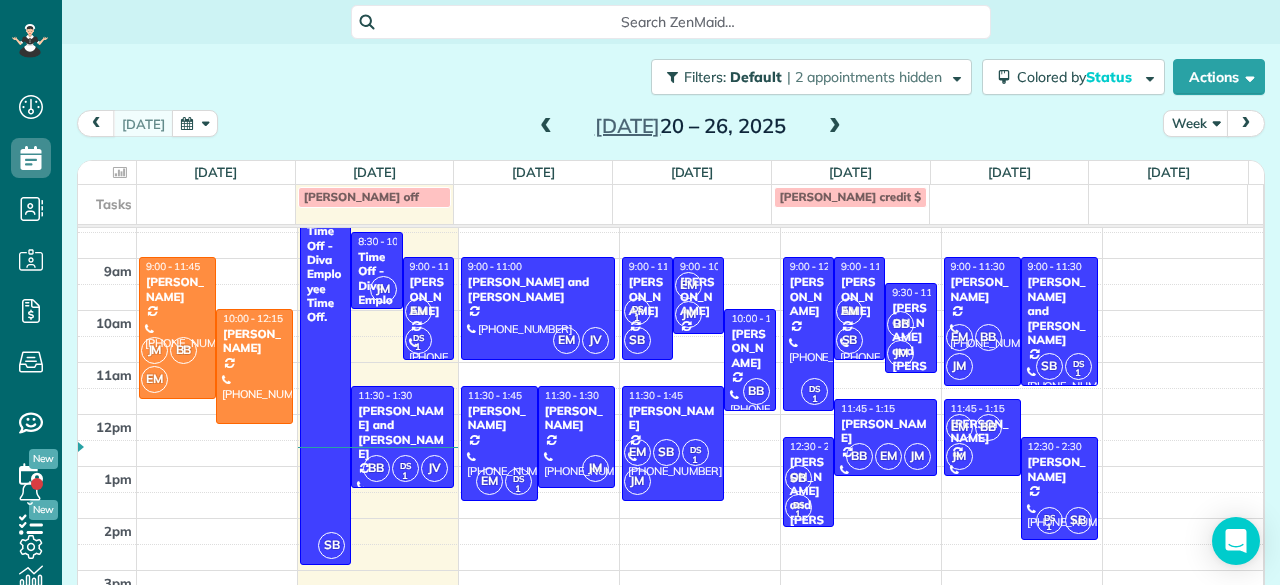 scroll, scrollTop: 67, scrollLeft: 0, axis: vertical 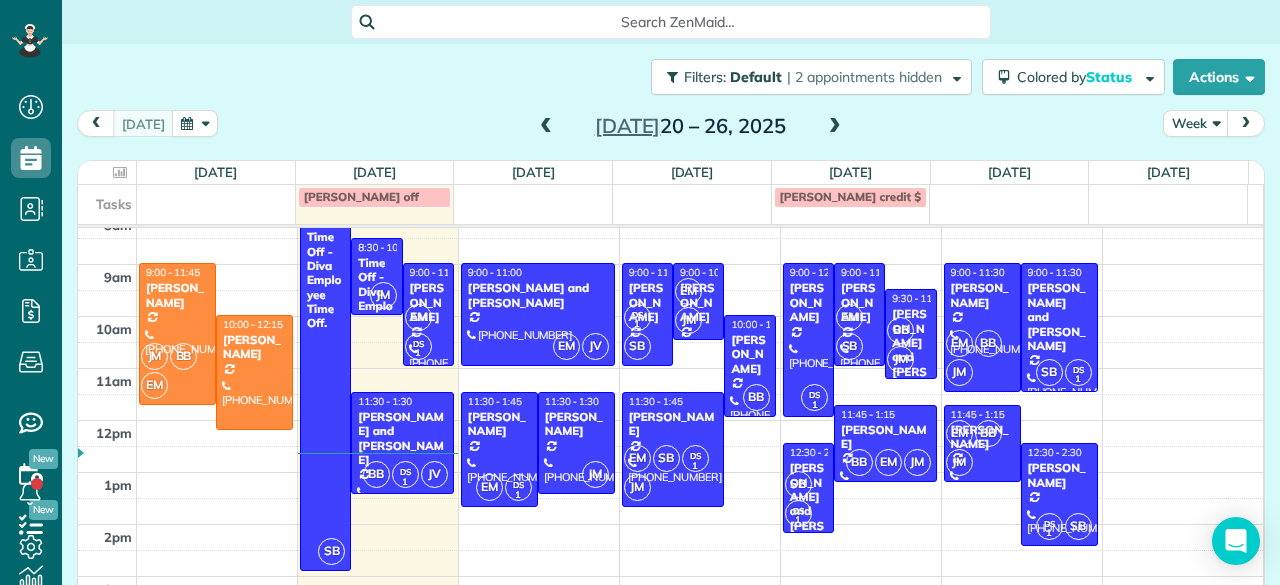 click at bounding box center (835, 127) 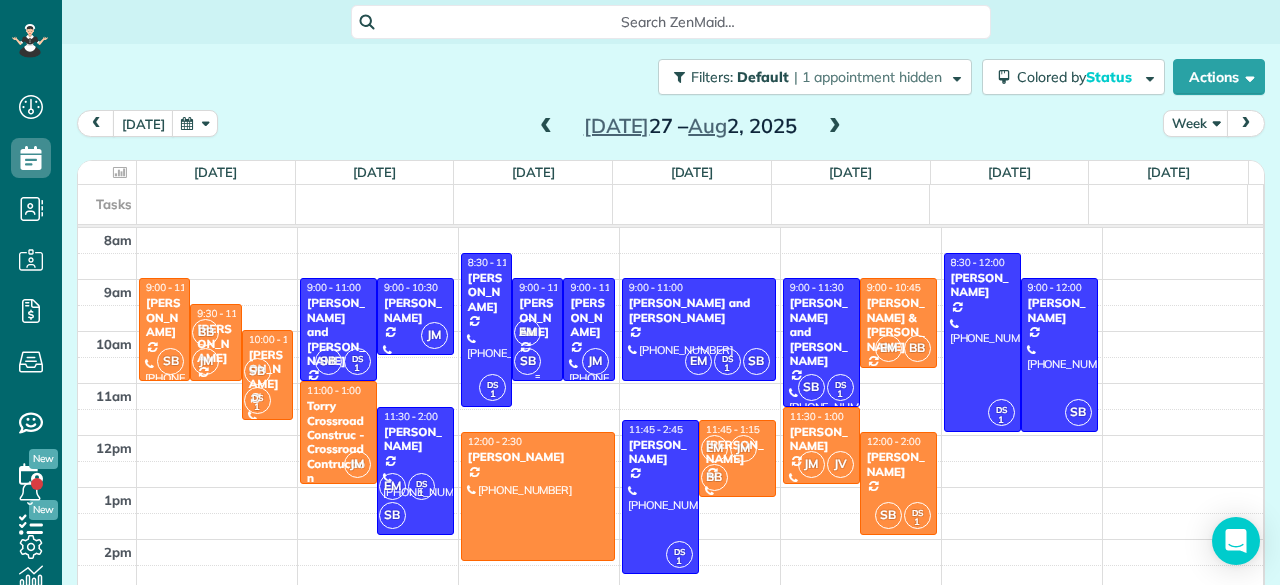 scroll, scrollTop: 0, scrollLeft: 0, axis: both 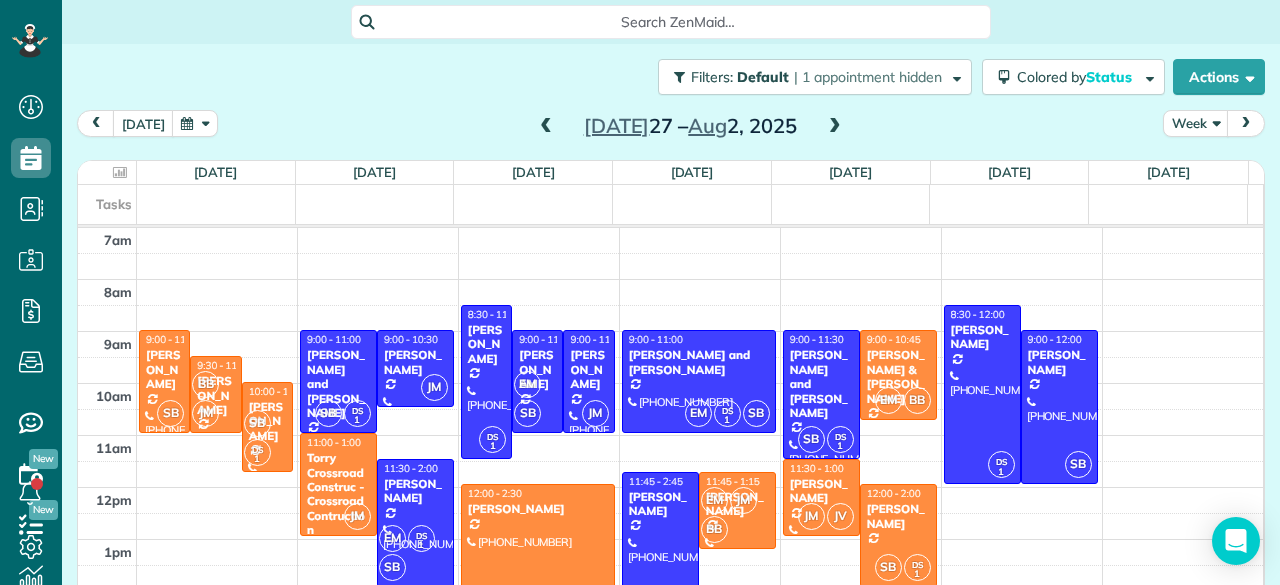 click at bounding box center (546, 127) 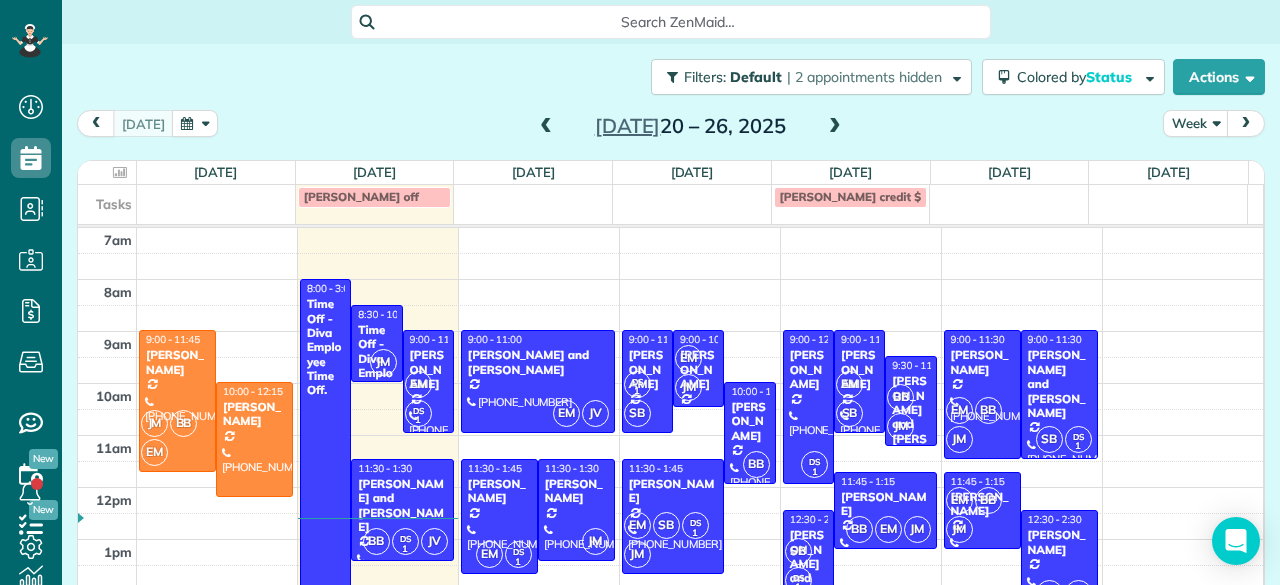 scroll, scrollTop: 86, scrollLeft: 0, axis: vertical 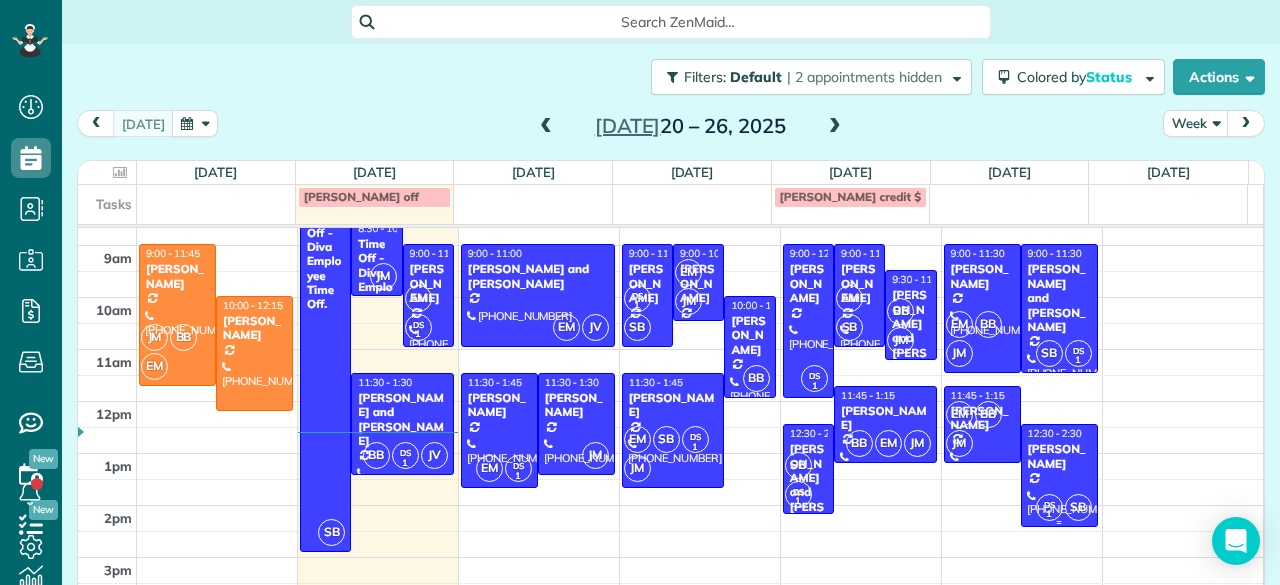 click on "DS 1" at bounding box center [1049, 507] 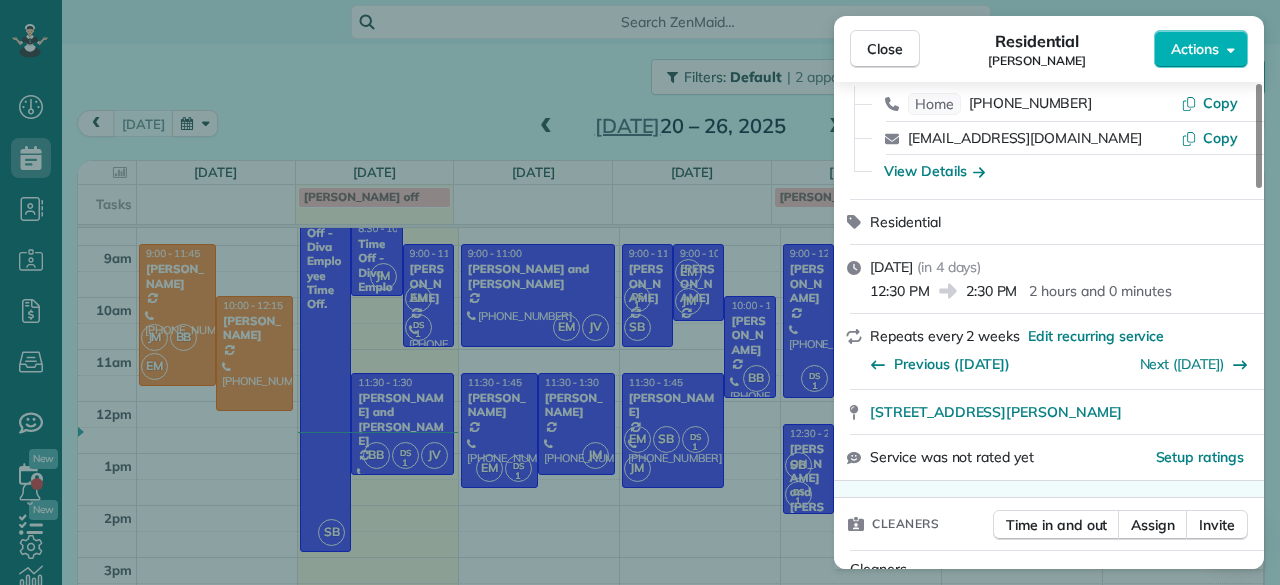 scroll, scrollTop: 200, scrollLeft: 0, axis: vertical 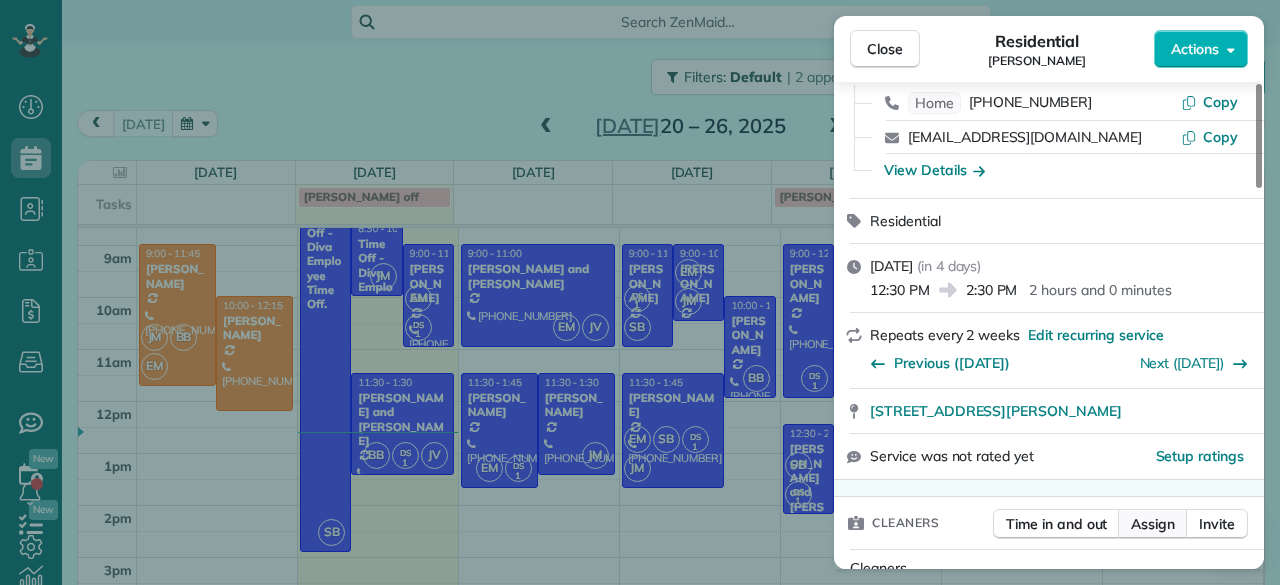 click on "Assign" at bounding box center (1153, 524) 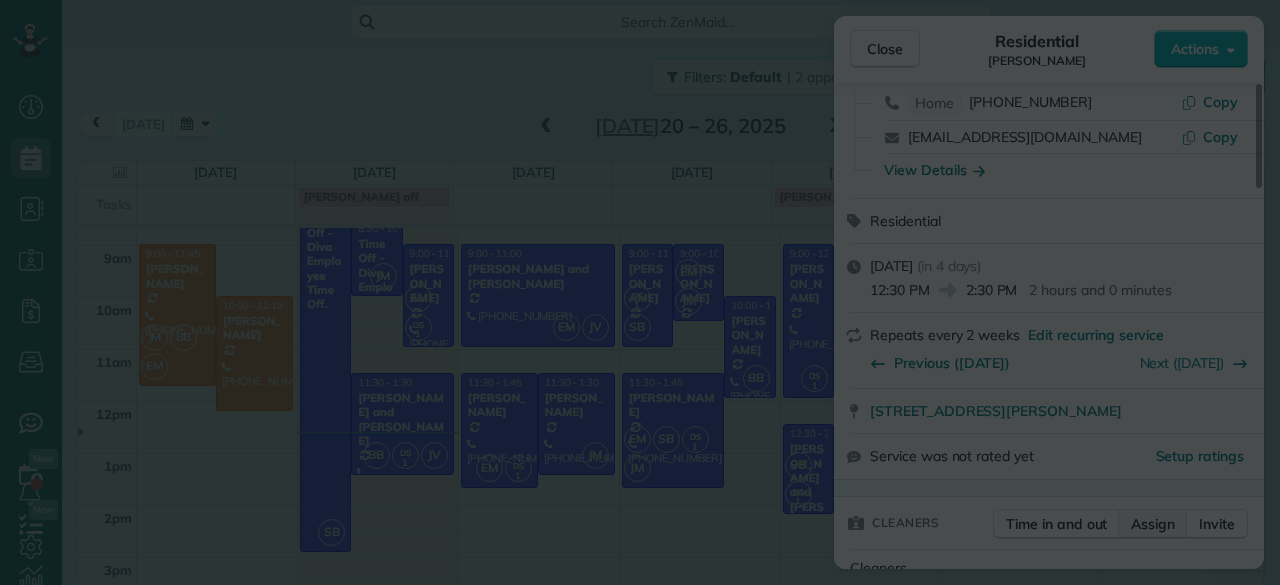 scroll, scrollTop: 0, scrollLeft: 0, axis: both 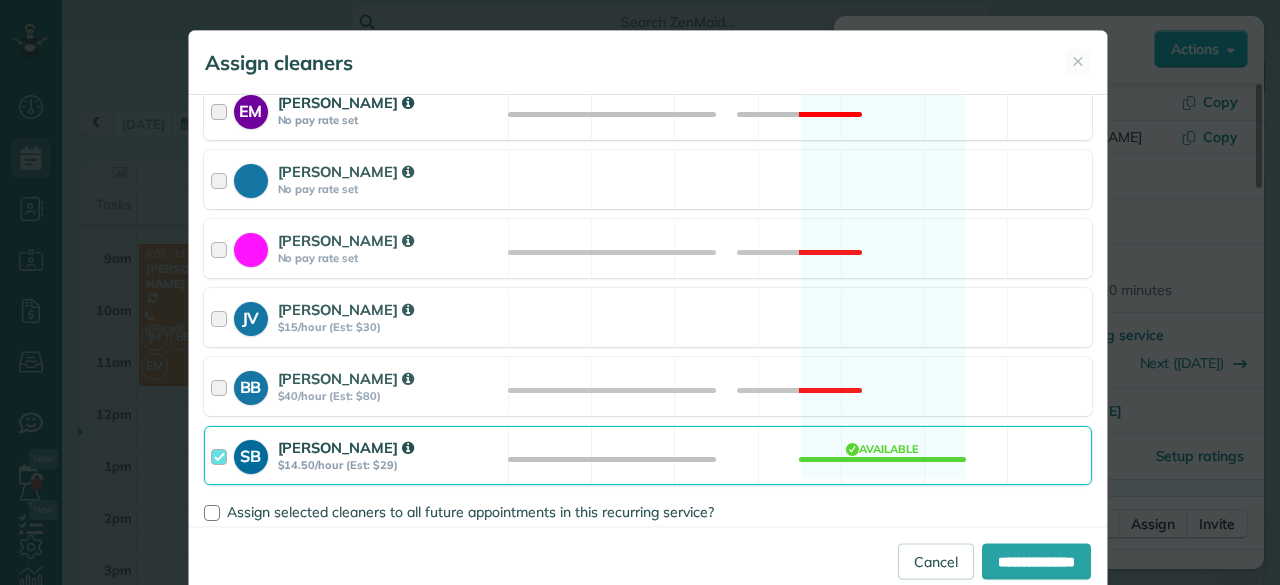 click on "[PERSON_NAME]" at bounding box center (346, 447) 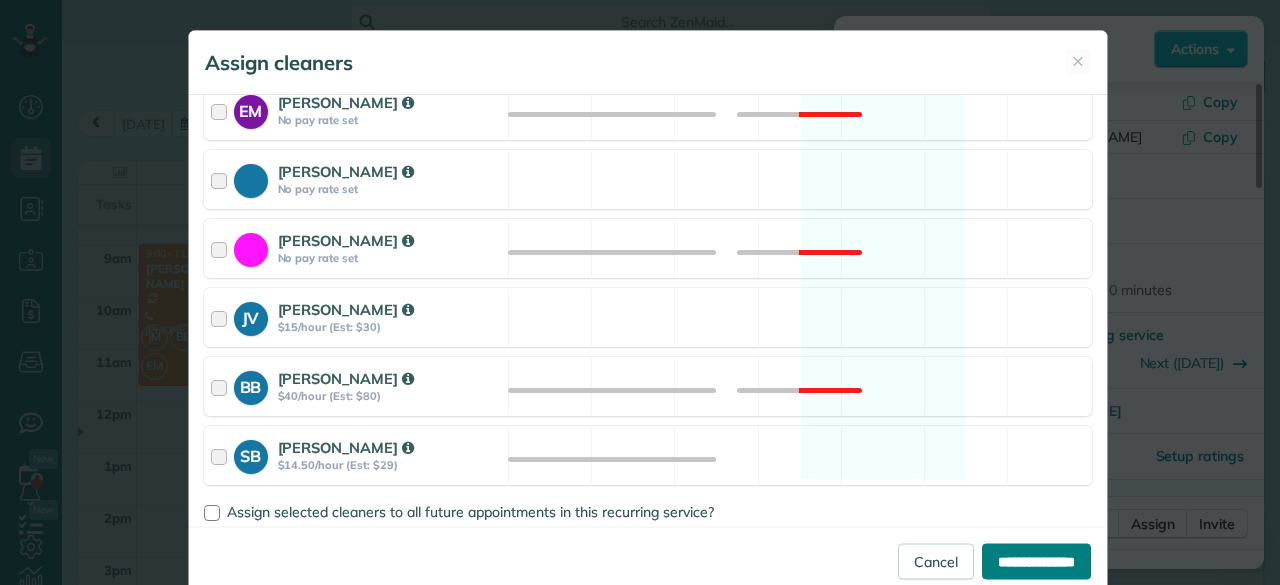 click on "**********" at bounding box center [1036, 561] 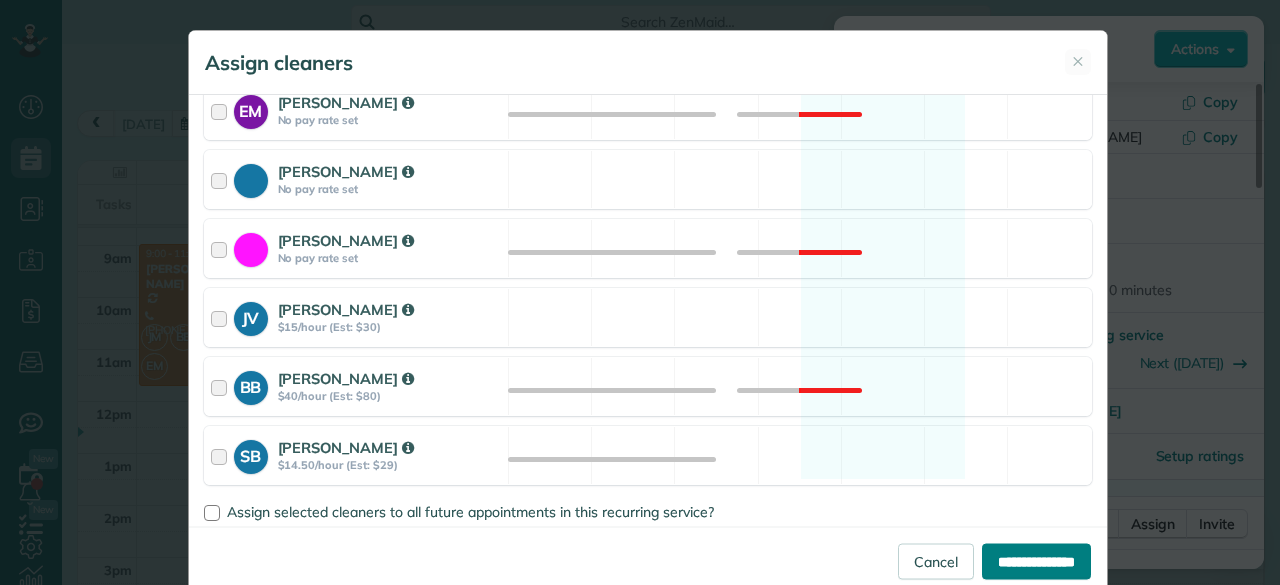type on "**********" 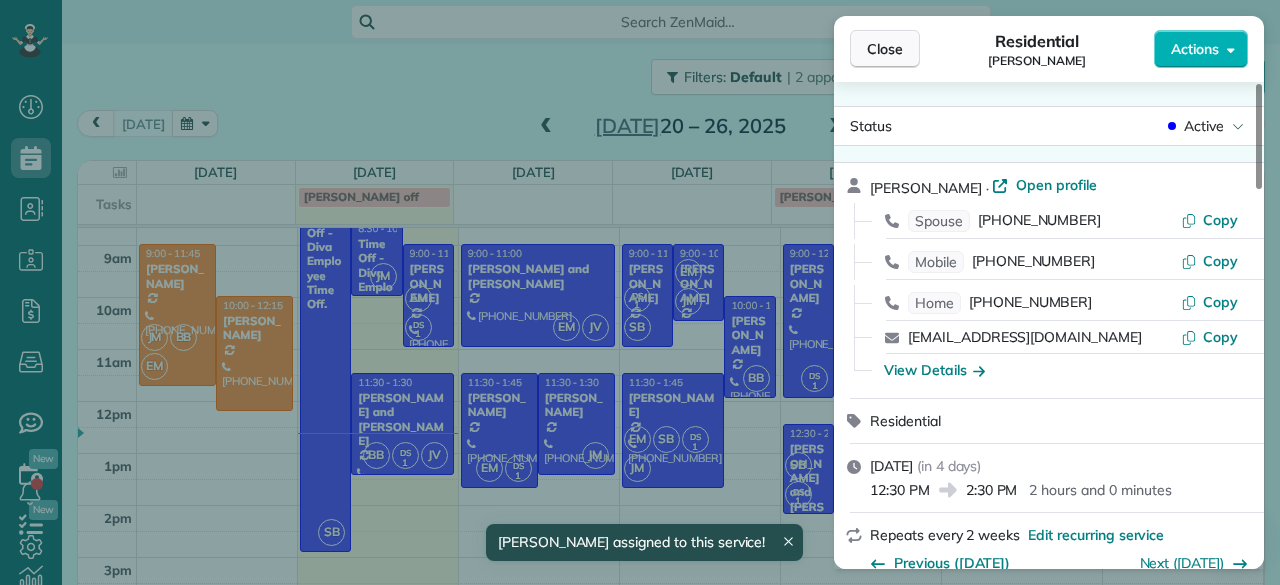 click on "Close" at bounding box center (885, 49) 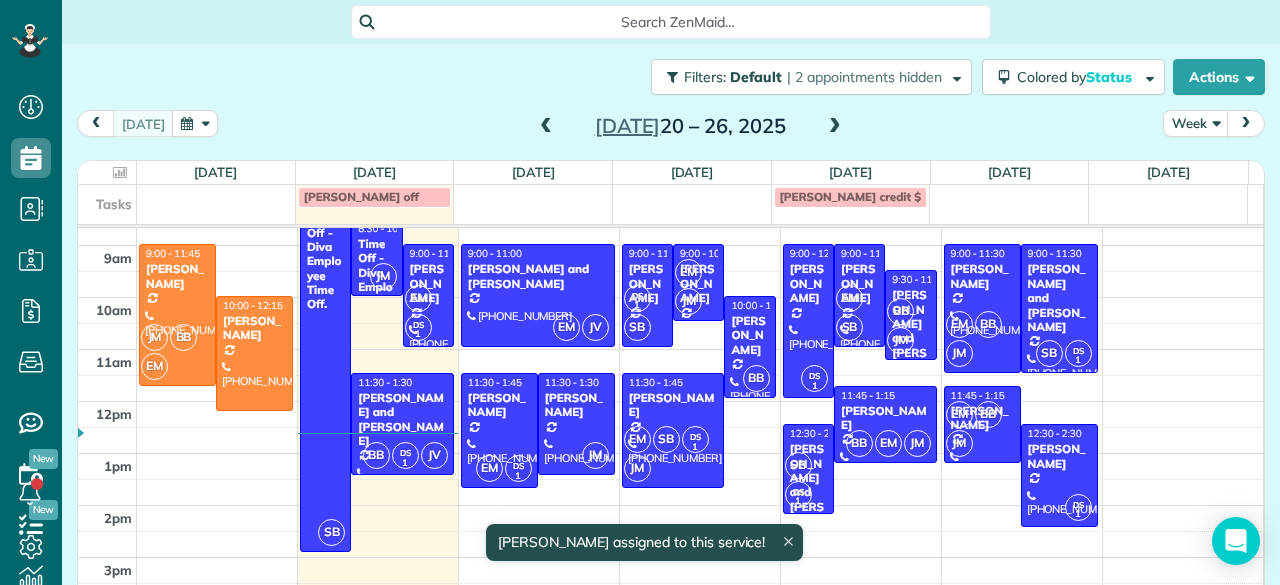 click at bounding box center (835, 127) 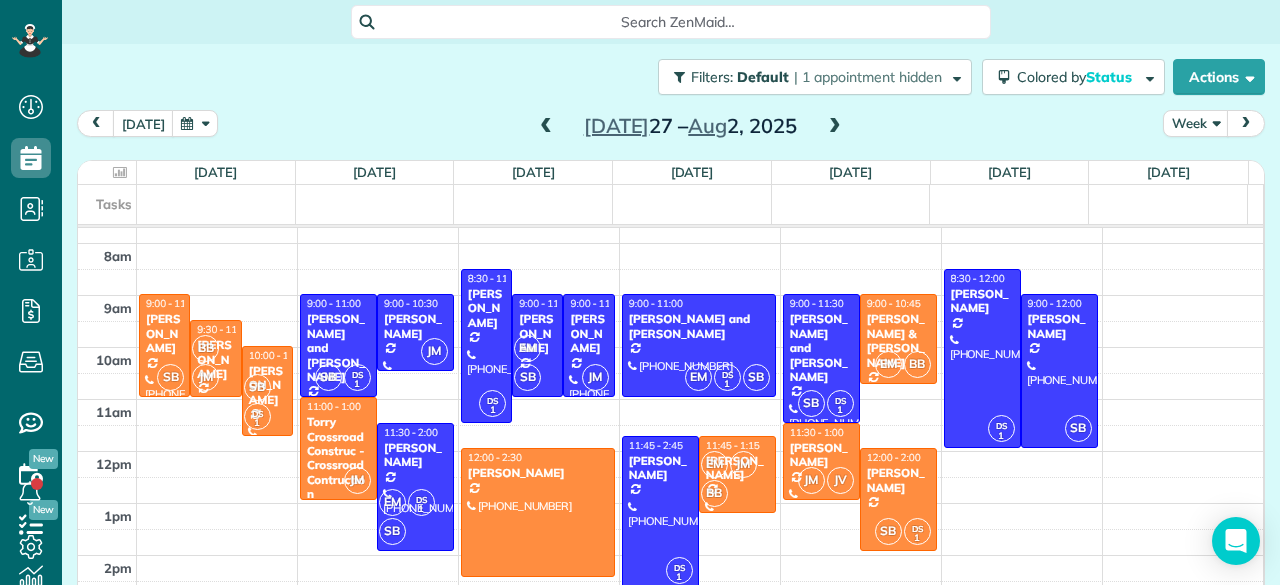 scroll, scrollTop: 34, scrollLeft: 0, axis: vertical 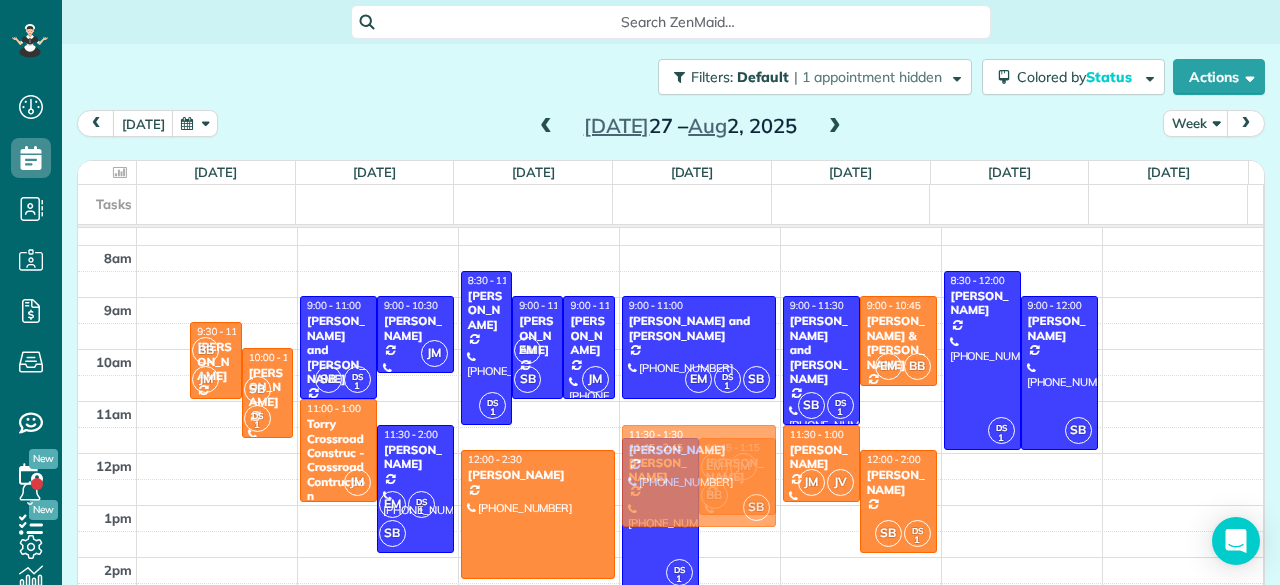 drag, startPoint x: 163, startPoint y: 345, endPoint x: 670, endPoint y: 476, distance: 523.65063 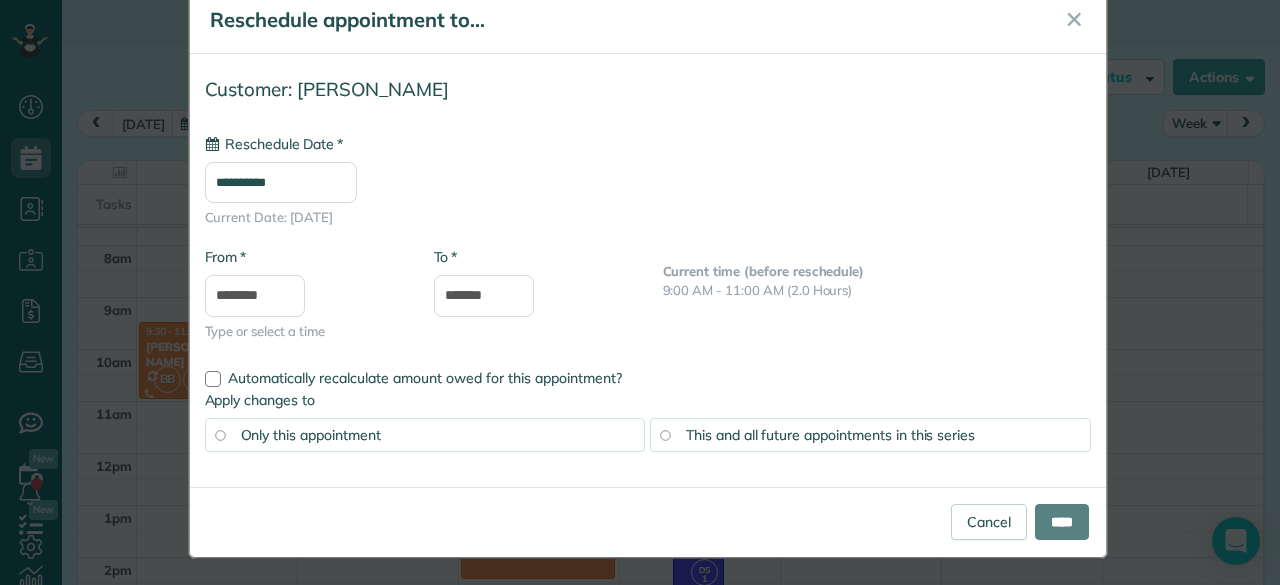 type on "**********" 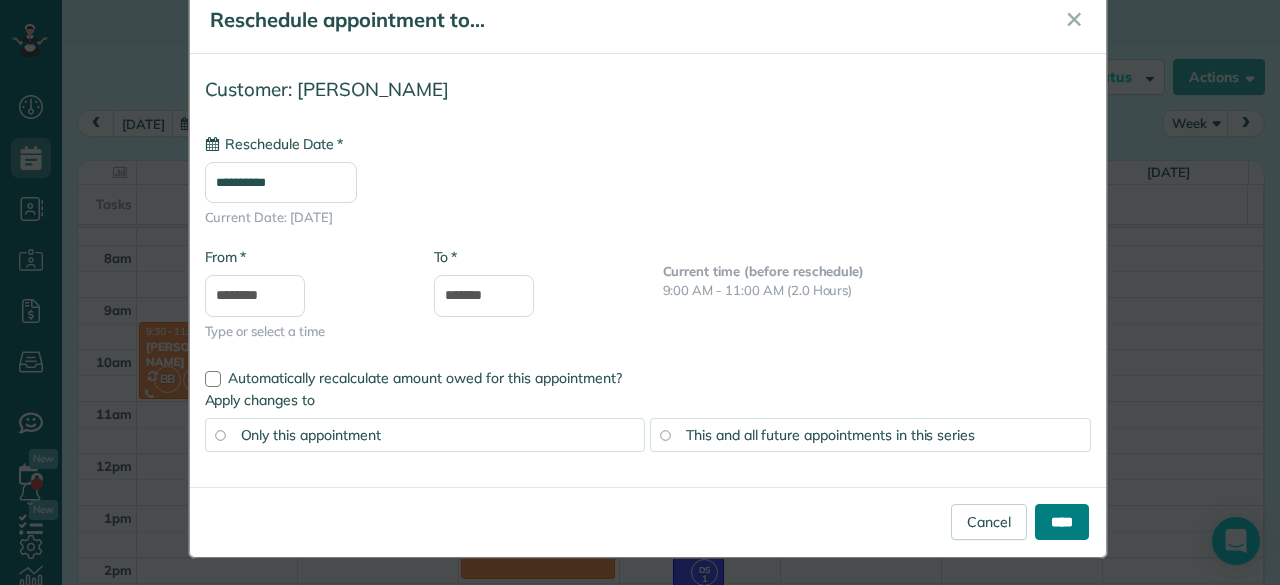 click on "****" at bounding box center [1062, 522] 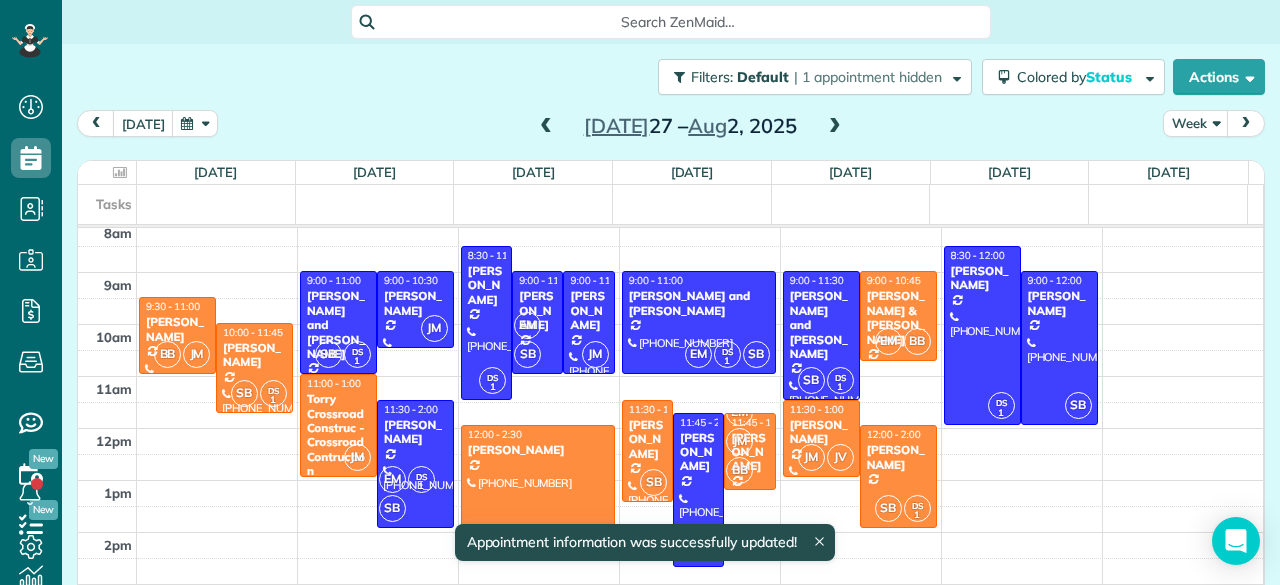 scroll, scrollTop: 58, scrollLeft: 0, axis: vertical 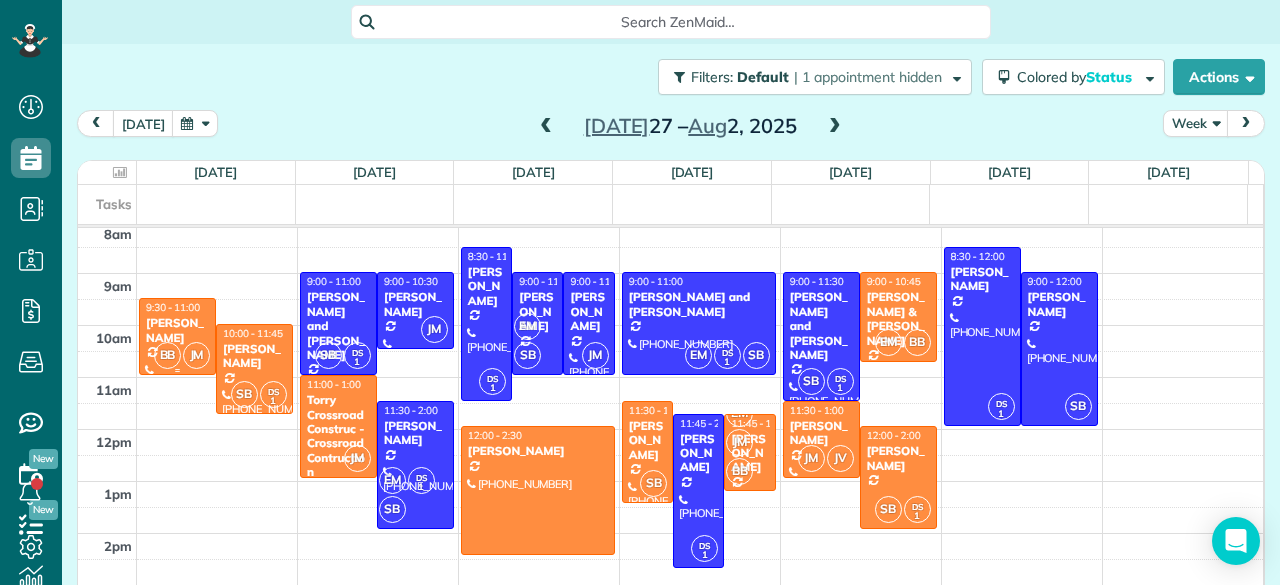 click on "[PERSON_NAME]" at bounding box center [177, 330] 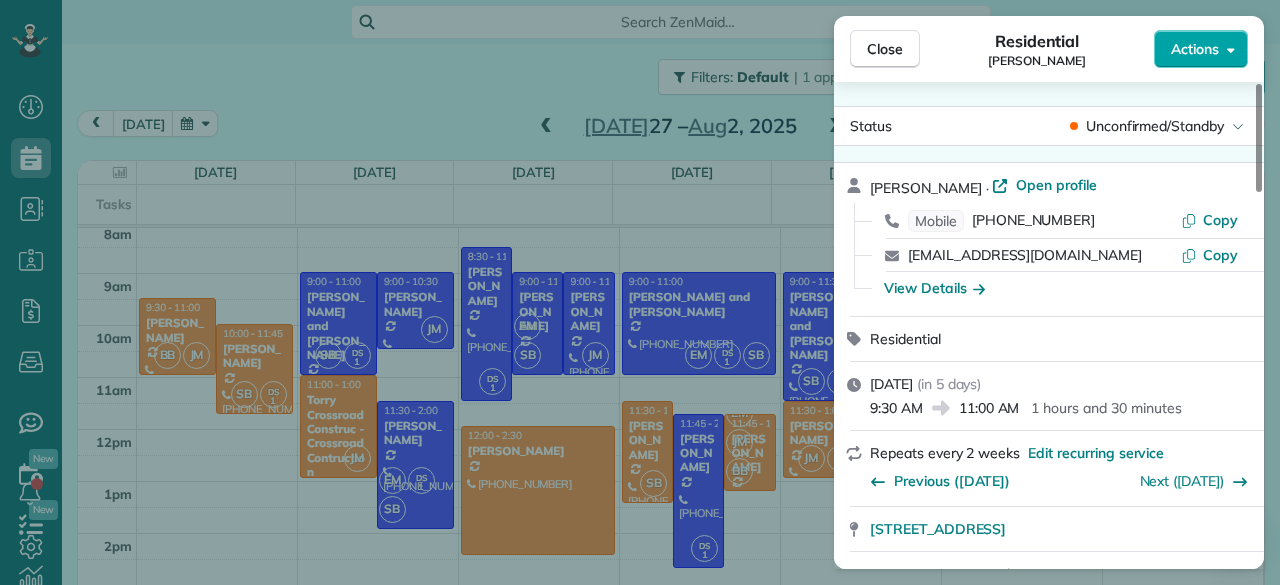 click on "Actions" at bounding box center (1201, 49) 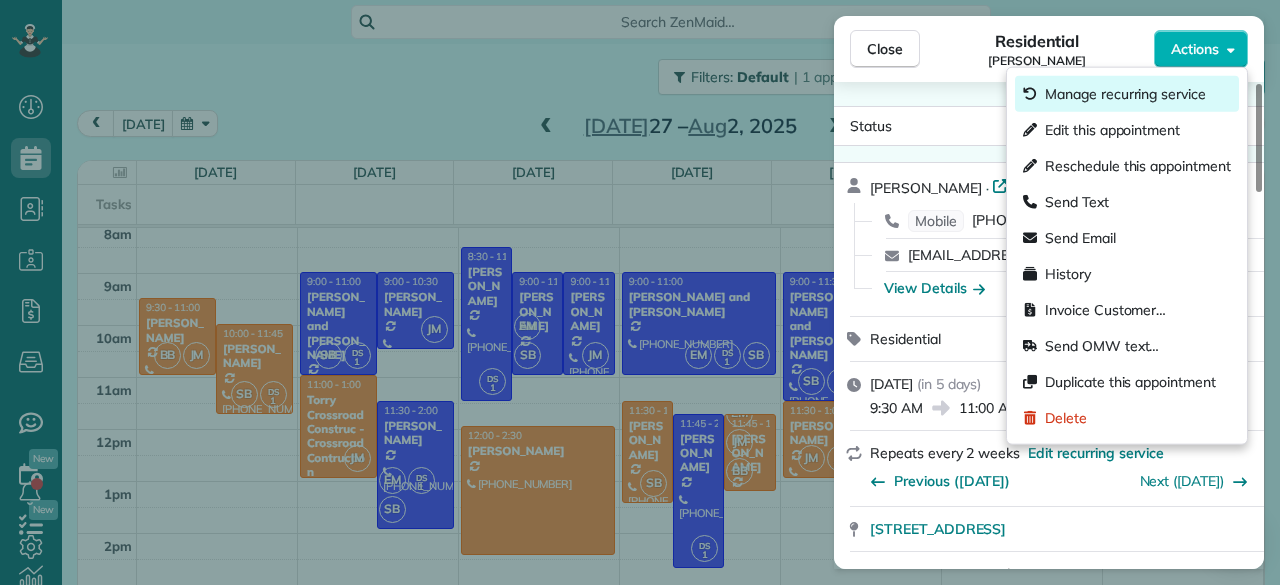 click on "Manage recurring service" at bounding box center [1125, 94] 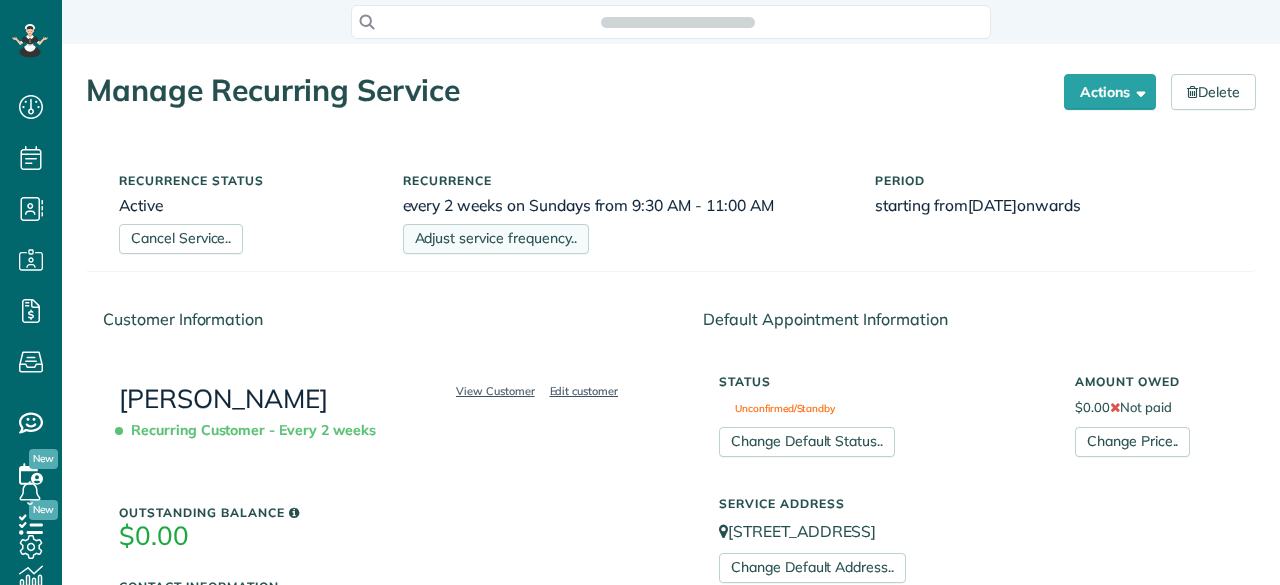 scroll, scrollTop: 0, scrollLeft: 0, axis: both 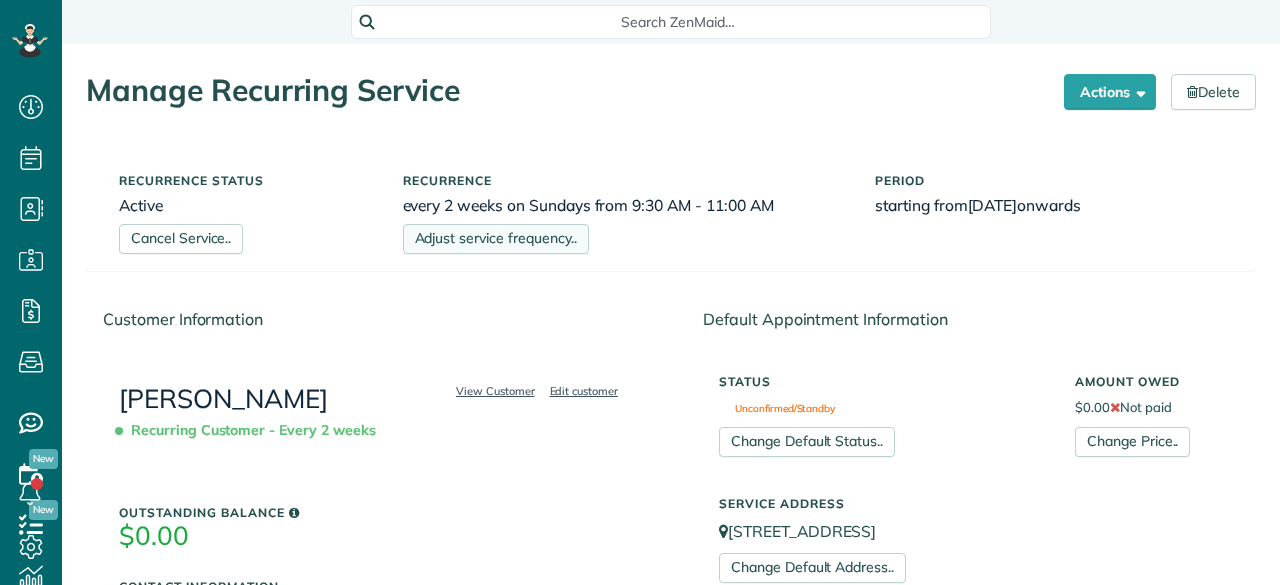 click on "Adjust service frequency.." at bounding box center (496, 239) 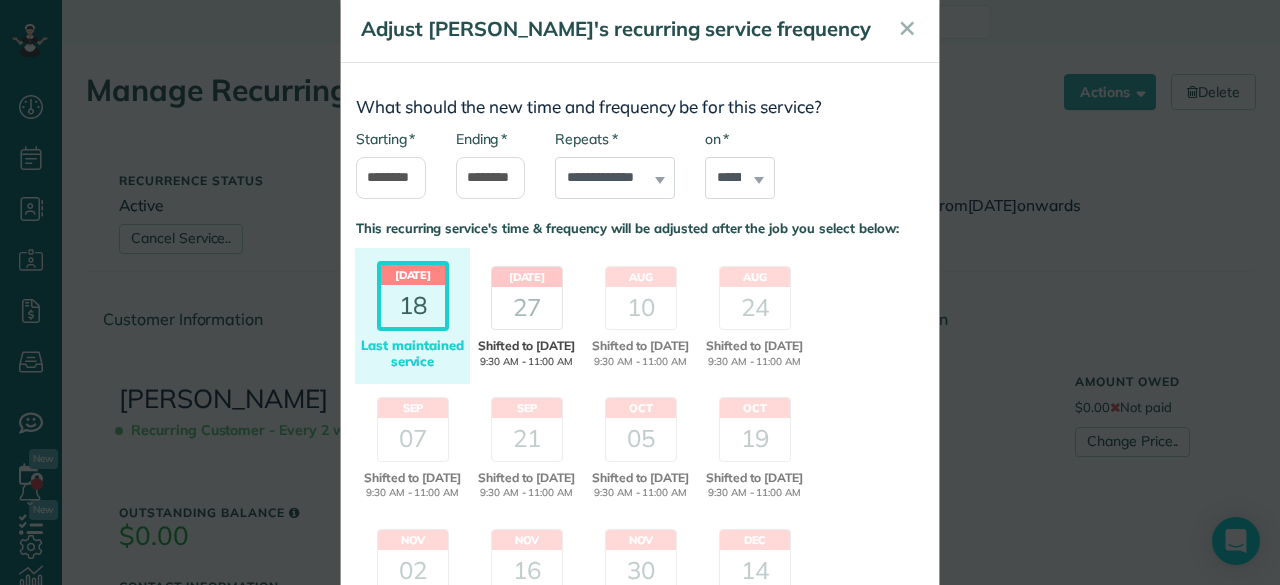 scroll, scrollTop: 30, scrollLeft: 0, axis: vertical 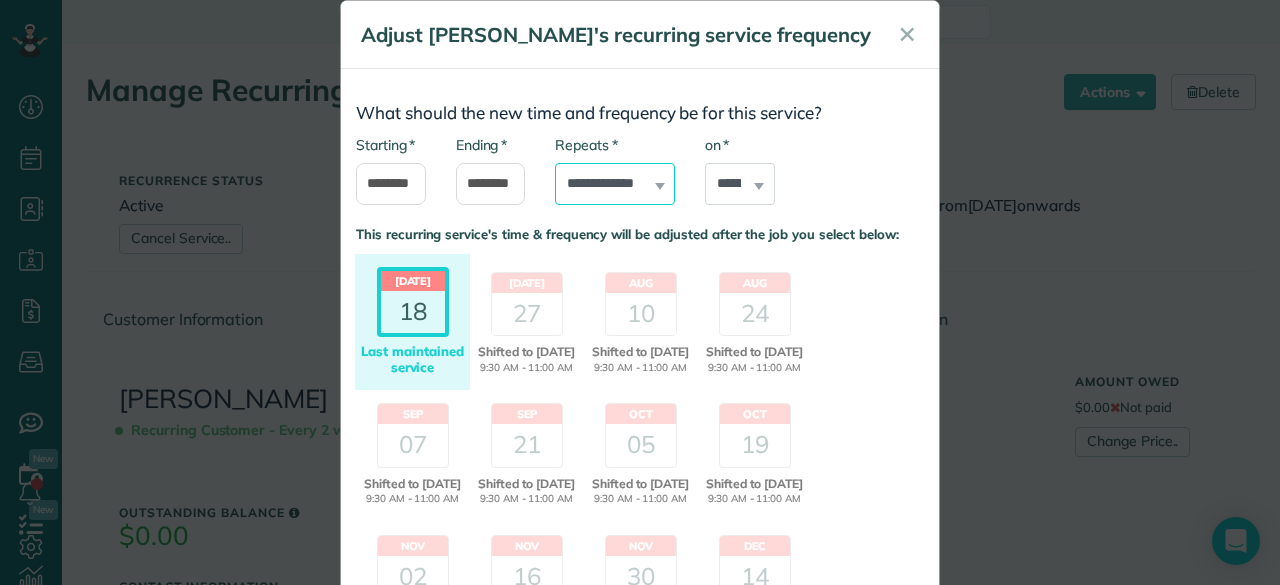 click on "**********" at bounding box center [615, 184] 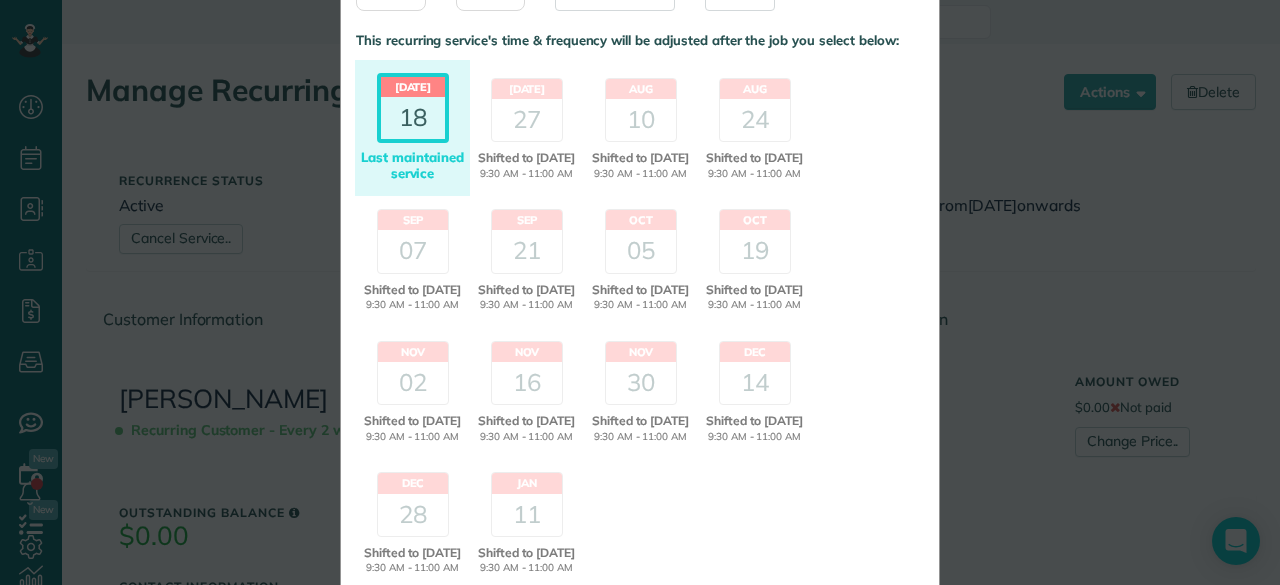 click on "Nov
16
Shifted to 28 Mar 2026
9:30 AM - 11:00 AM
Maintained
9:30 AM -11:00 AM
Last maintained service" at bounding box center [526, 394] 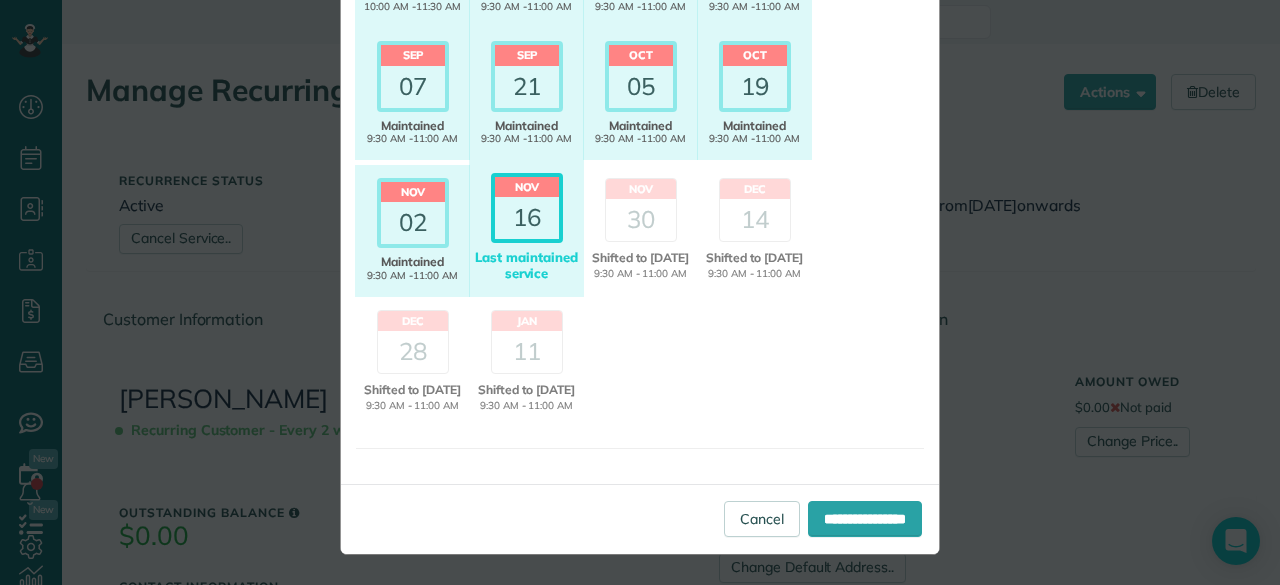 scroll, scrollTop: 410, scrollLeft: 0, axis: vertical 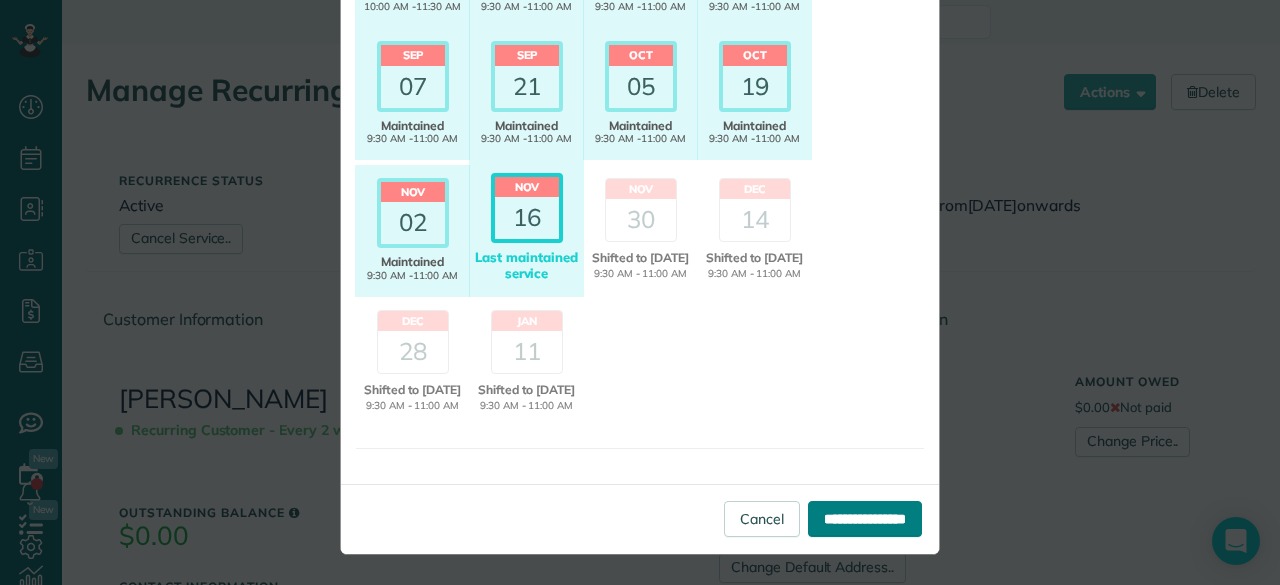 drag, startPoint x: 868, startPoint y: 503, endPoint x: 868, endPoint y: 517, distance: 14 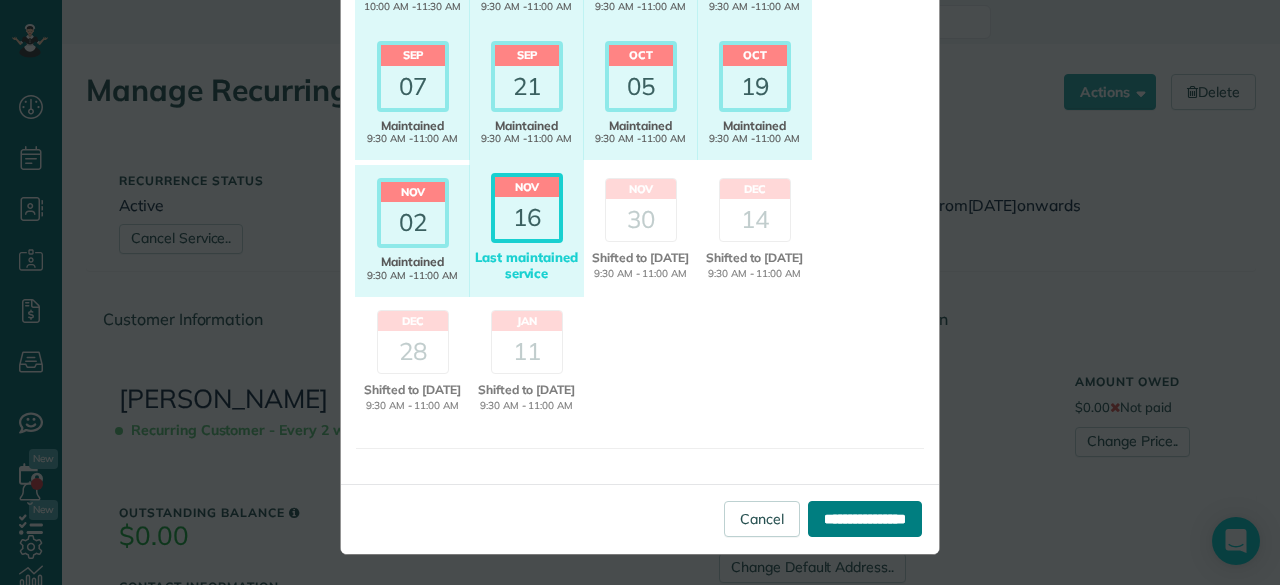 click on "**********" at bounding box center [865, 519] 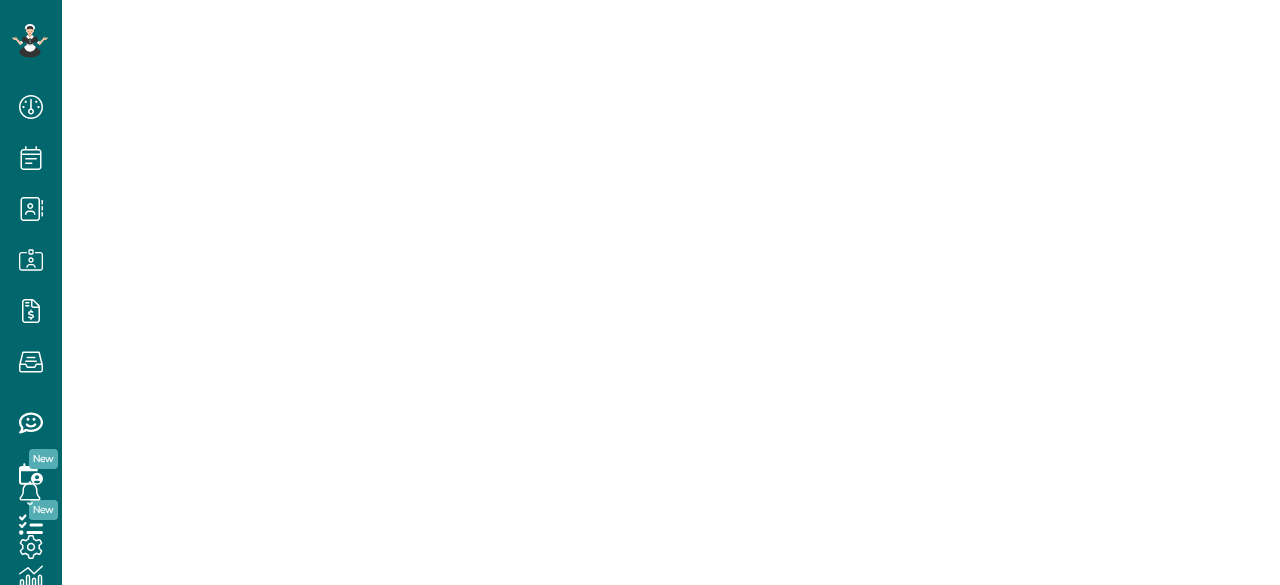 scroll, scrollTop: 0, scrollLeft: 0, axis: both 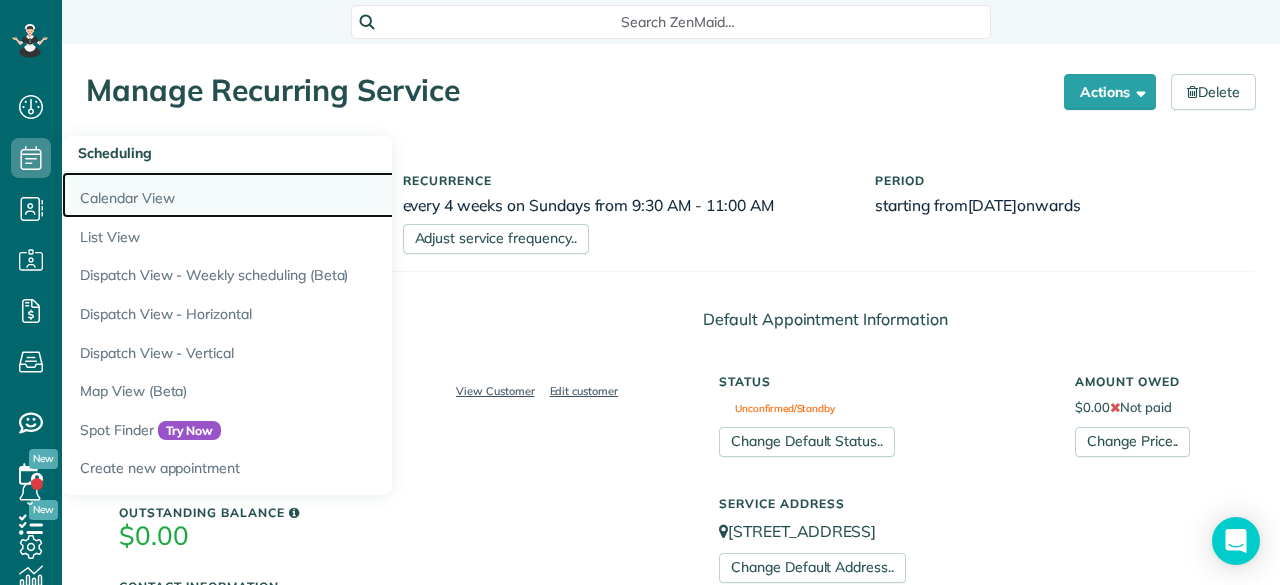 click on "Calendar View" at bounding box center (312, 195) 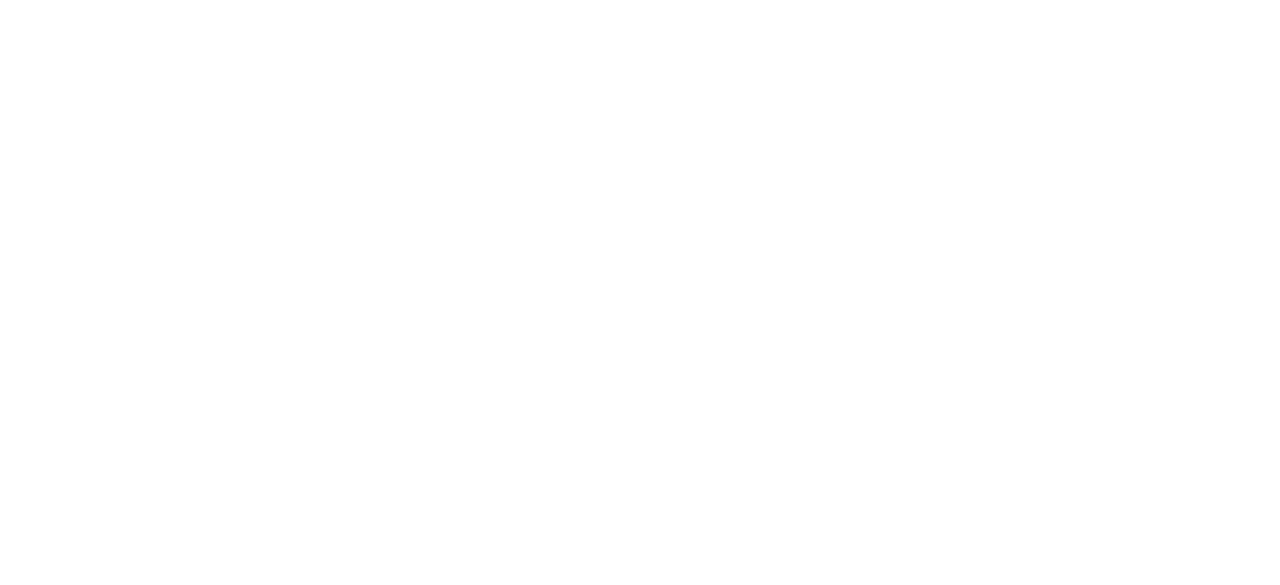 scroll, scrollTop: 0, scrollLeft: 0, axis: both 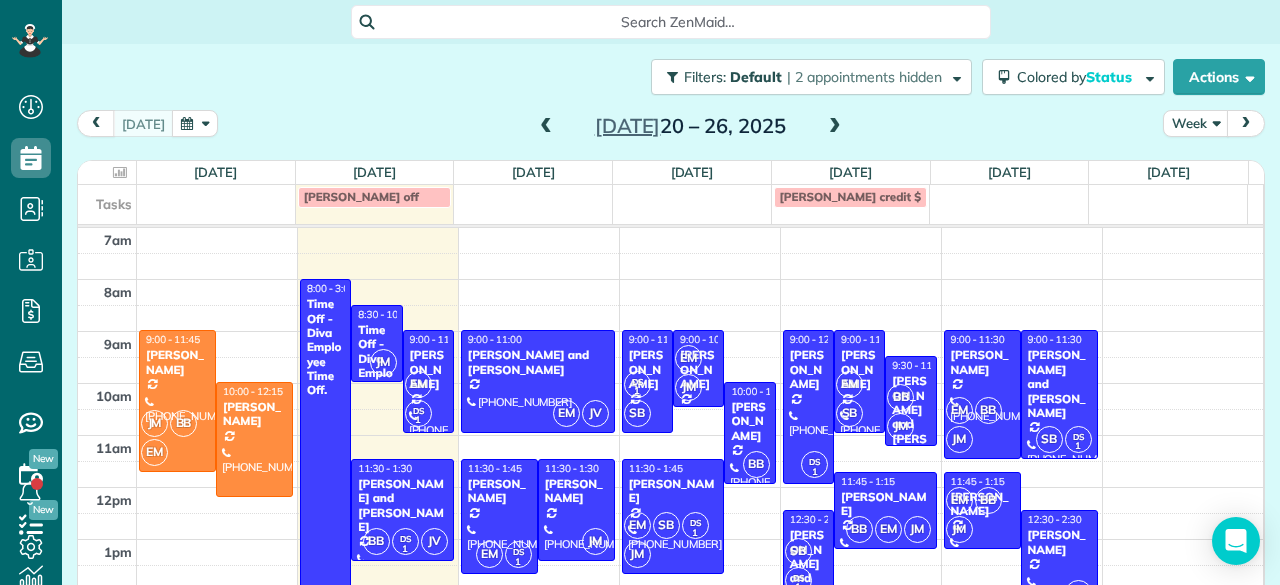 click at bounding box center (835, 127) 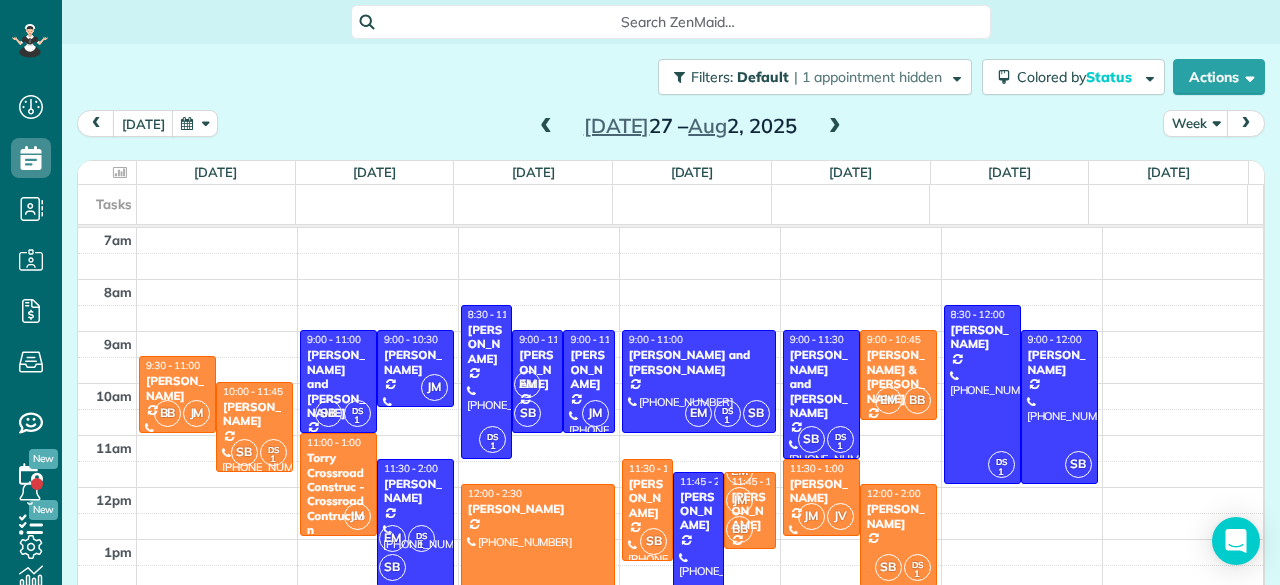 click at bounding box center [546, 127] 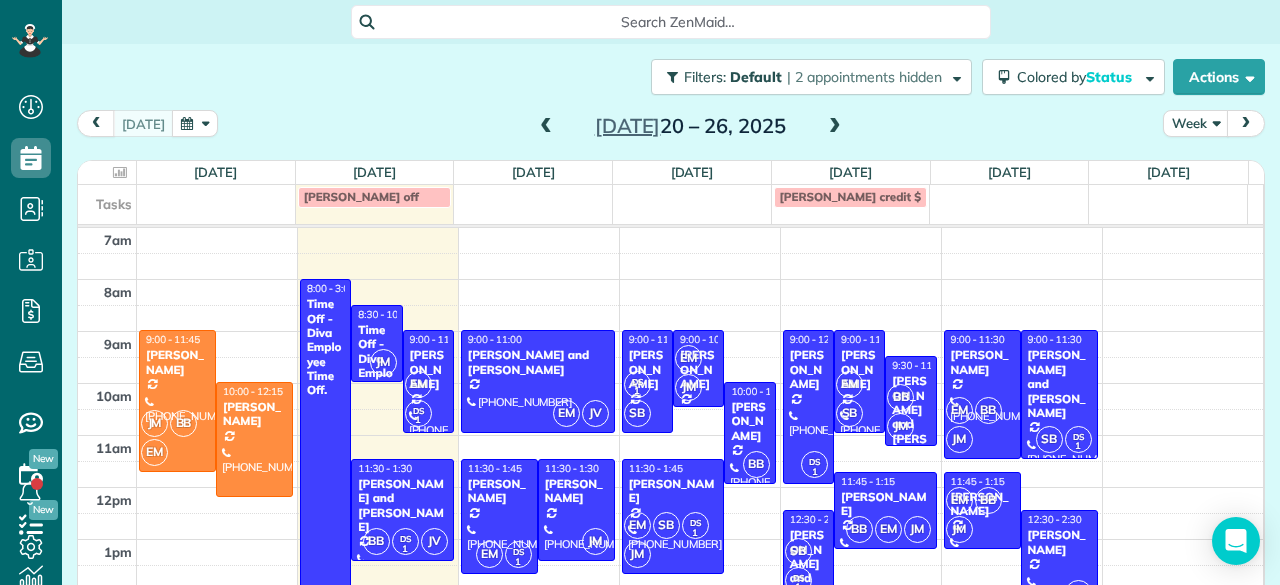 click at bounding box center [546, 127] 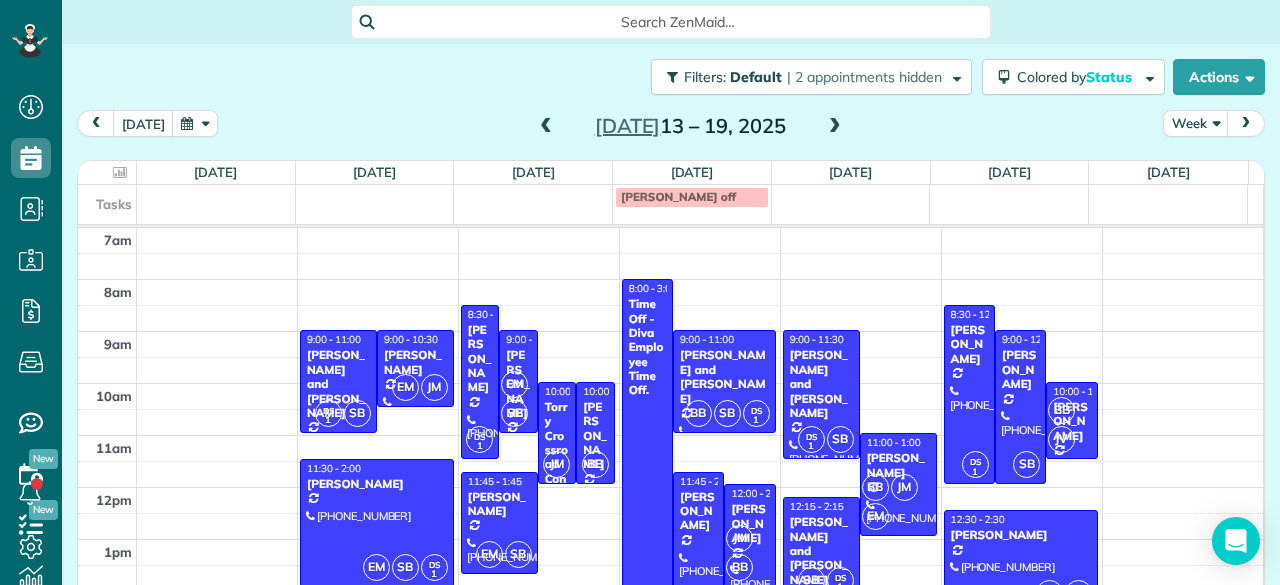 click at bounding box center [835, 127] 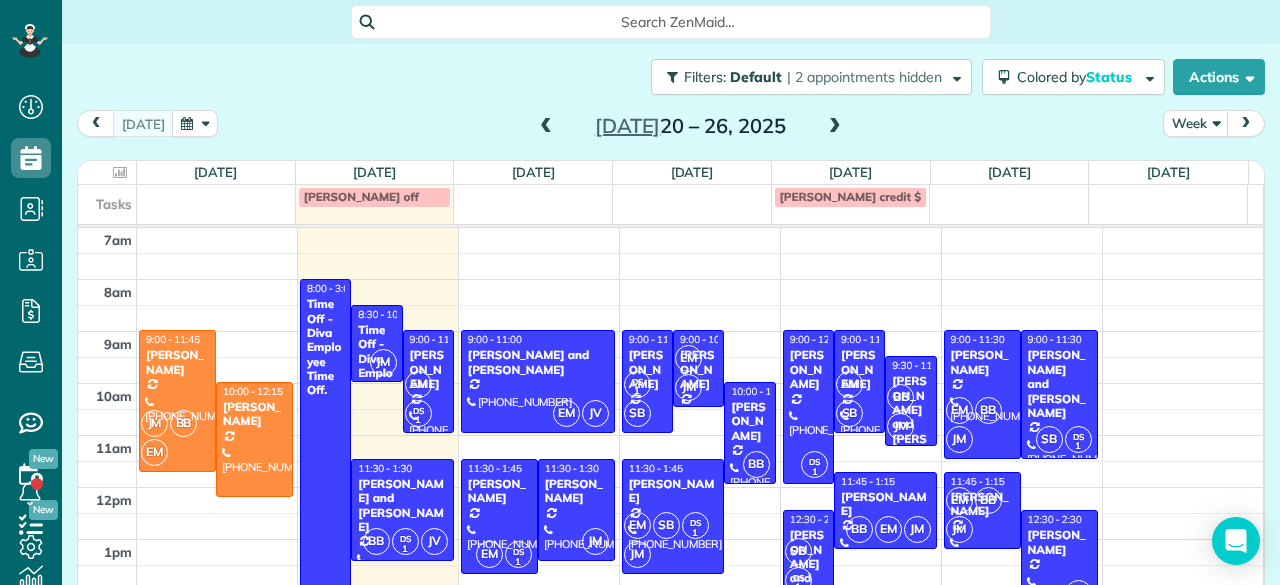 click at bounding box center [835, 127] 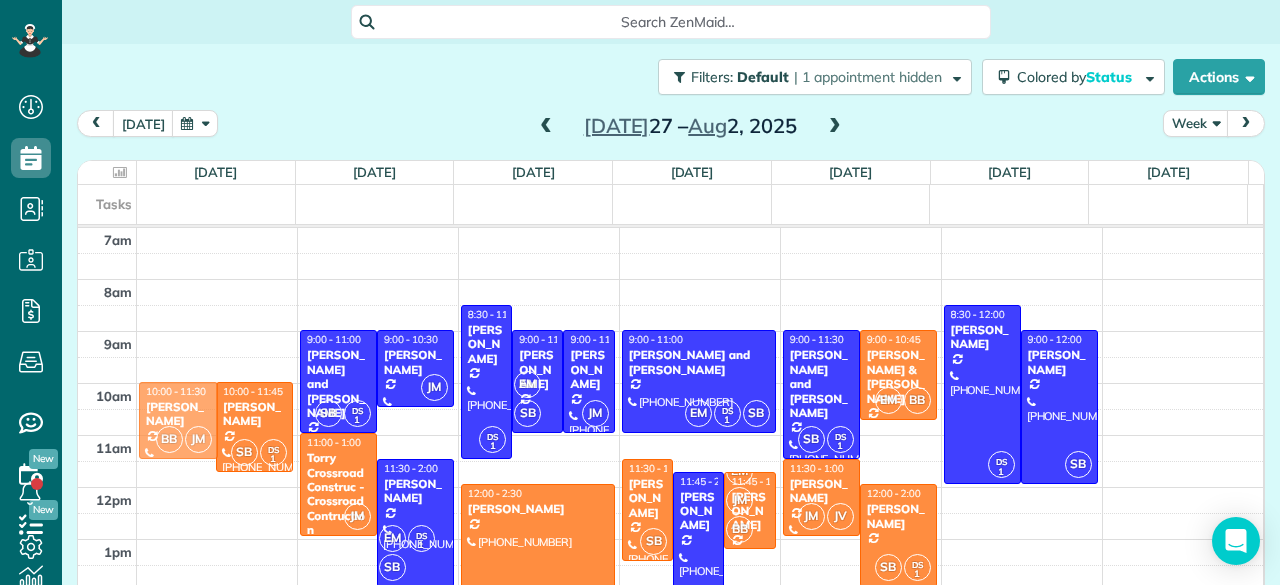drag, startPoint x: 181, startPoint y: 395, endPoint x: 181, endPoint y: 422, distance: 27 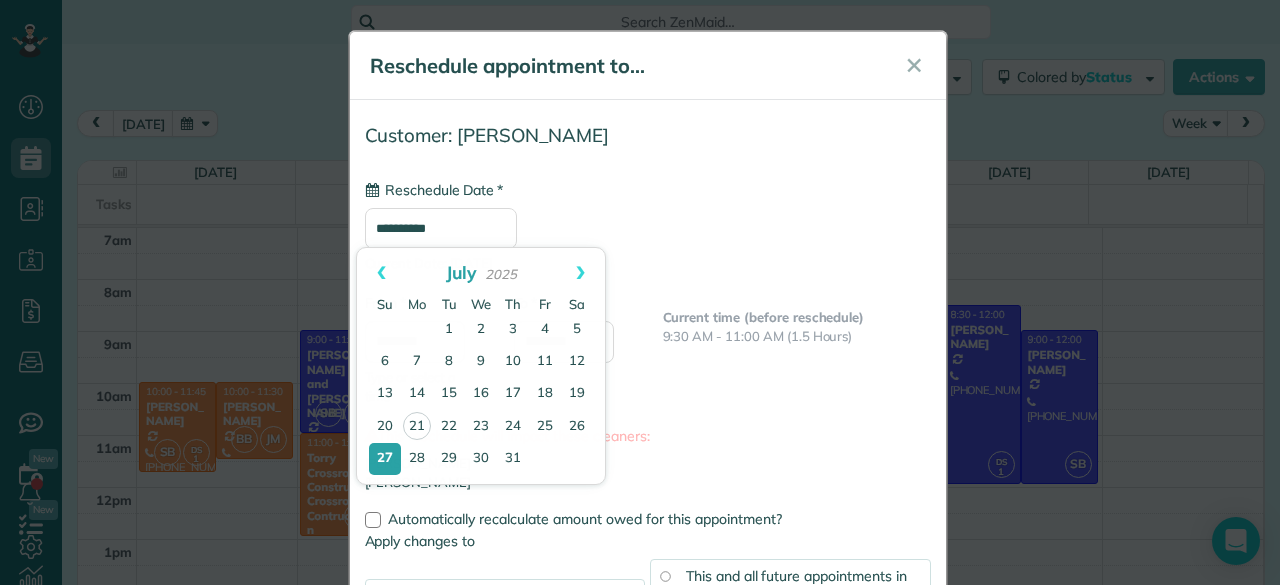 click on "**********" at bounding box center (441, 228) 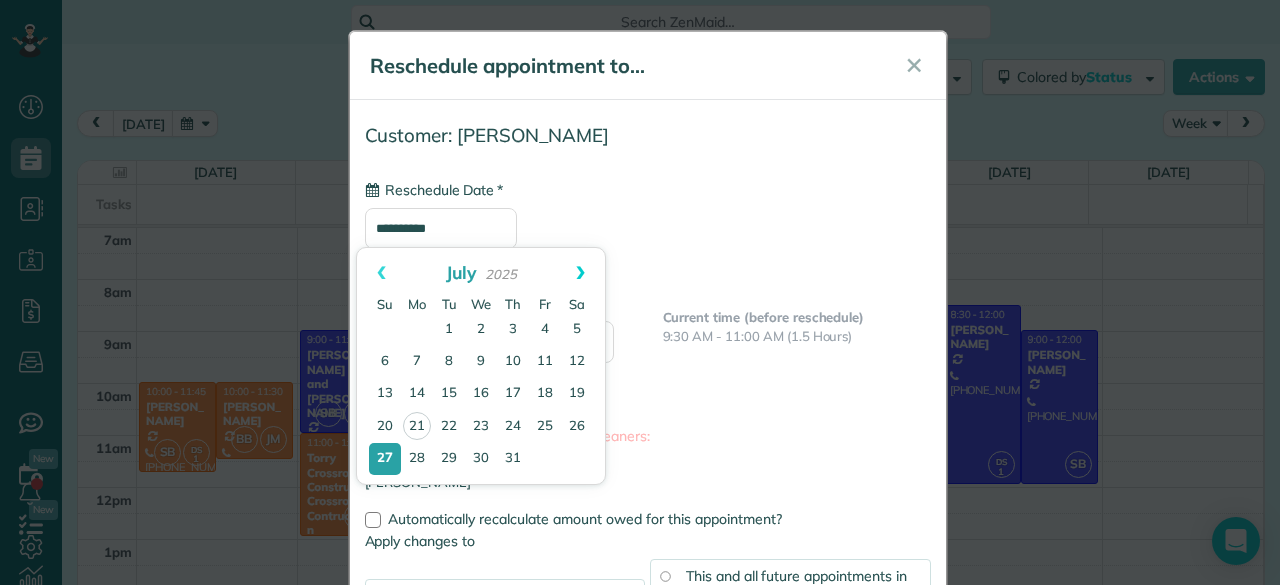 click on "Next" at bounding box center (580, 273) 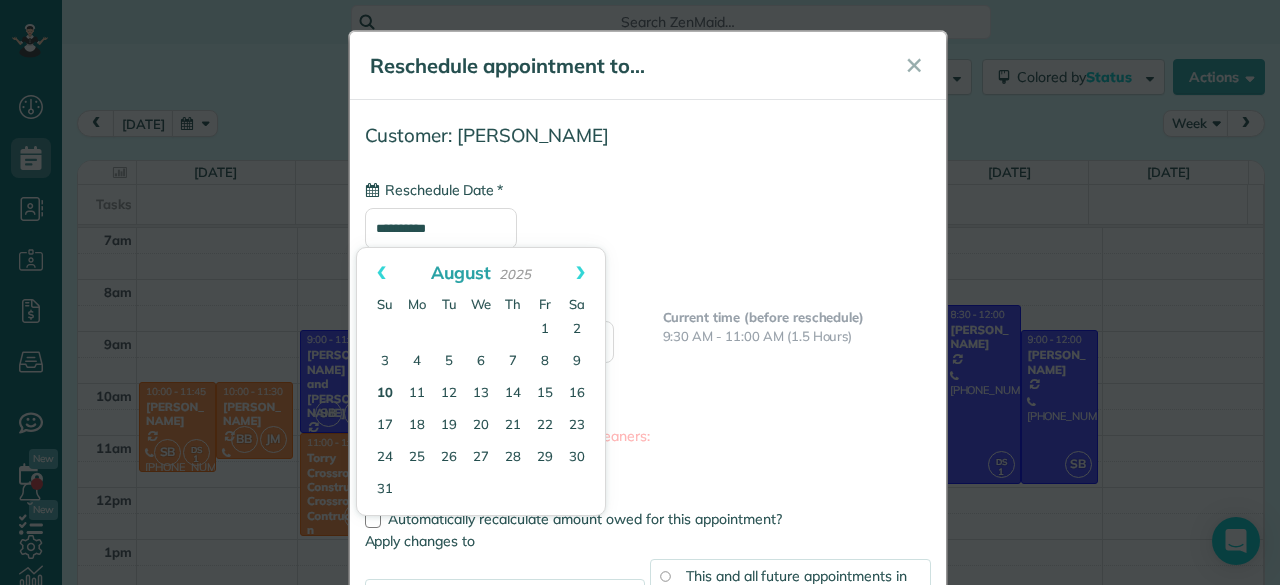 click on "10" at bounding box center (385, 394) 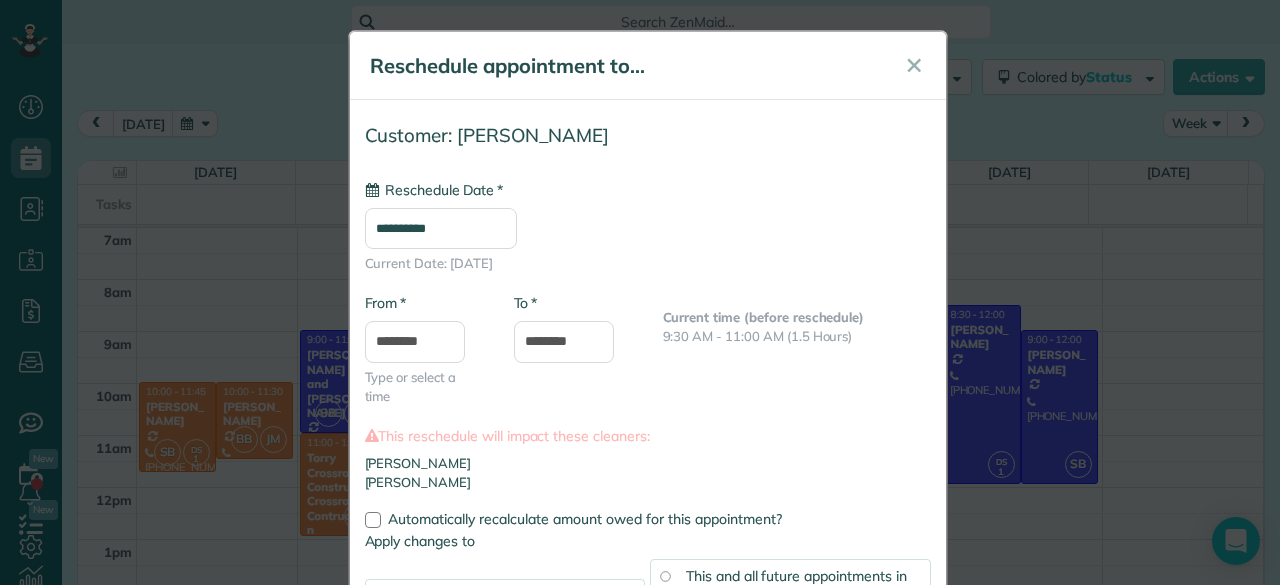 scroll, scrollTop: 111, scrollLeft: 0, axis: vertical 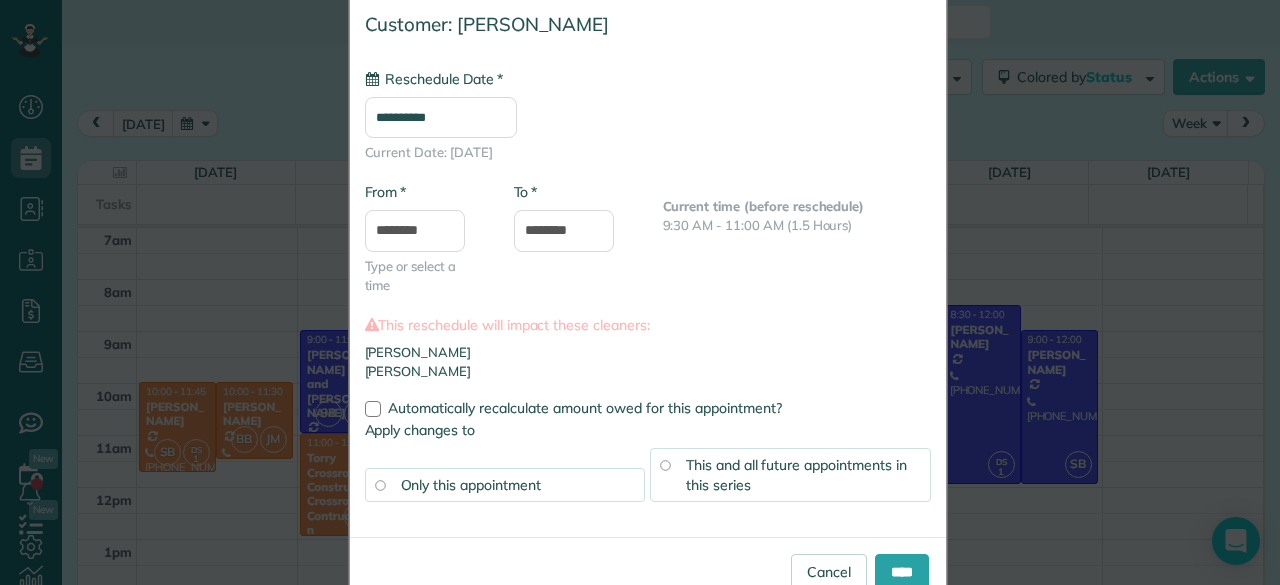 click on "This and all future appointments in this series" at bounding box center [796, 475] 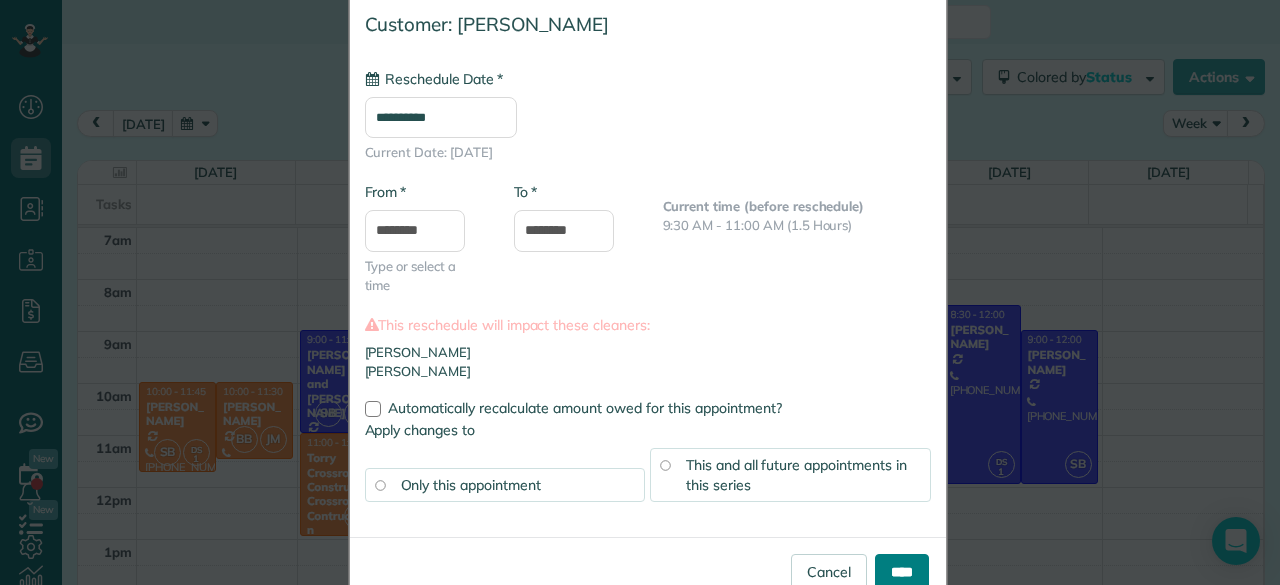 click on "****" at bounding box center [902, 572] 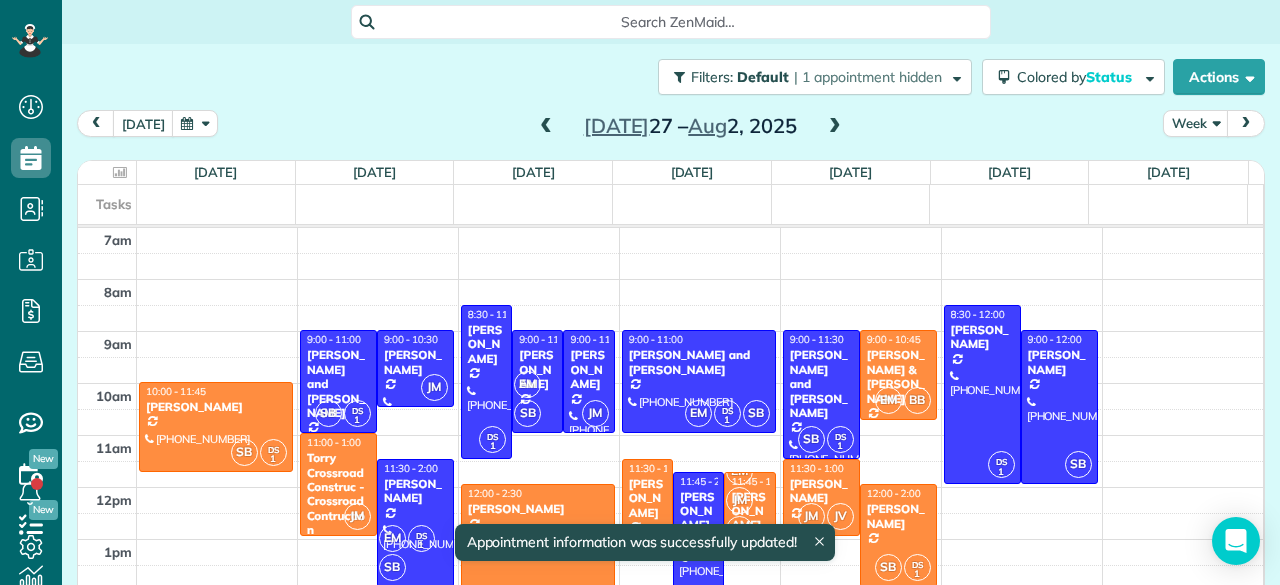 click at bounding box center (546, 127) 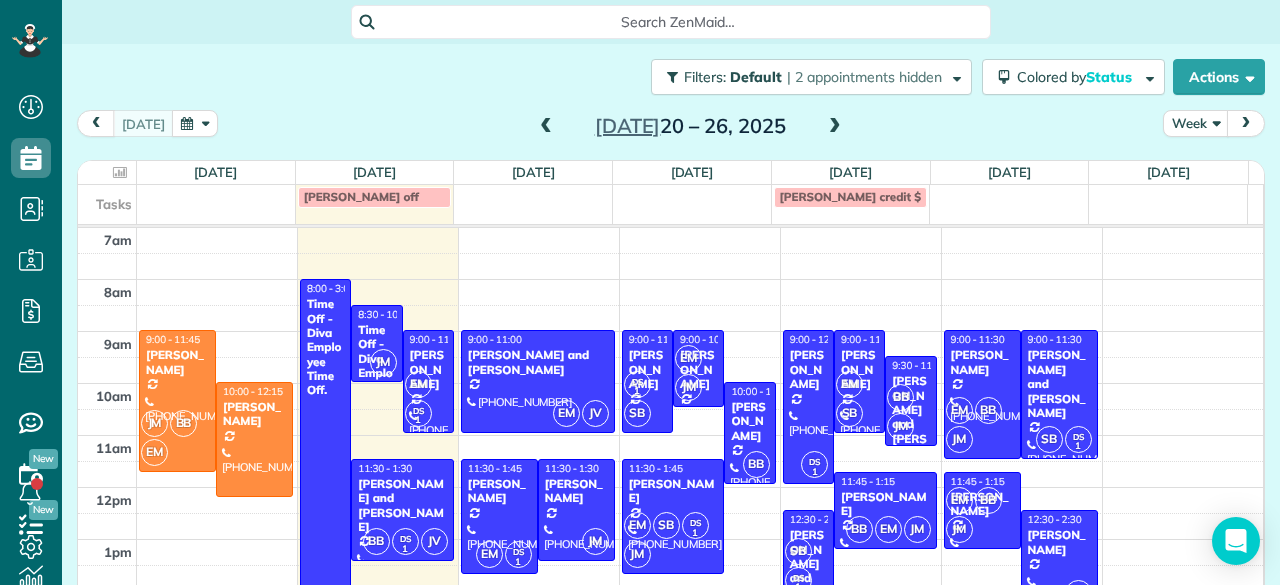 click at bounding box center [546, 127] 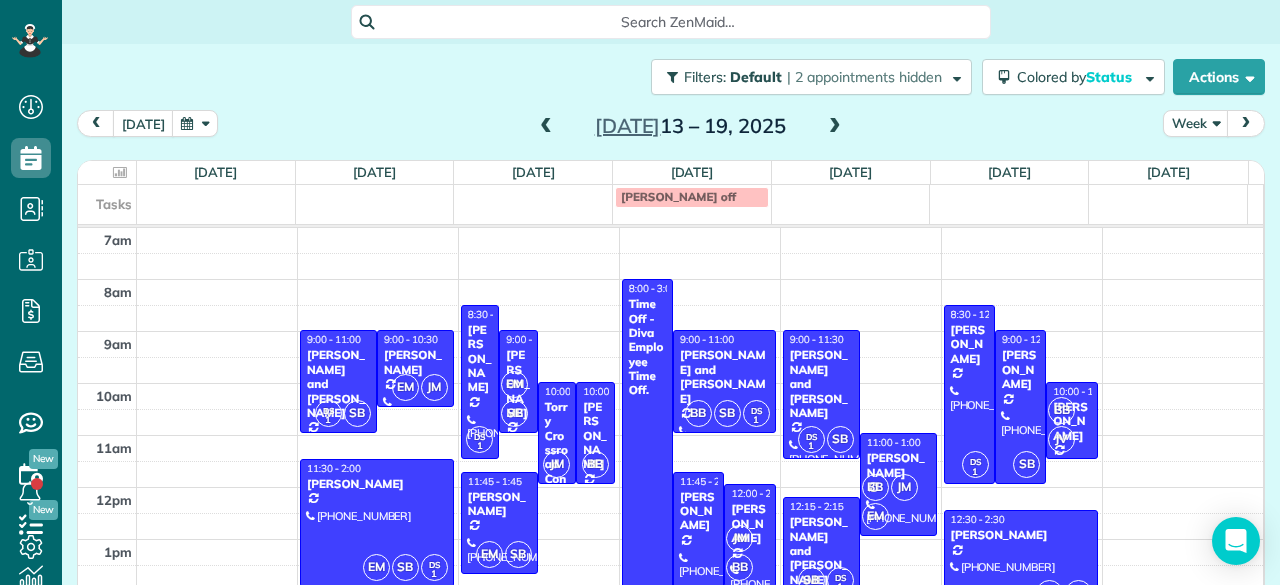 click at bounding box center (835, 127) 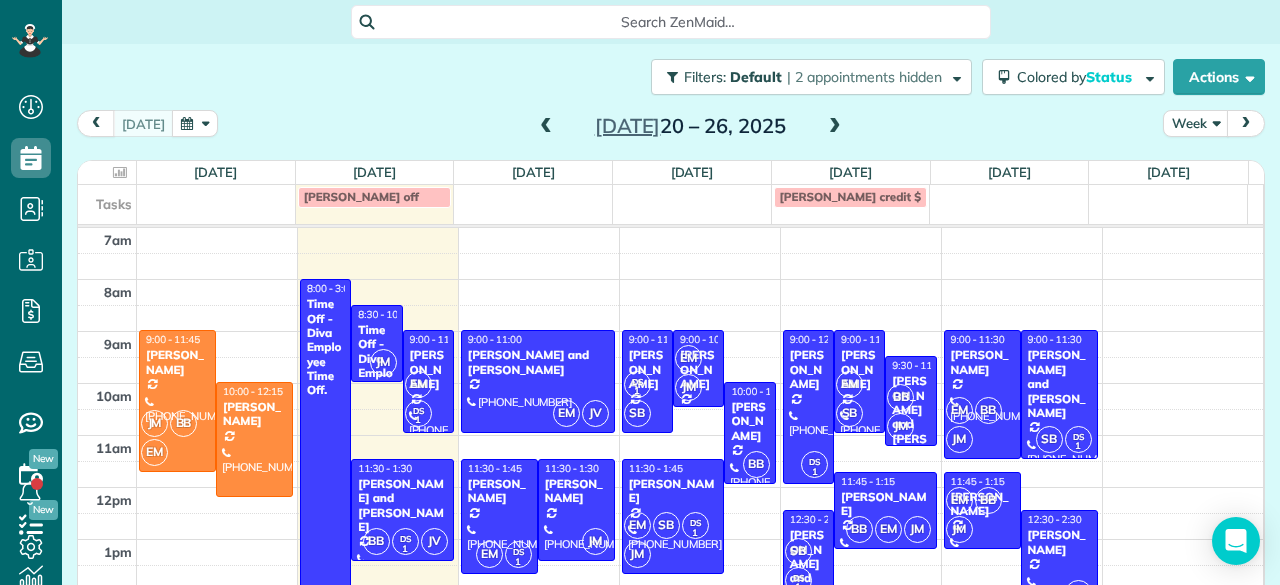 click at bounding box center [835, 127] 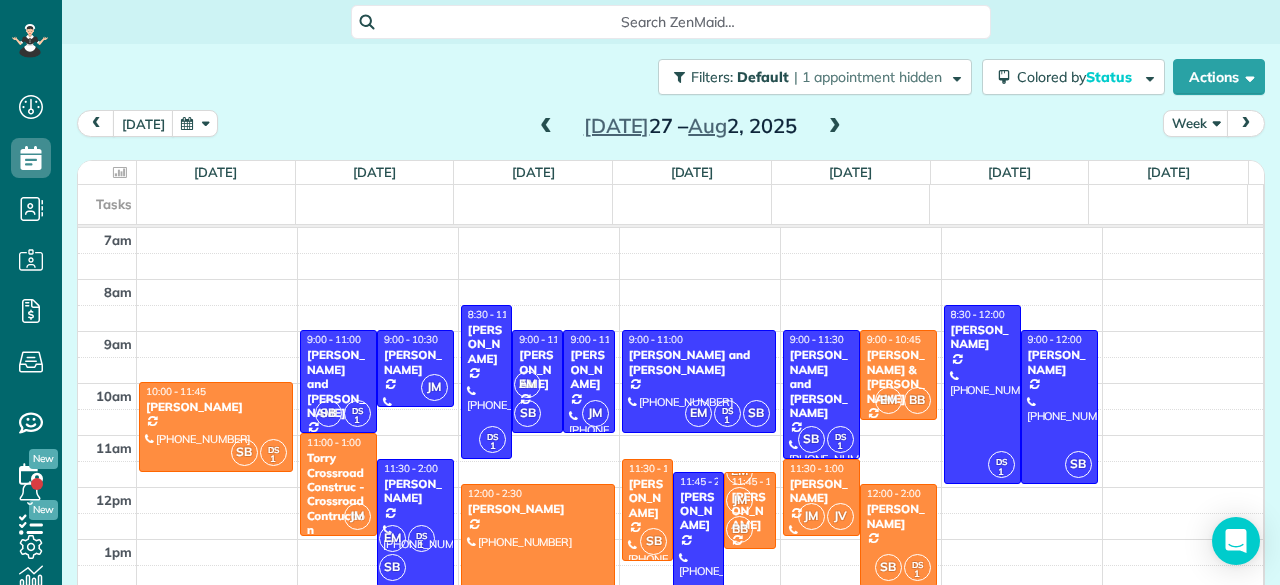 click at bounding box center (835, 127) 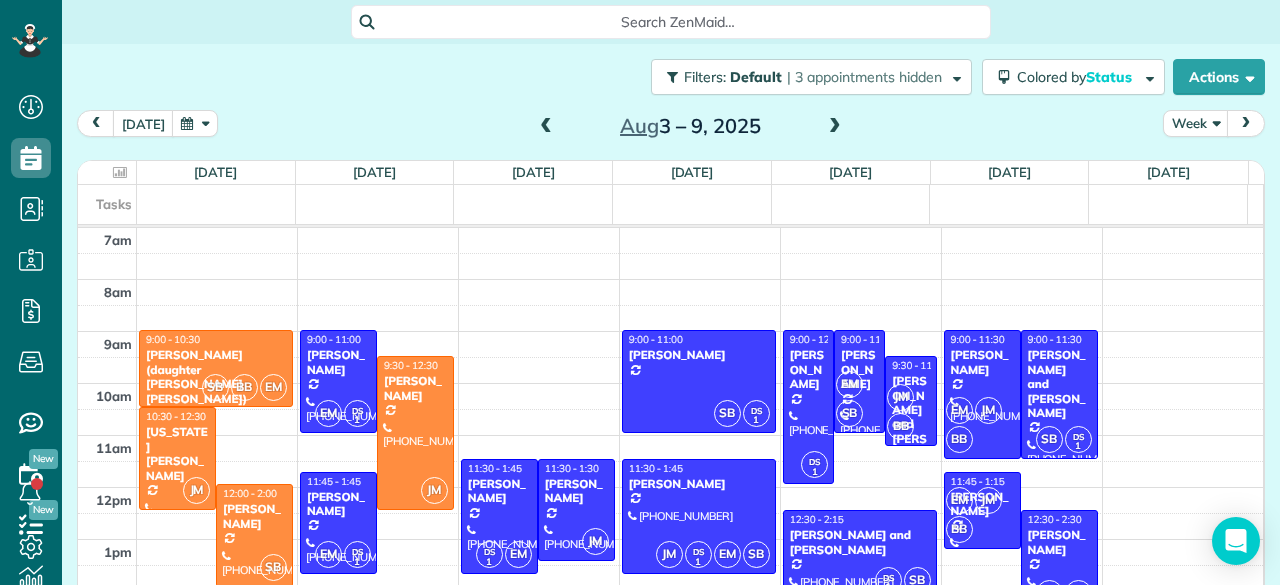 click at bounding box center [835, 127] 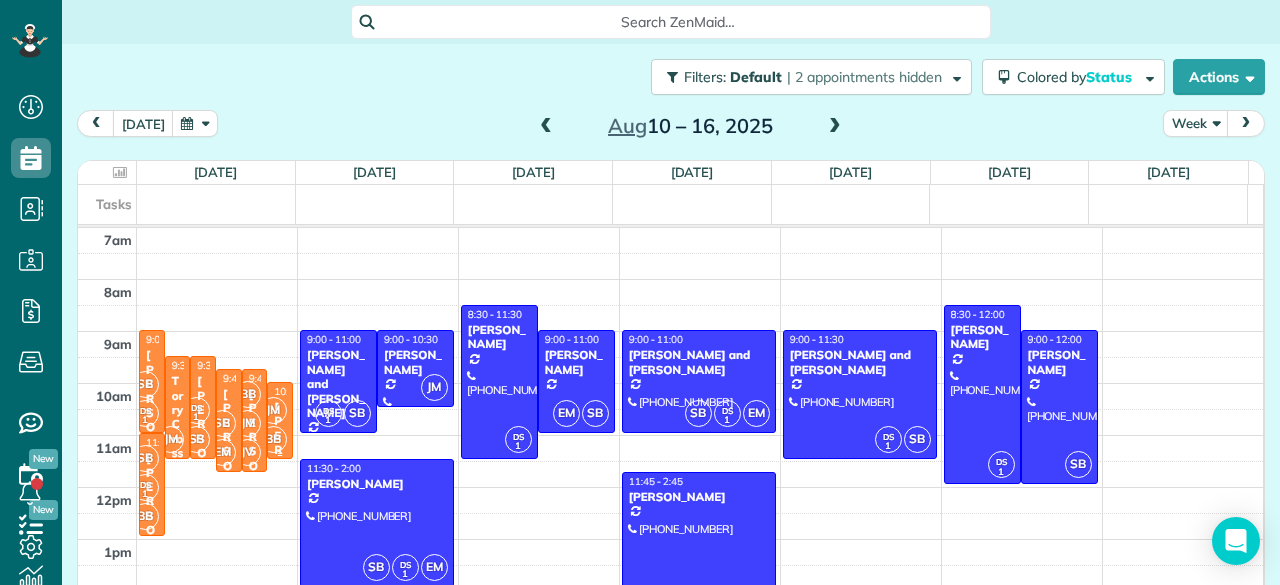 click on "JM" at bounding box center (273, 410) 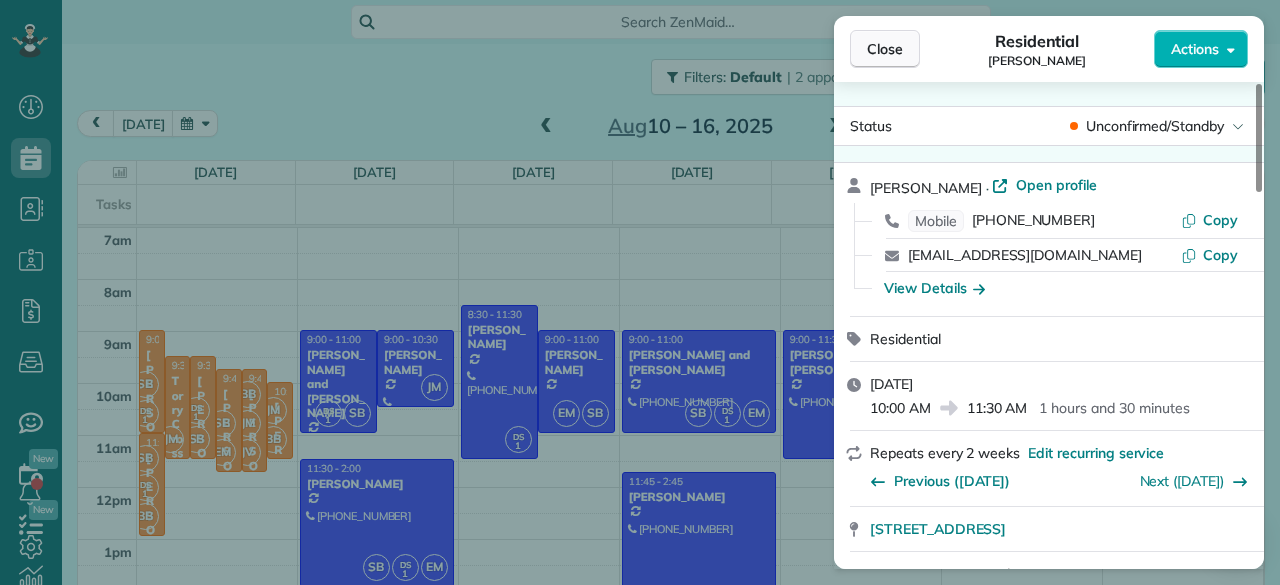 click on "Close" at bounding box center (885, 49) 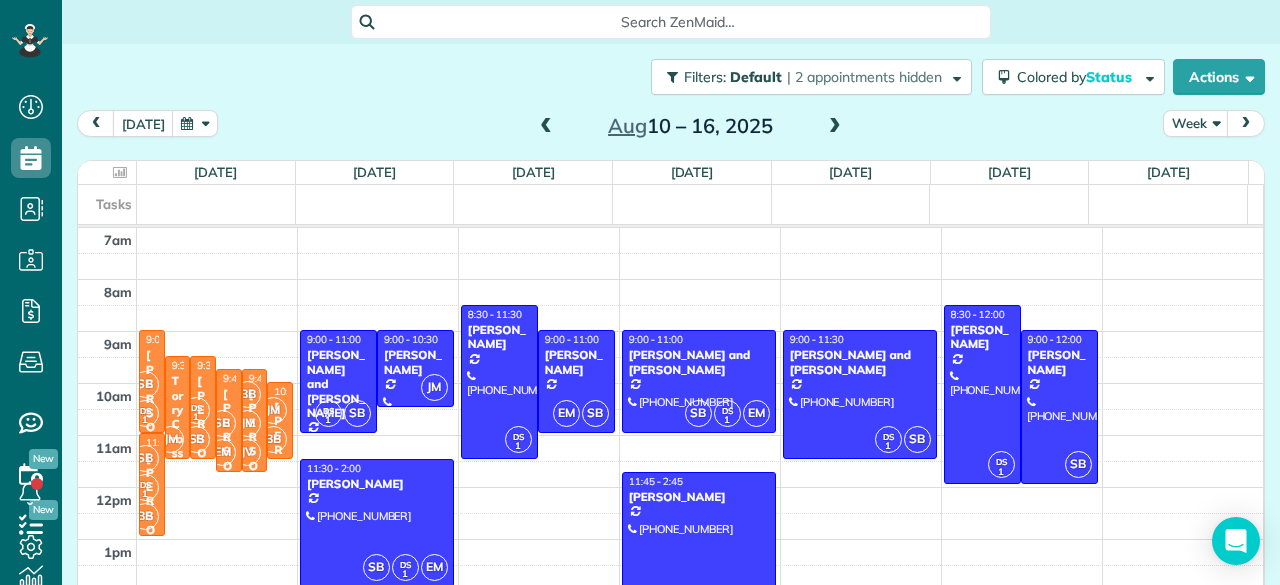 click at bounding box center (835, 127) 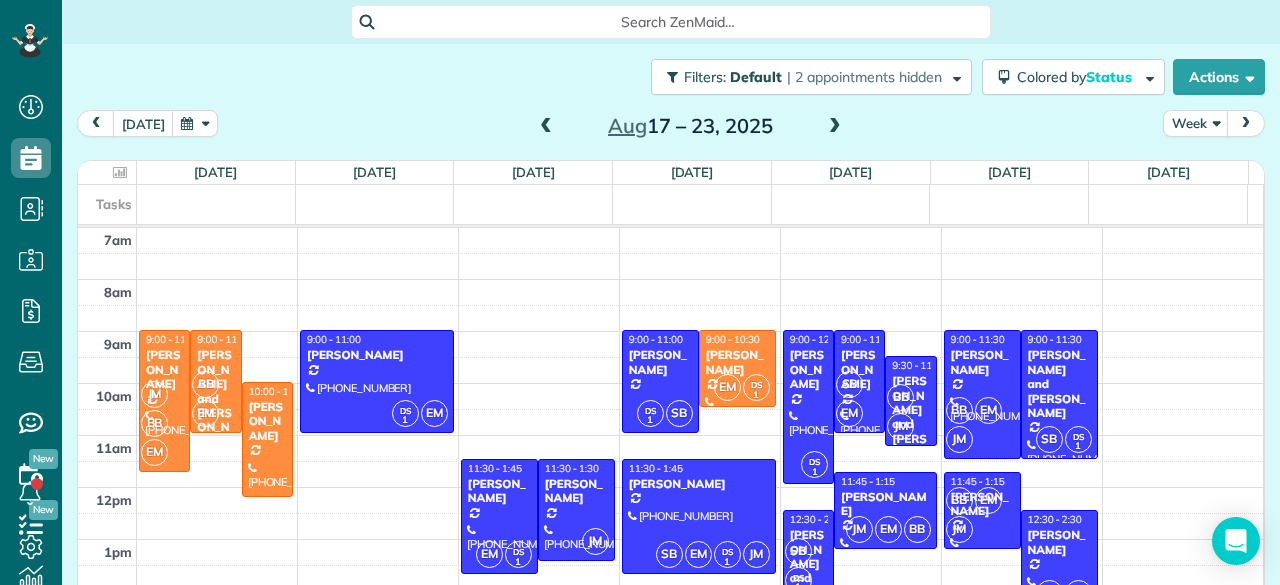 click at bounding box center (835, 127) 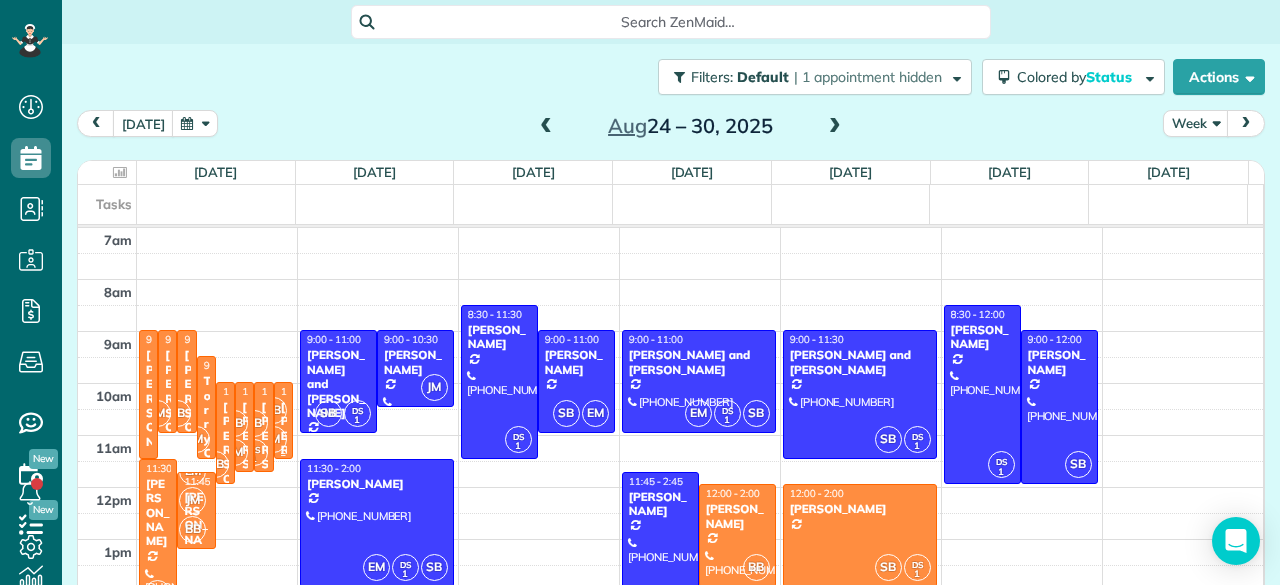 click on "JM" at bounding box center [273, 439] 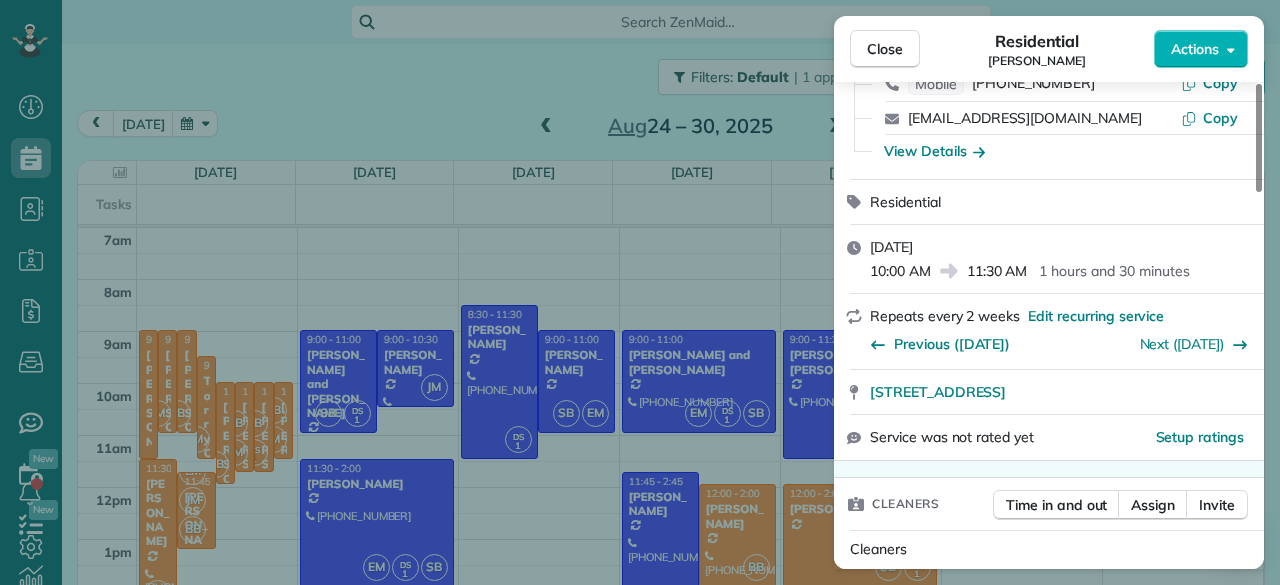 scroll, scrollTop: 0, scrollLeft: 0, axis: both 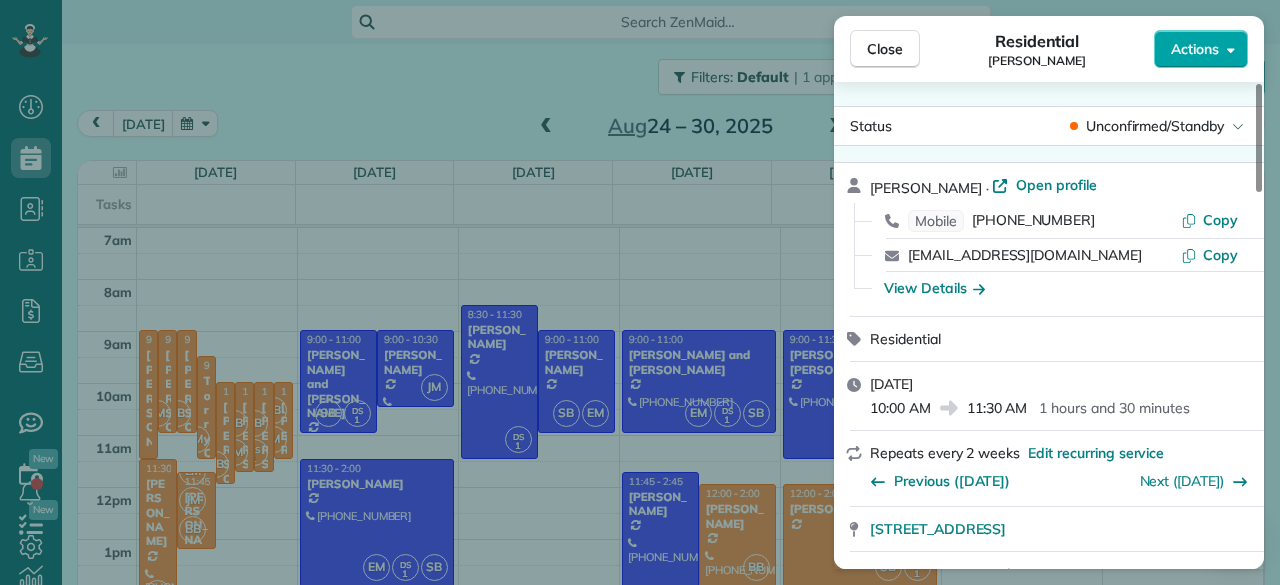 click on "Actions" at bounding box center (1195, 49) 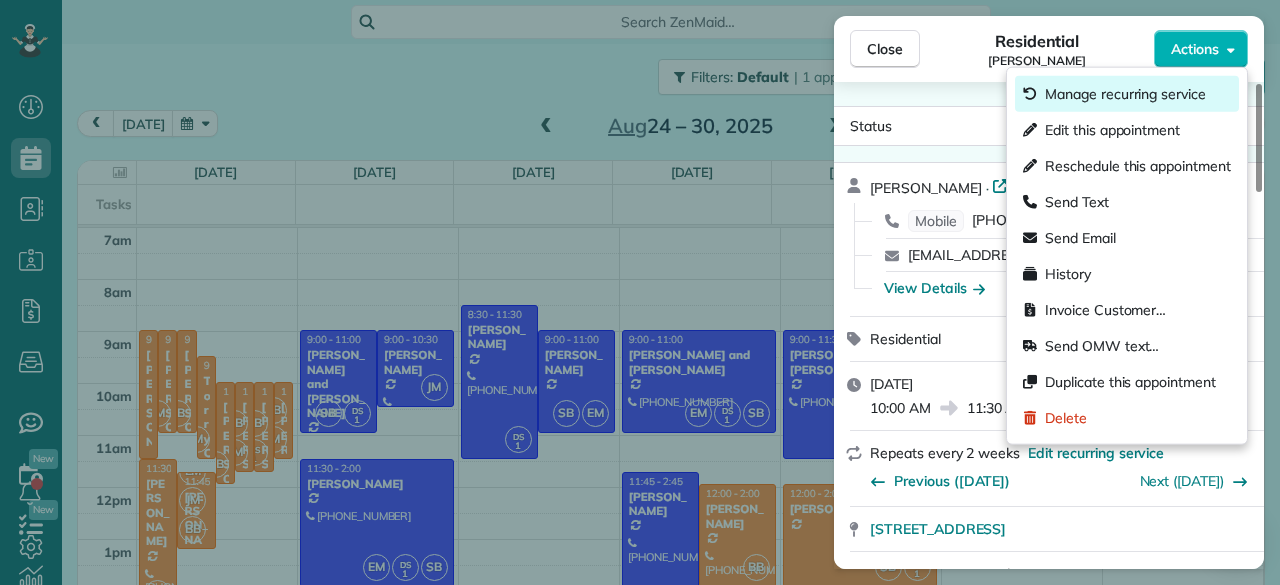 click on "Manage recurring service" at bounding box center (1125, 94) 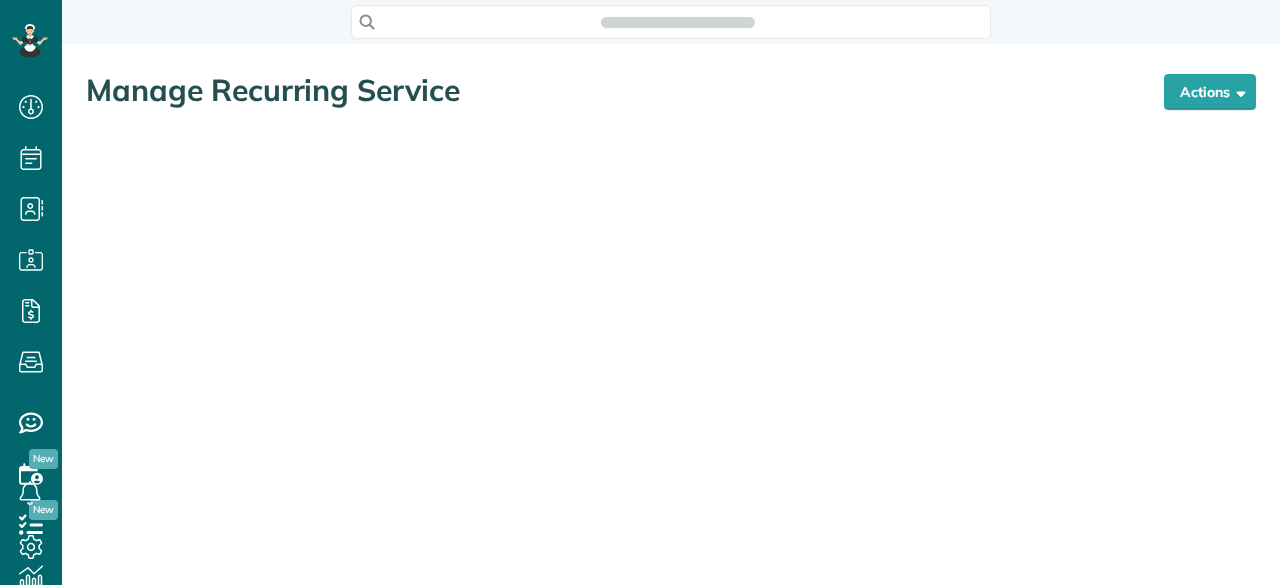 scroll, scrollTop: 0, scrollLeft: 0, axis: both 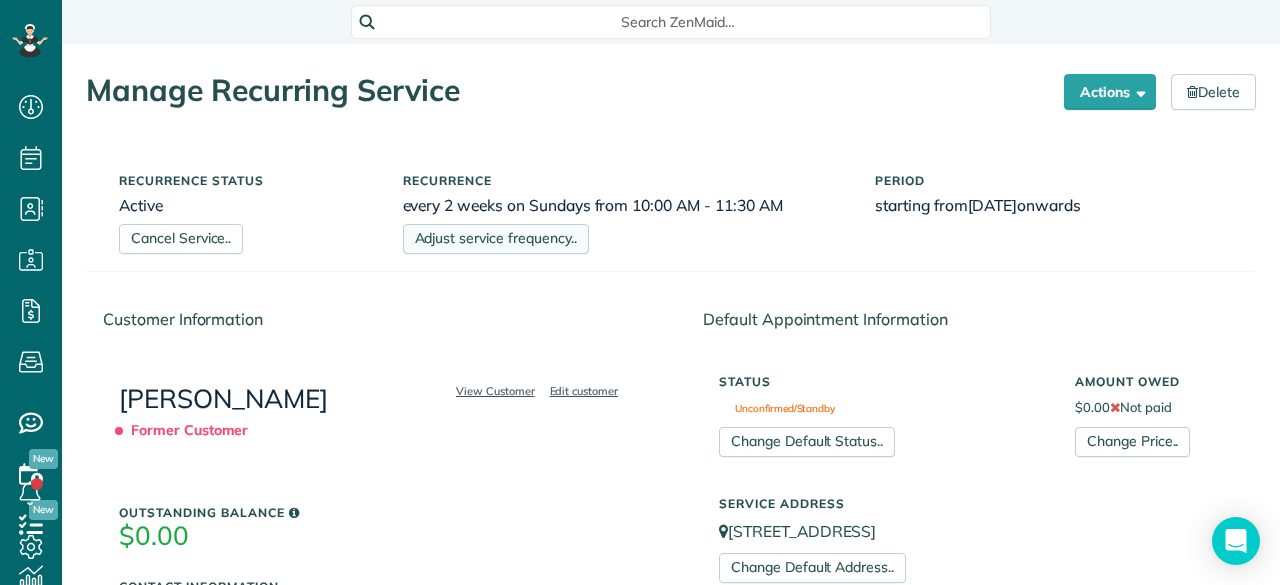 click on "Adjust service frequency.." at bounding box center (496, 239) 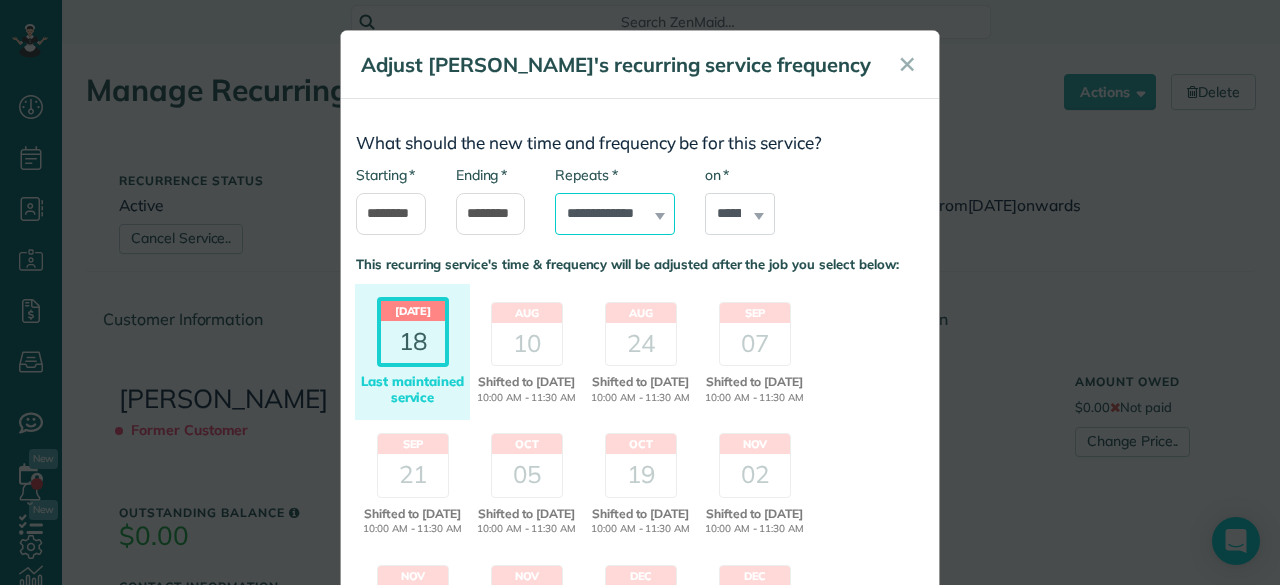 click on "**********" at bounding box center [615, 214] 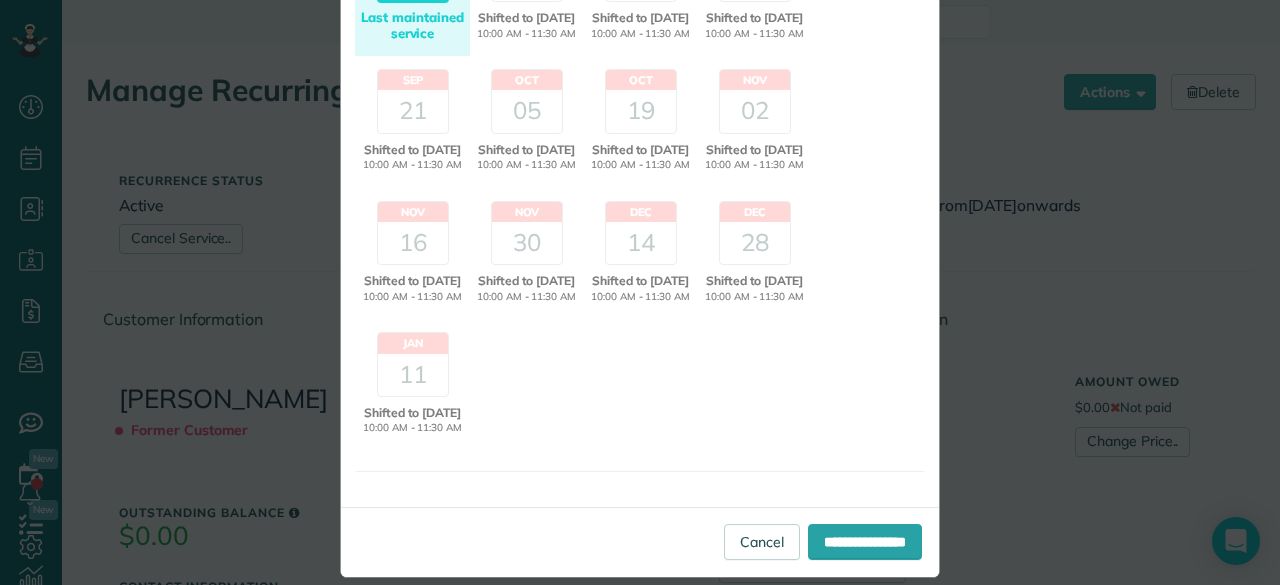 scroll, scrollTop: 436, scrollLeft: 0, axis: vertical 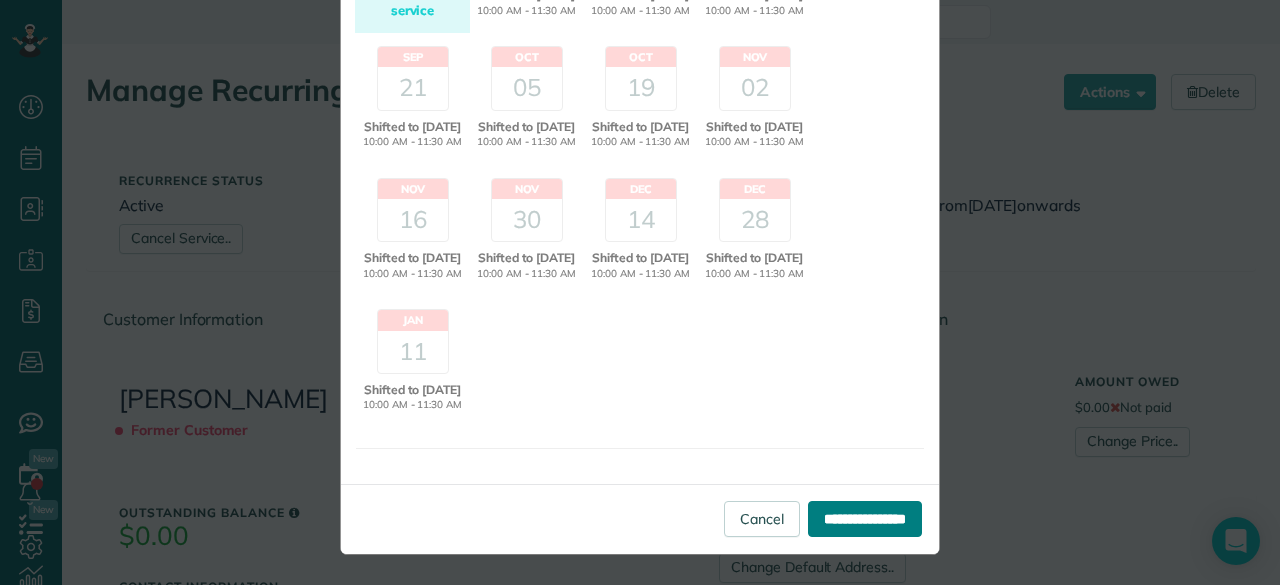 click on "**********" at bounding box center [865, 519] 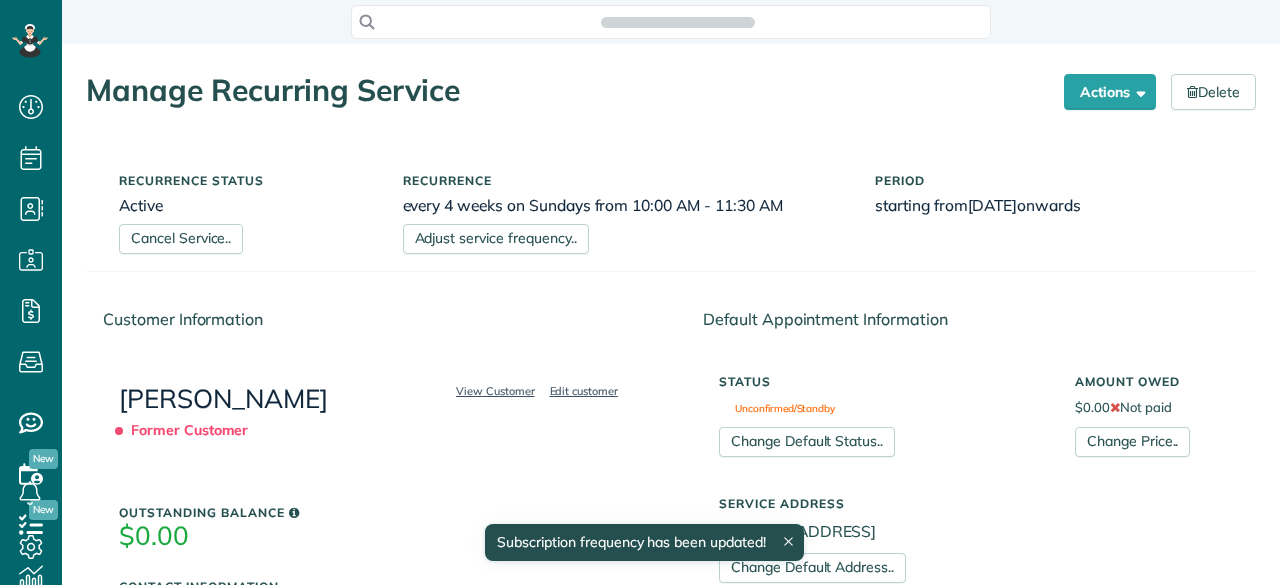 scroll, scrollTop: 0, scrollLeft: 0, axis: both 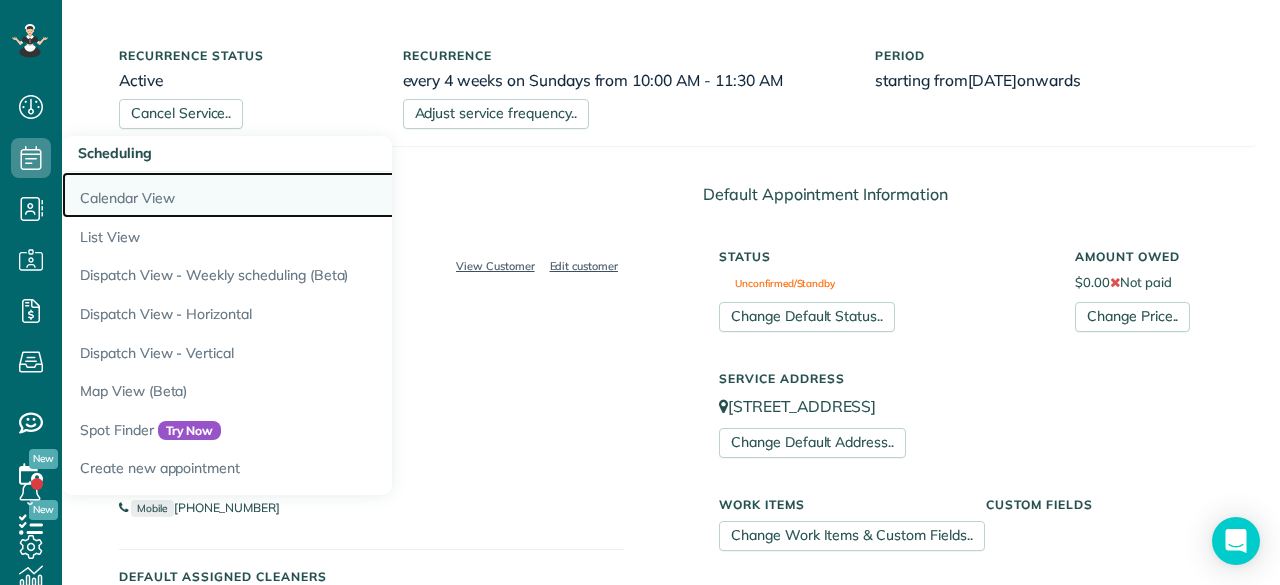 click on "Calendar View" at bounding box center [312, 195] 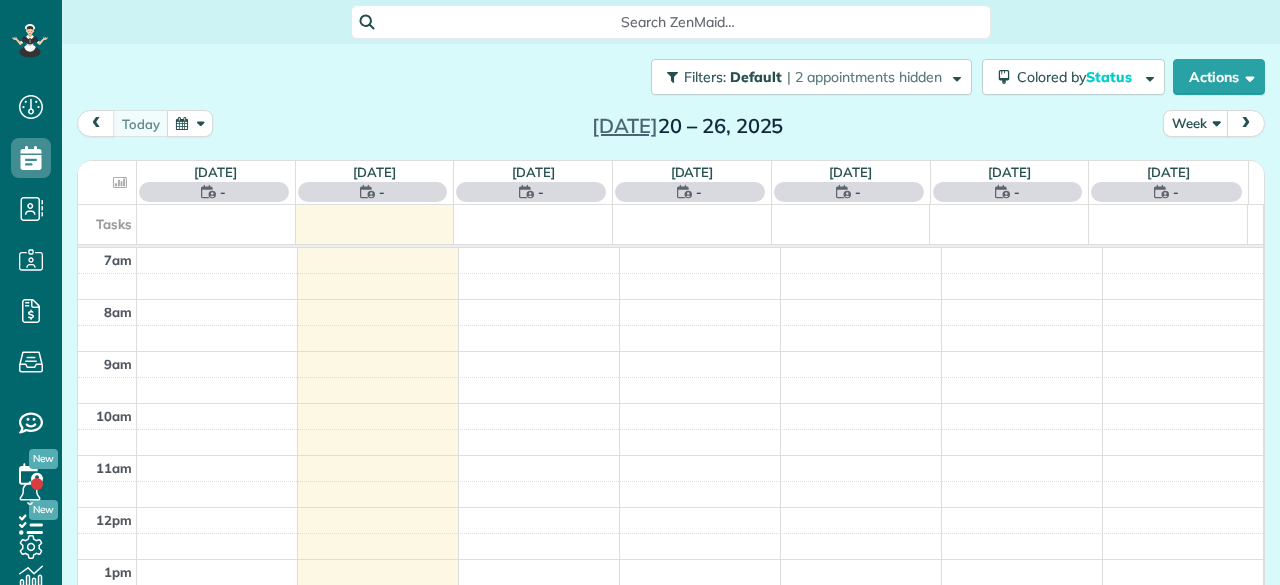 scroll, scrollTop: 0, scrollLeft: 0, axis: both 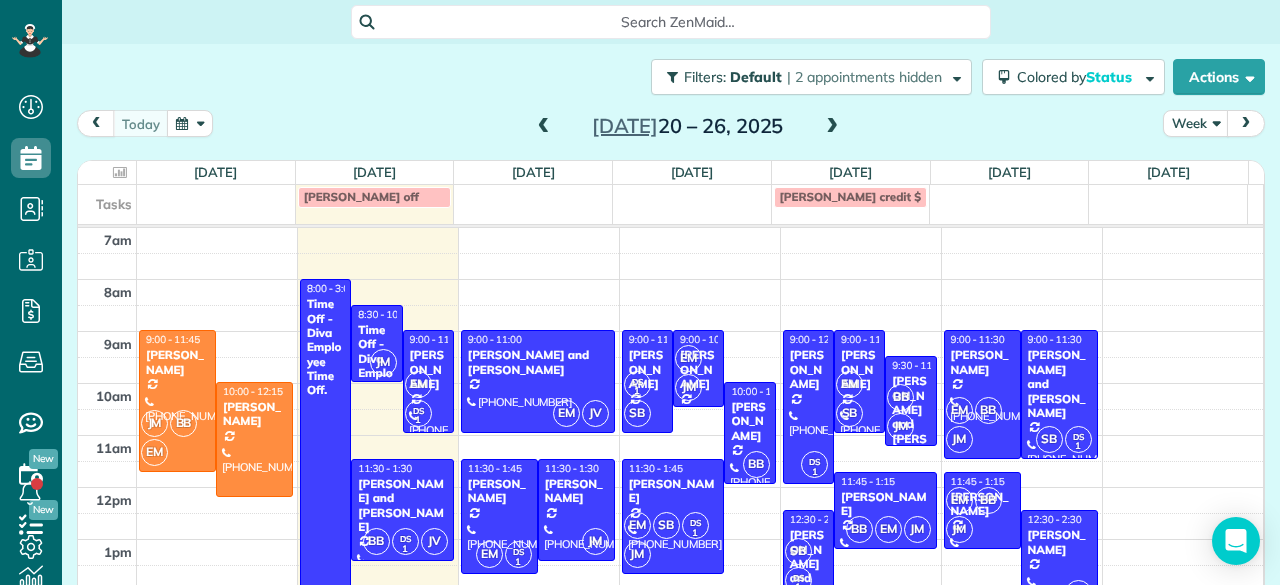 click at bounding box center [544, 127] 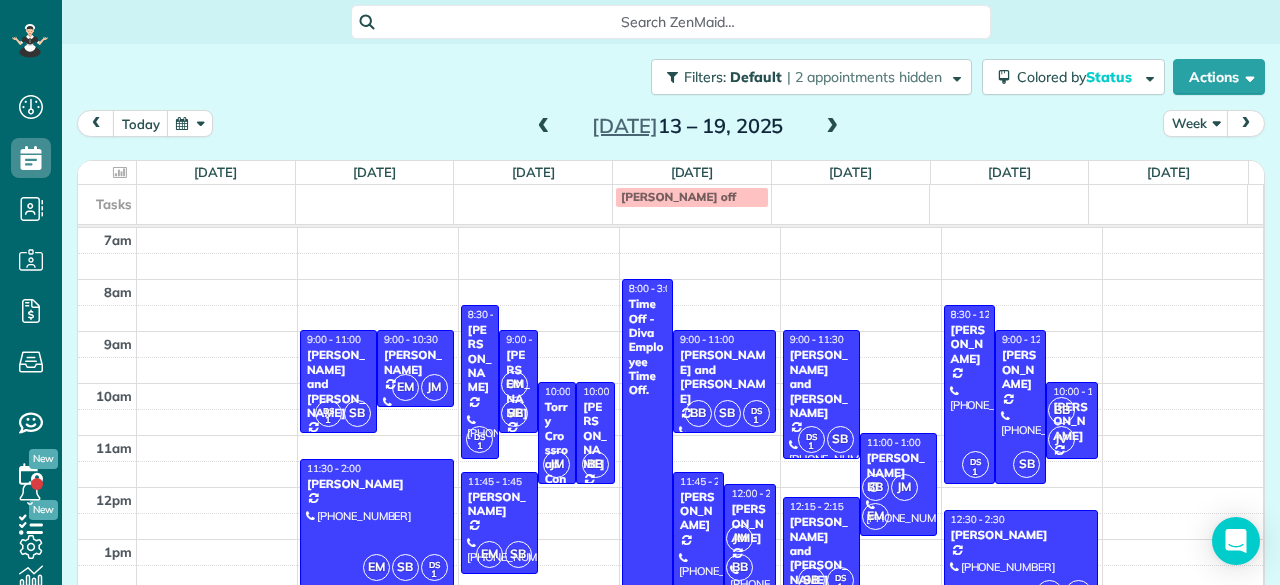click at bounding box center (832, 127) 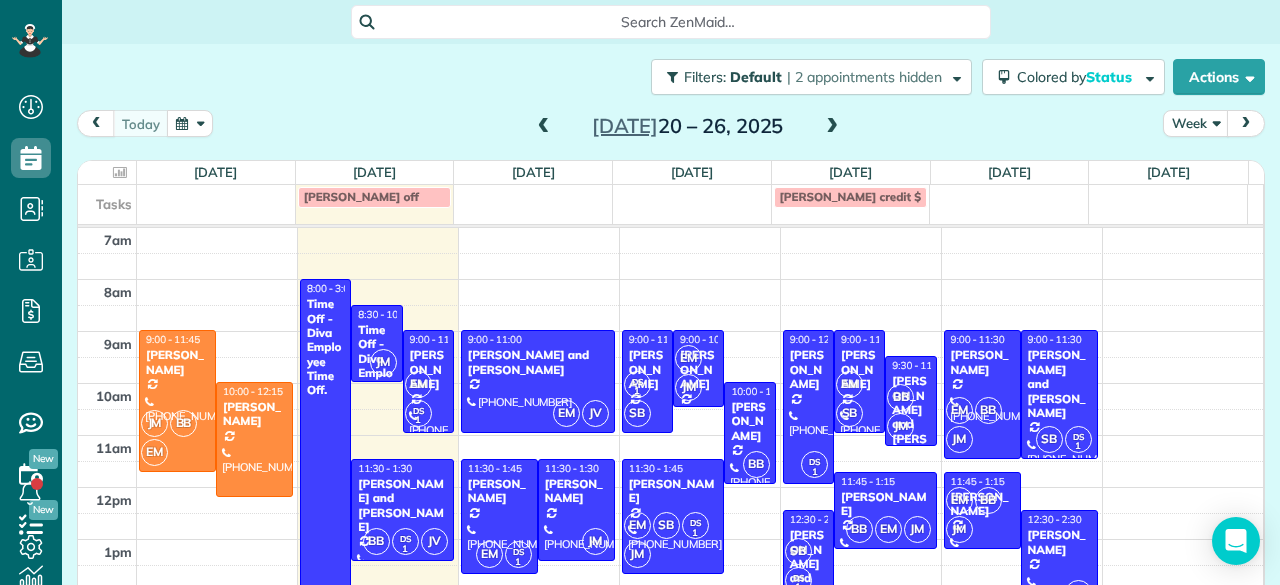 click at bounding box center (832, 127) 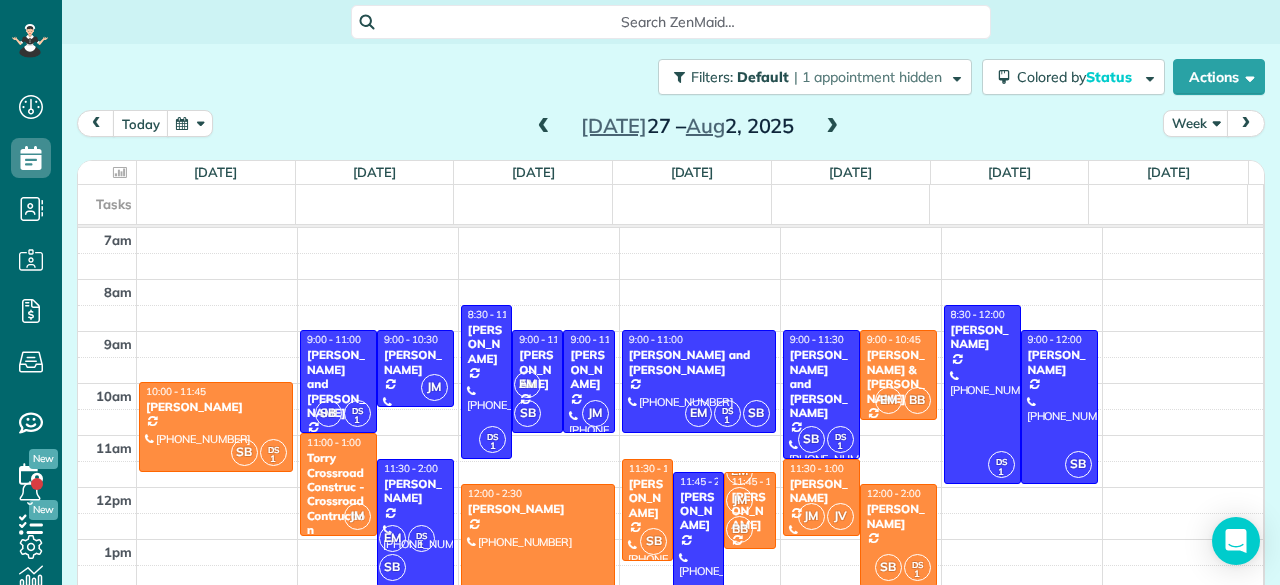 click at bounding box center (832, 127) 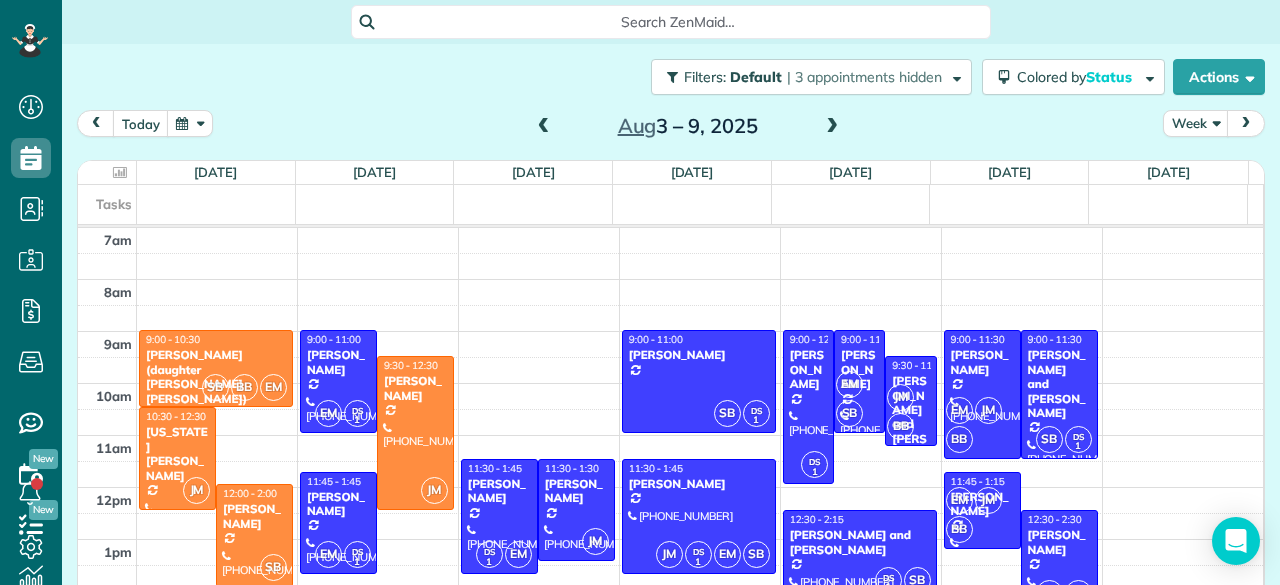 click at bounding box center (832, 127) 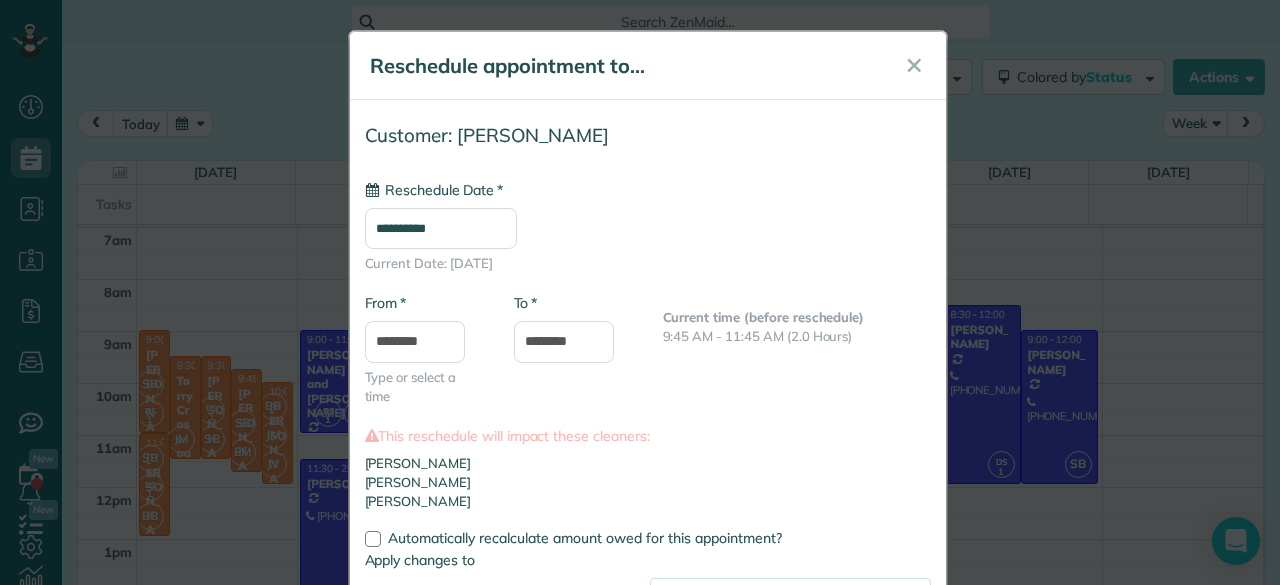 type on "**********" 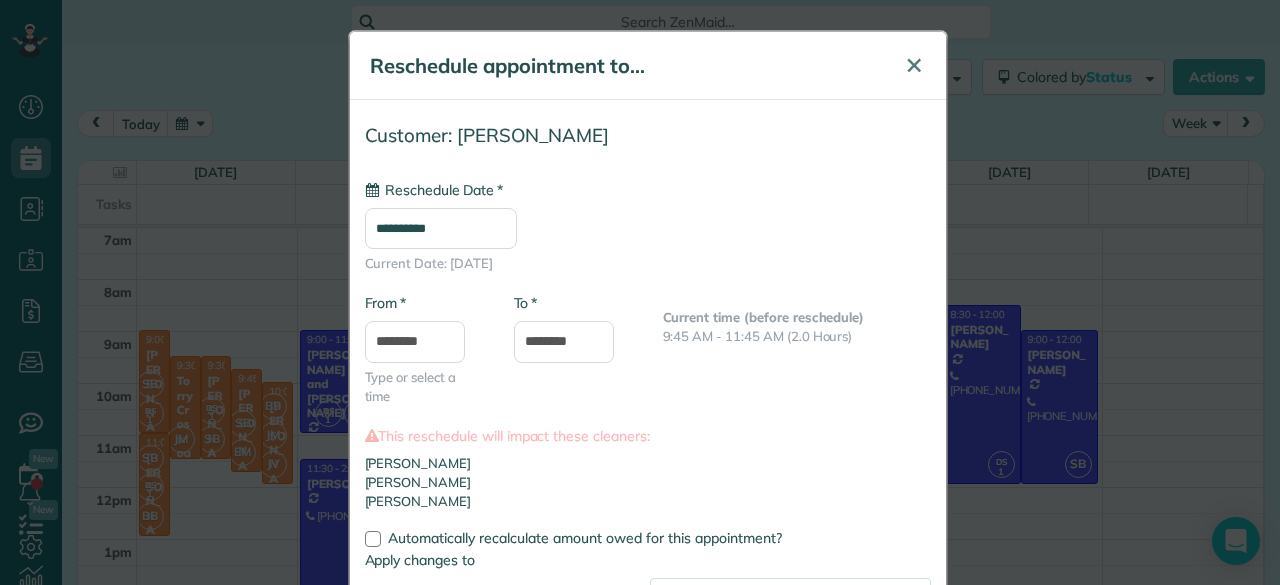 click on "✕" at bounding box center [914, 65] 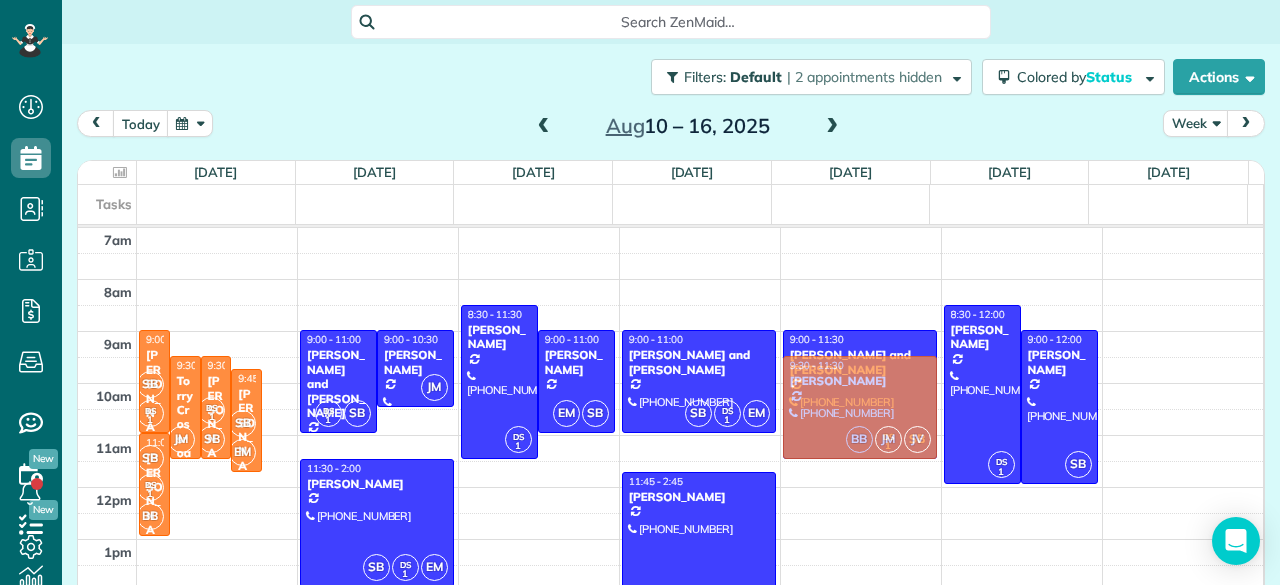 drag, startPoint x: 271, startPoint y: 411, endPoint x: 906, endPoint y: 403, distance: 635.0504 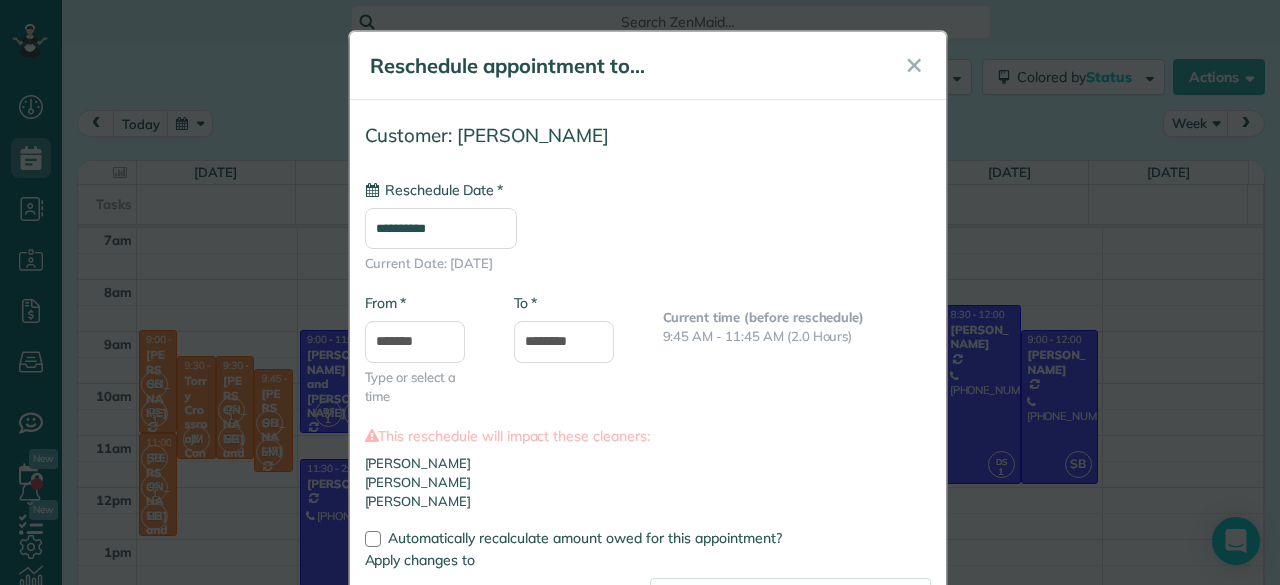 type on "**********" 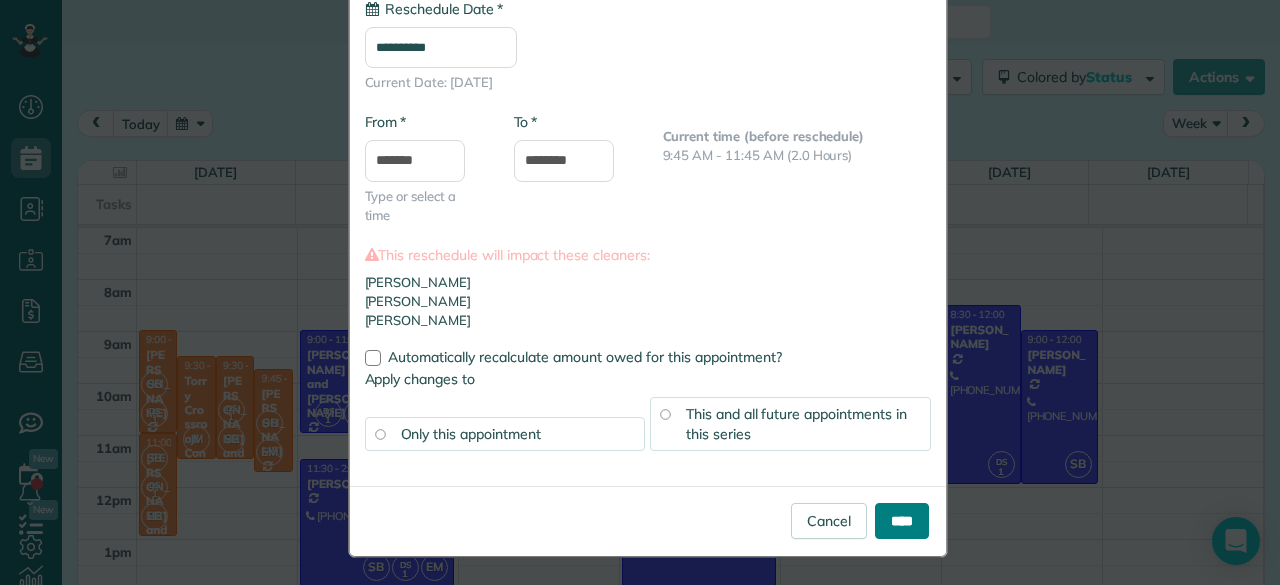 click on "****" at bounding box center (902, 521) 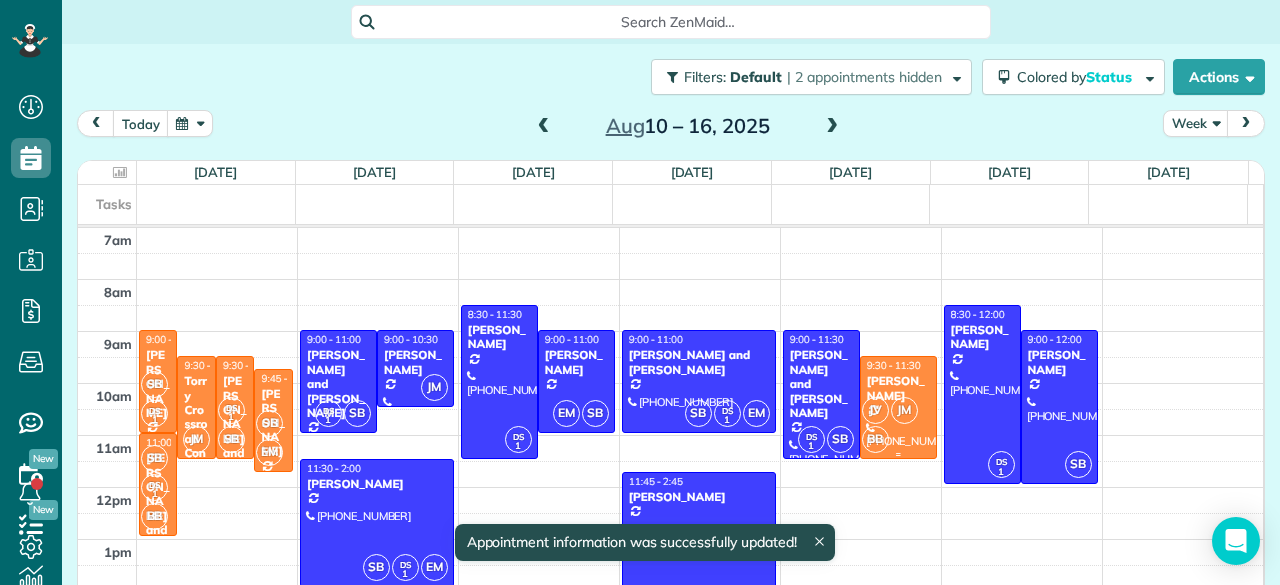 click on "BB" at bounding box center (875, 439) 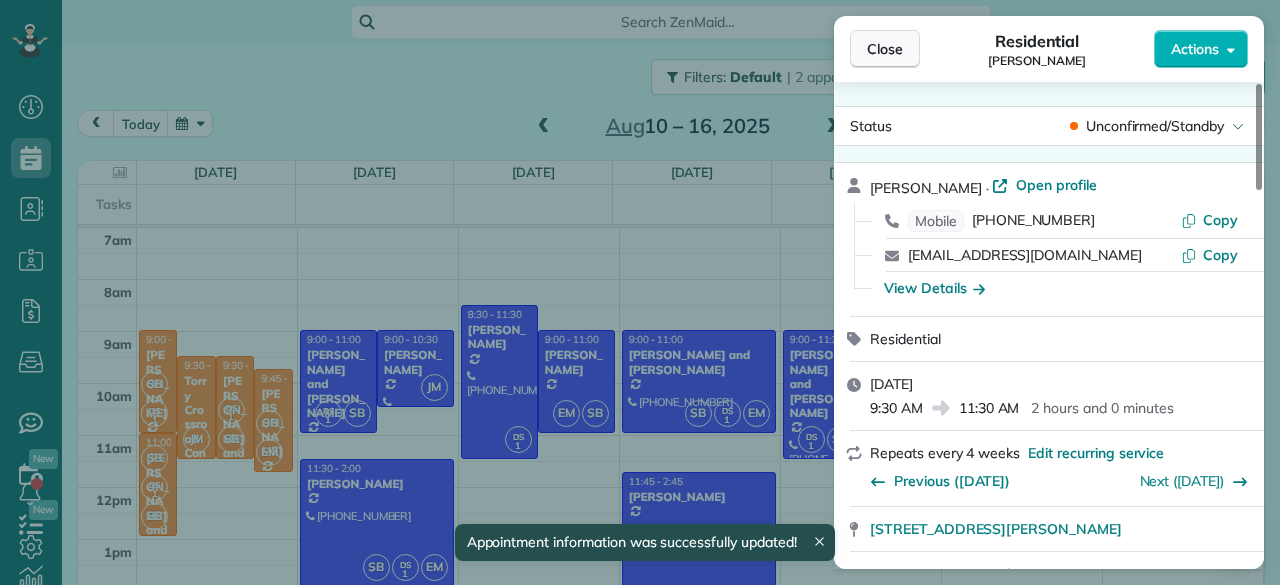 click on "Close" at bounding box center (885, 49) 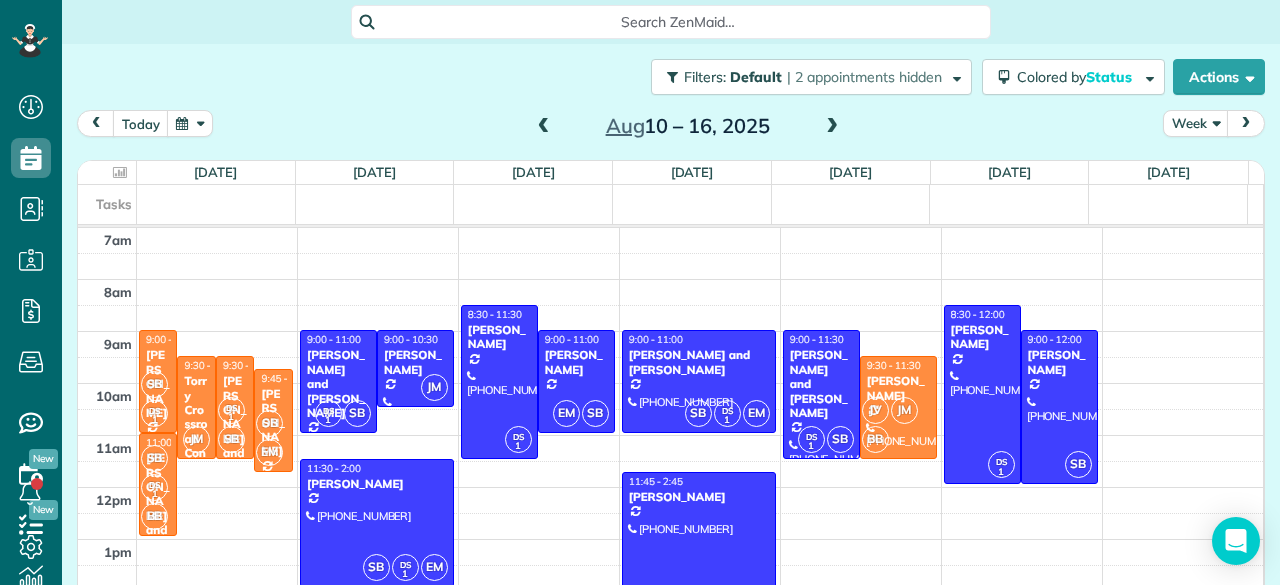 click at bounding box center [832, 127] 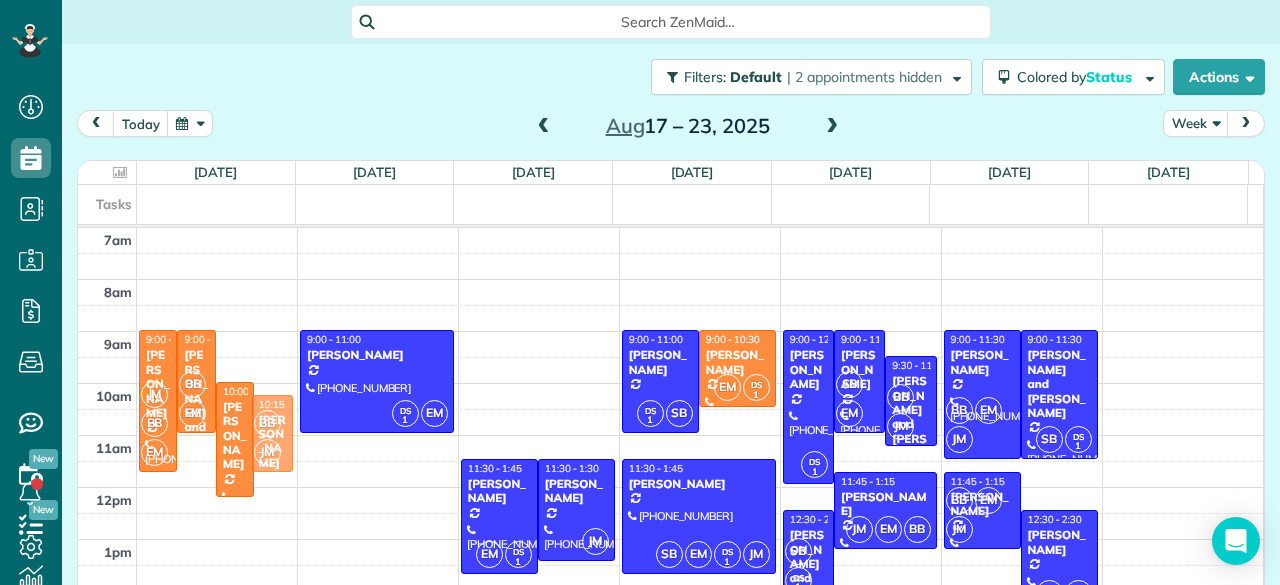 drag, startPoint x: 267, startPoint y: 409, endPoint x: 267, endPoint y: 424, distance: 15 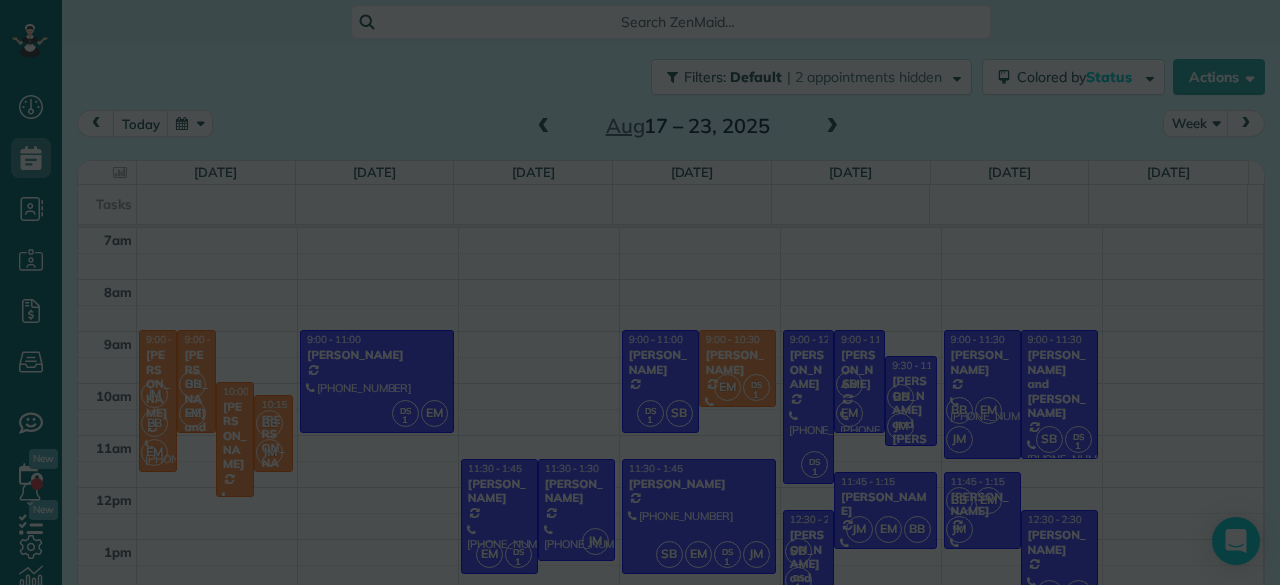 scroll, scrollTop: 0, scrollLeft: 0, axis: both 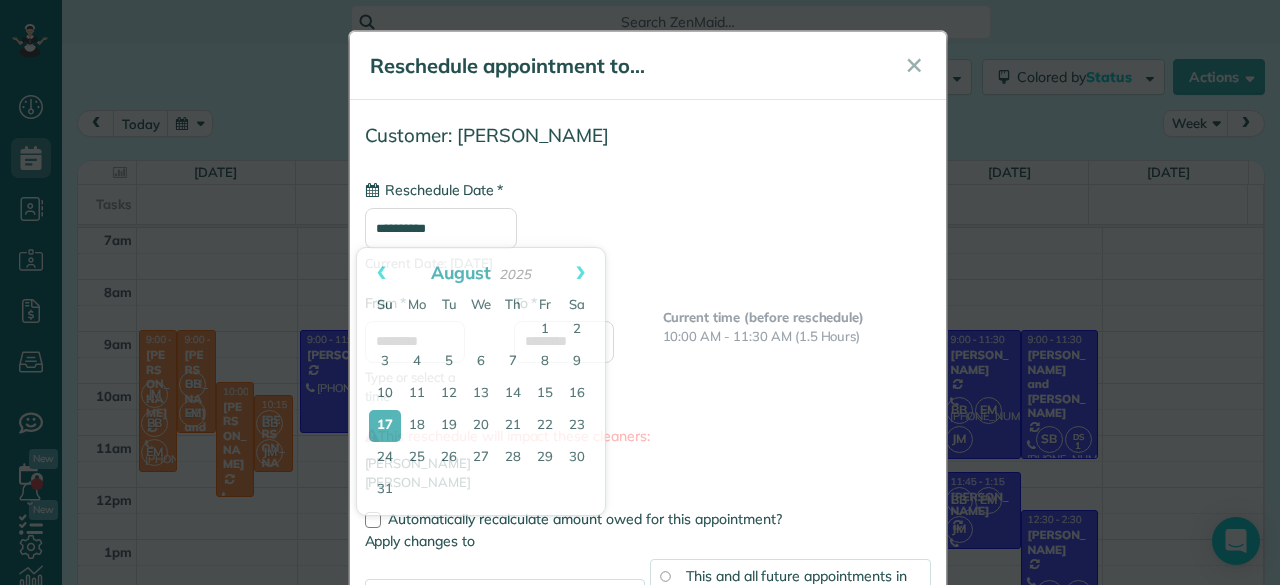 click on "**********" at bounding box center [441, 228] 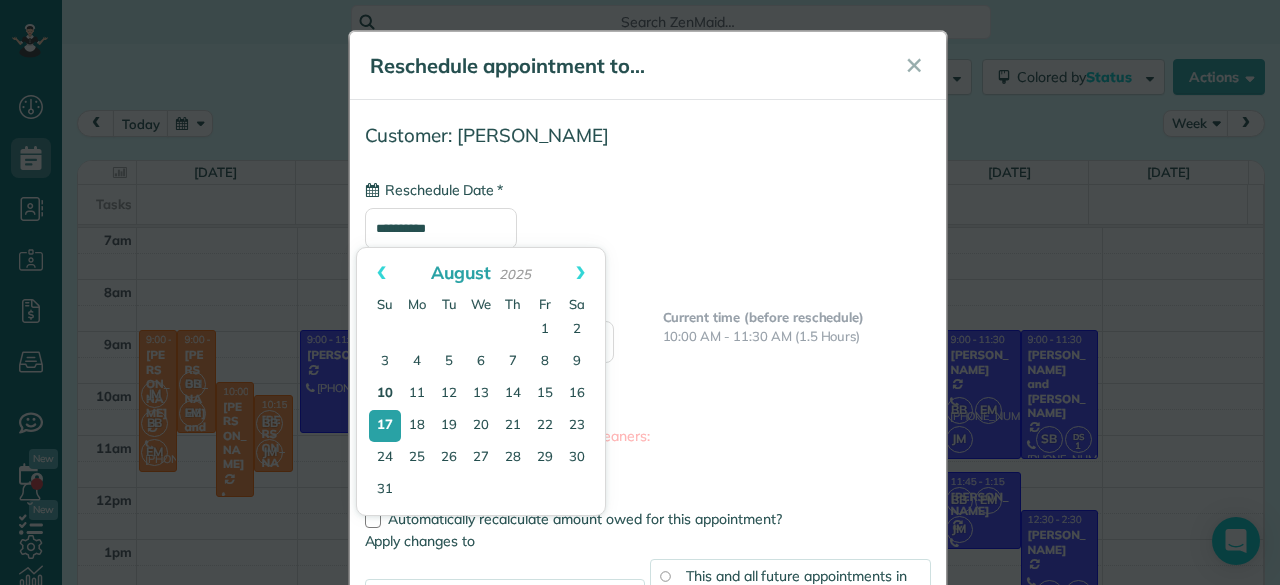 click on "10" at bounding box center (385, 394) 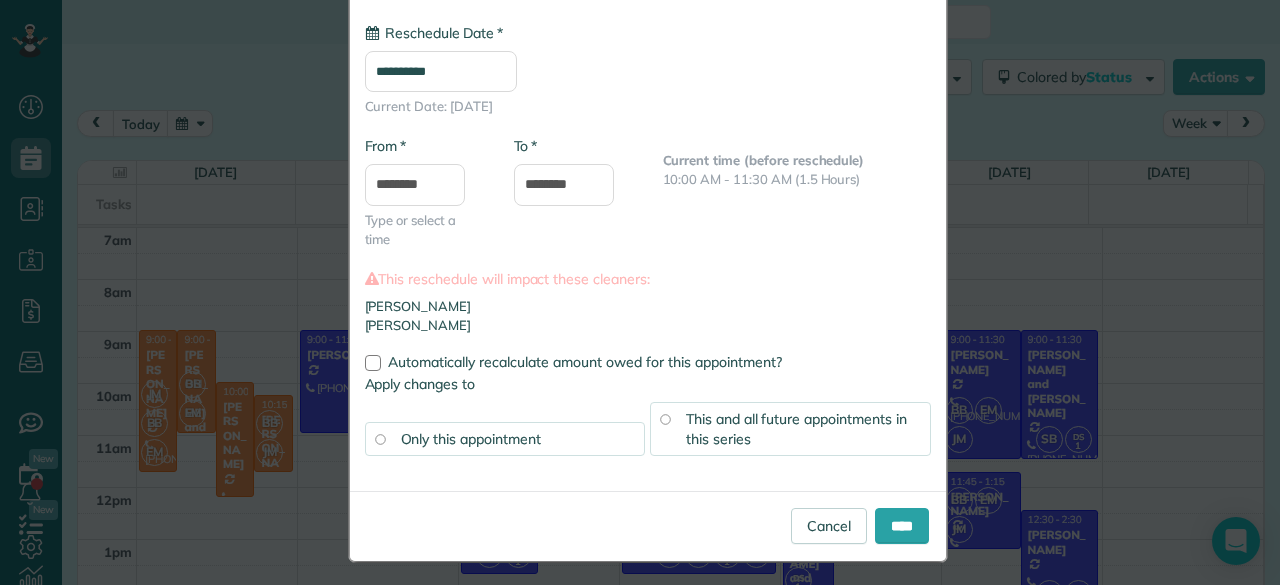 scroll, scrollTop: 157, scrollLeft: 0, axis: vertical 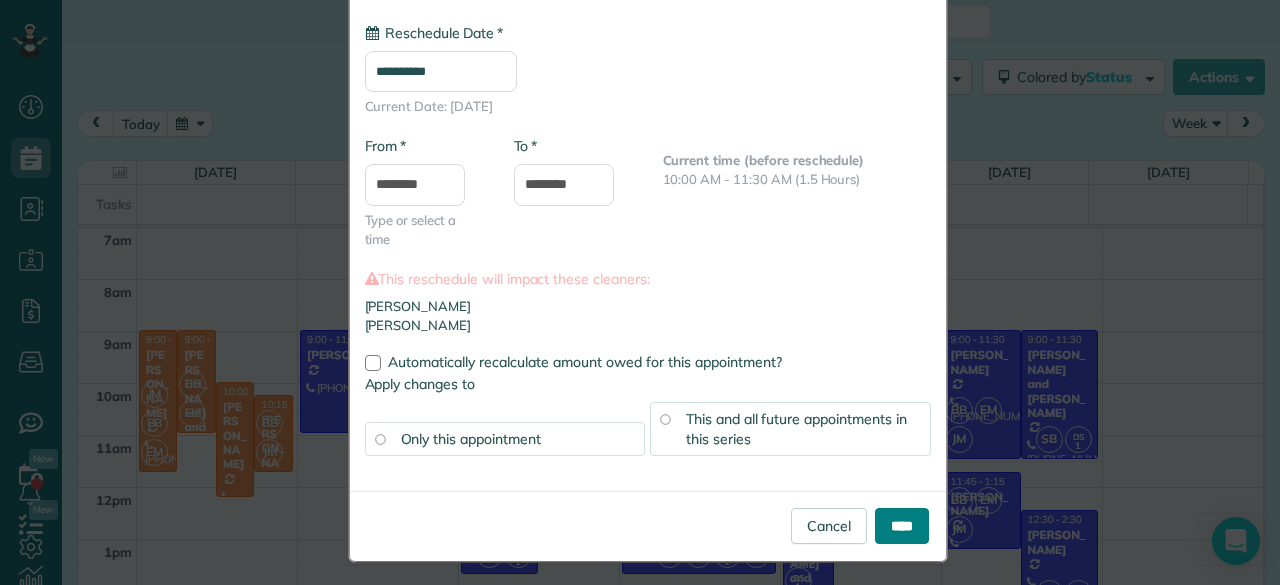 click on "****" at bounding box center (902, 526) 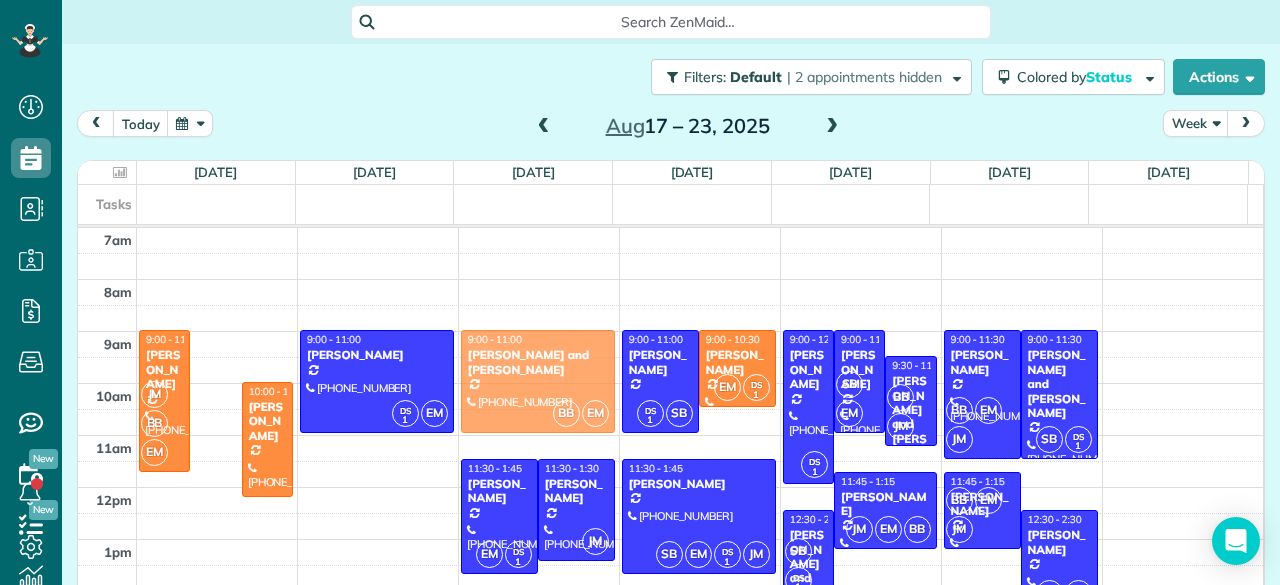 drag, startPoint x: 214, startPoint y: 356, endPoint x: 506, endPoint y: 350, distance: 292.06165 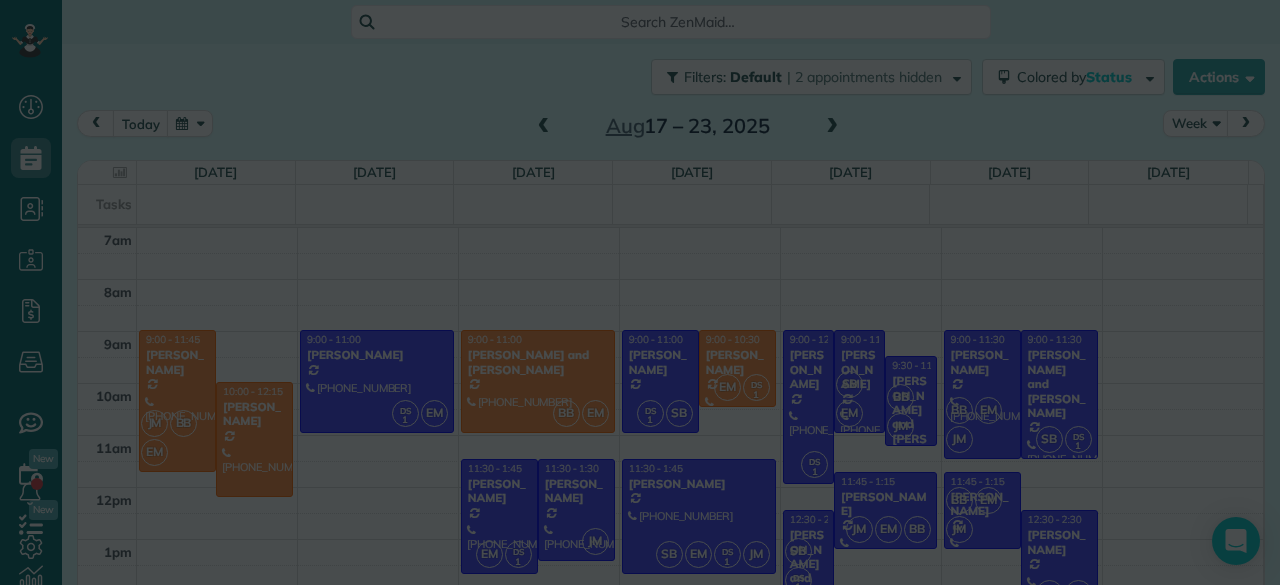 scroll, scrollTop: 0, scrollLeft: 0, axis: both 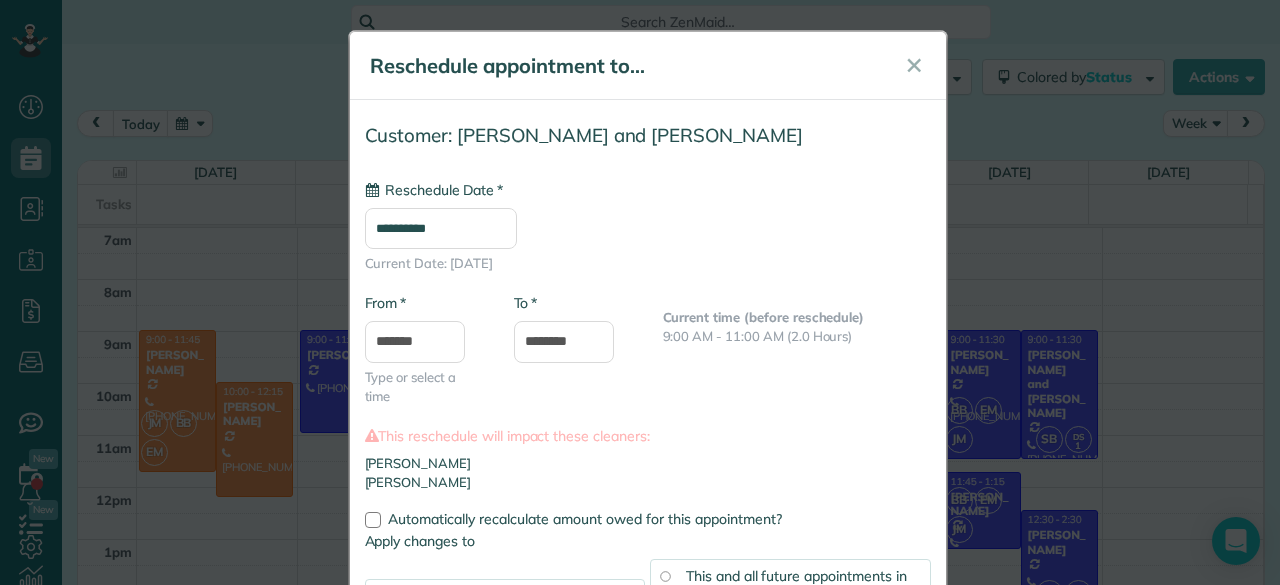 type on "**********" 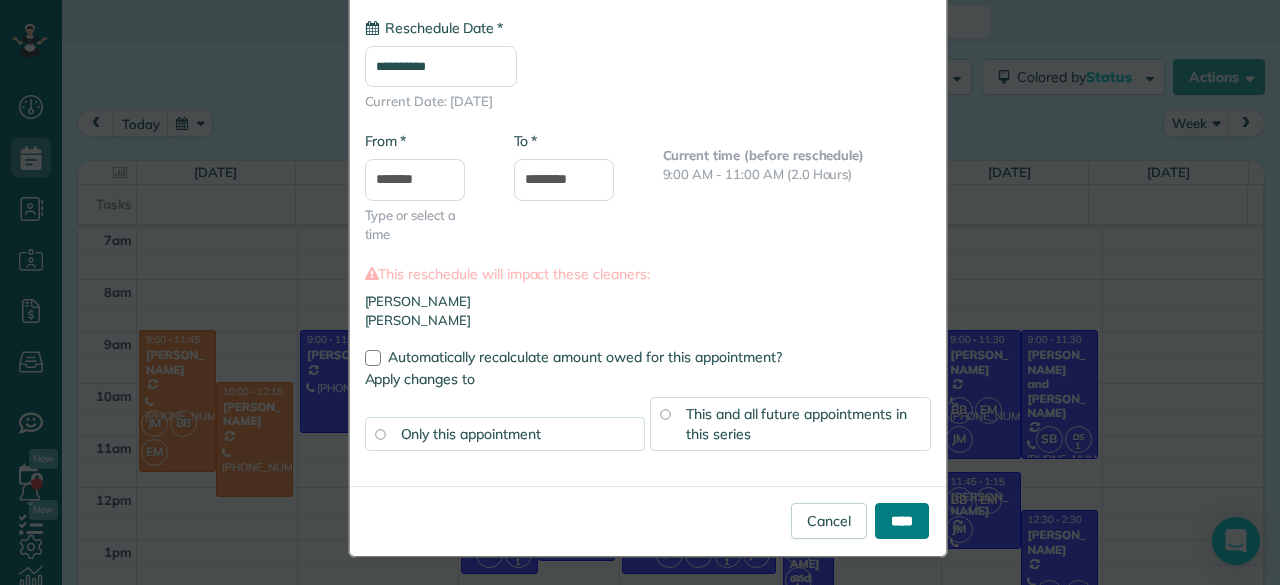 click on "****" at bounding box center [902, 521] 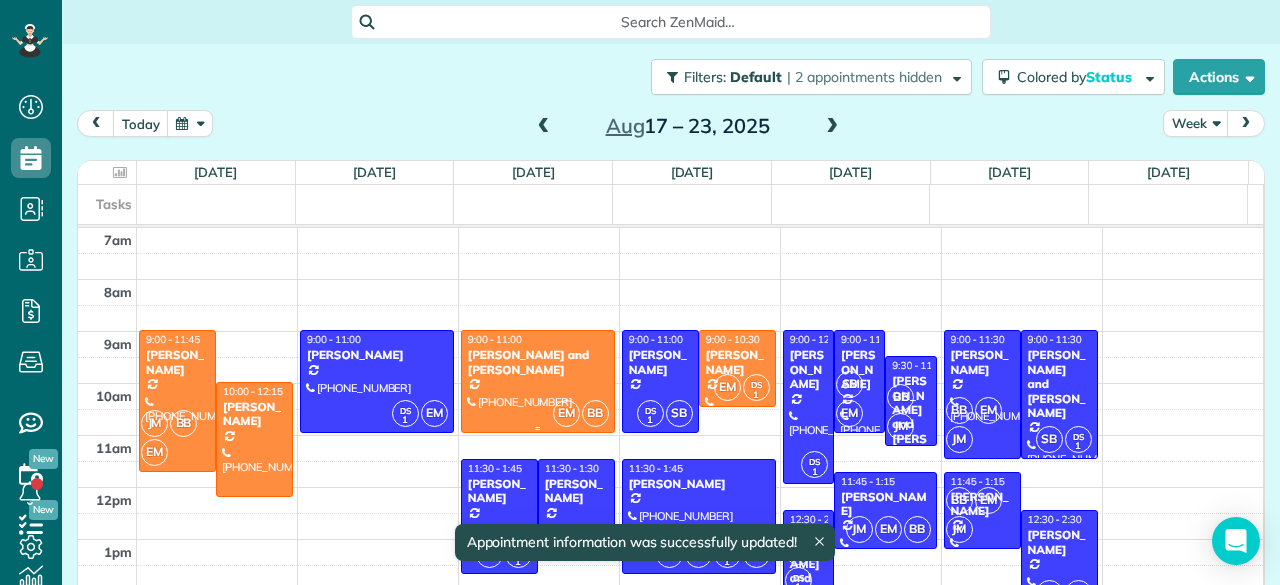 click at bounding box center (538, 381) 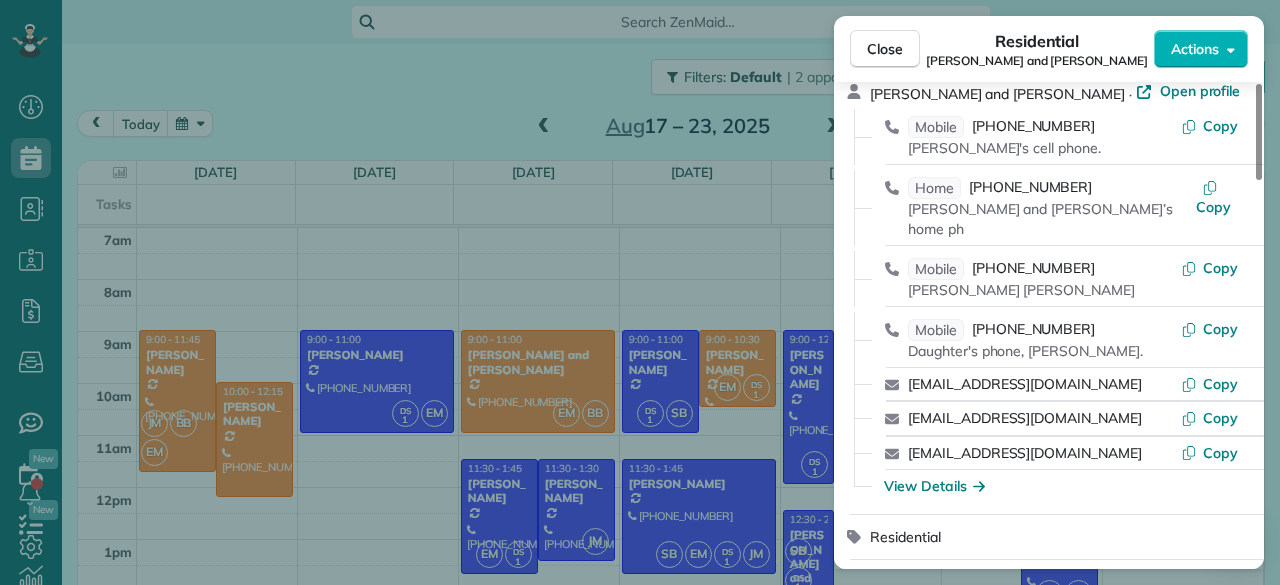 scroll, scrollTop: 0, scrollLeft: 0, axis: both 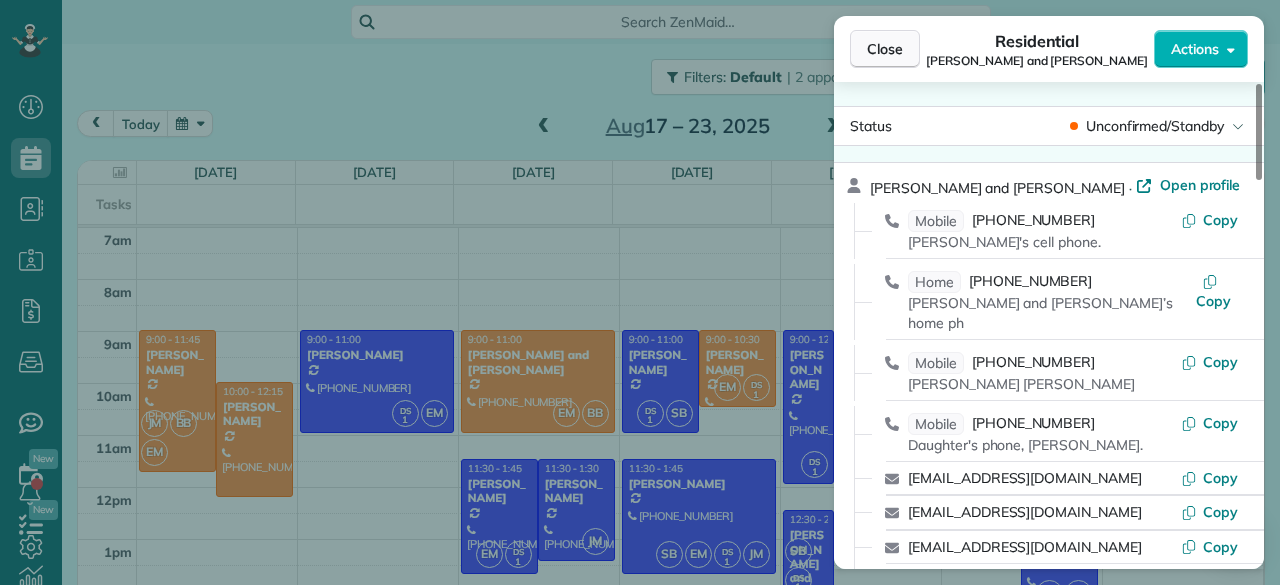 click on "Close" at bounding box center [885, 49] 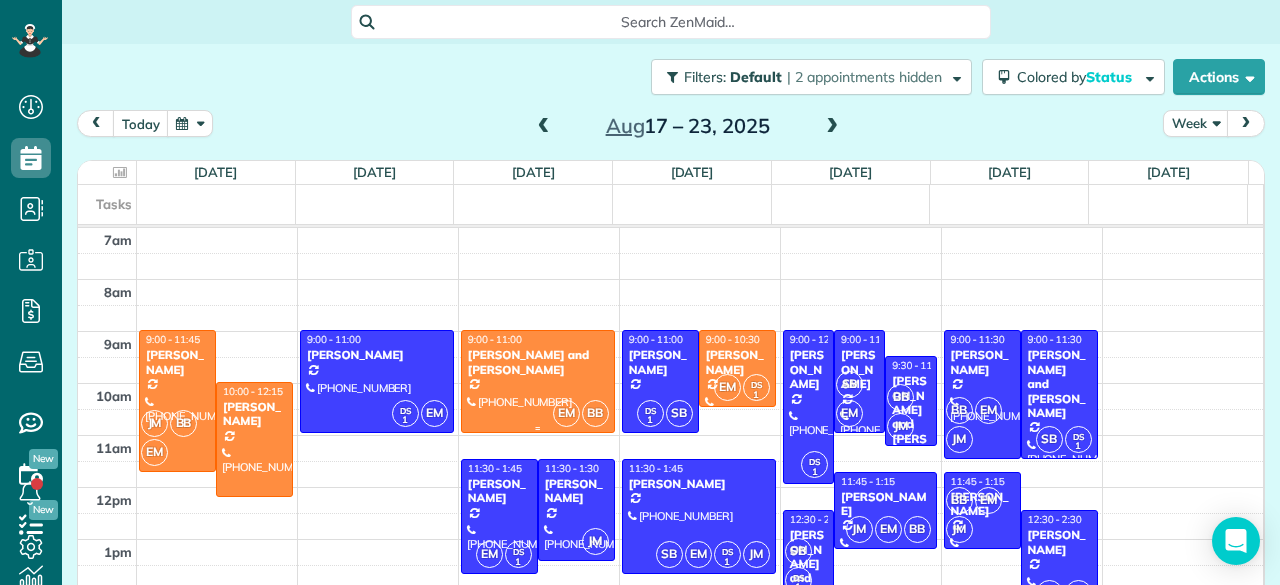 click at bounding box center [538, 381] 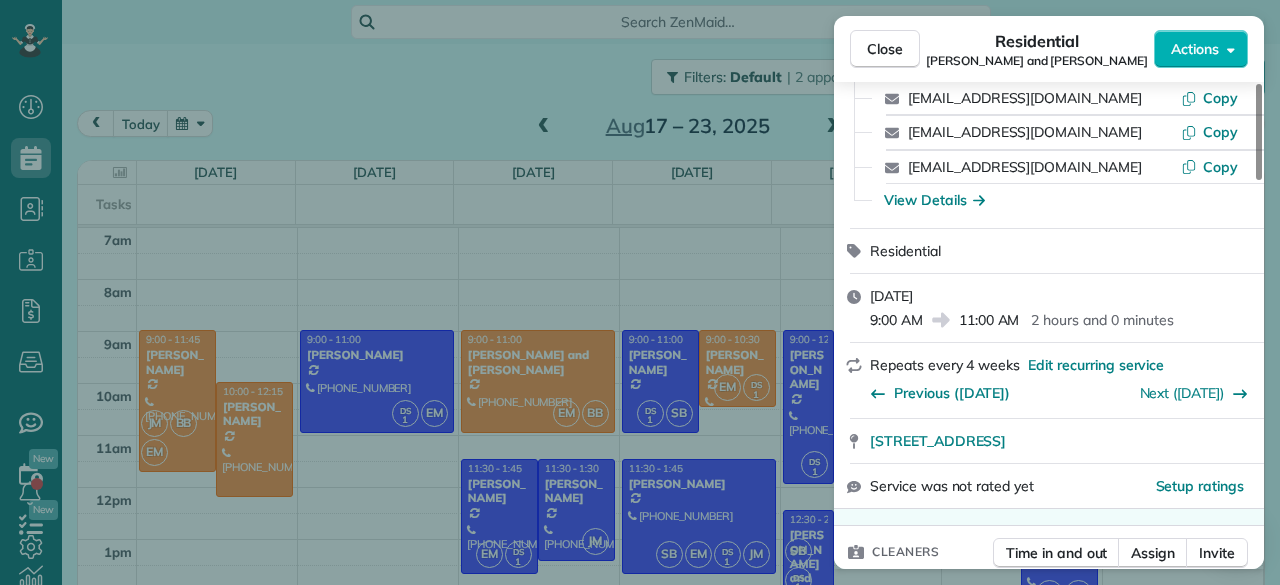 scroll, scrollTop: 506, scrollLeft: 0, axis: vertical 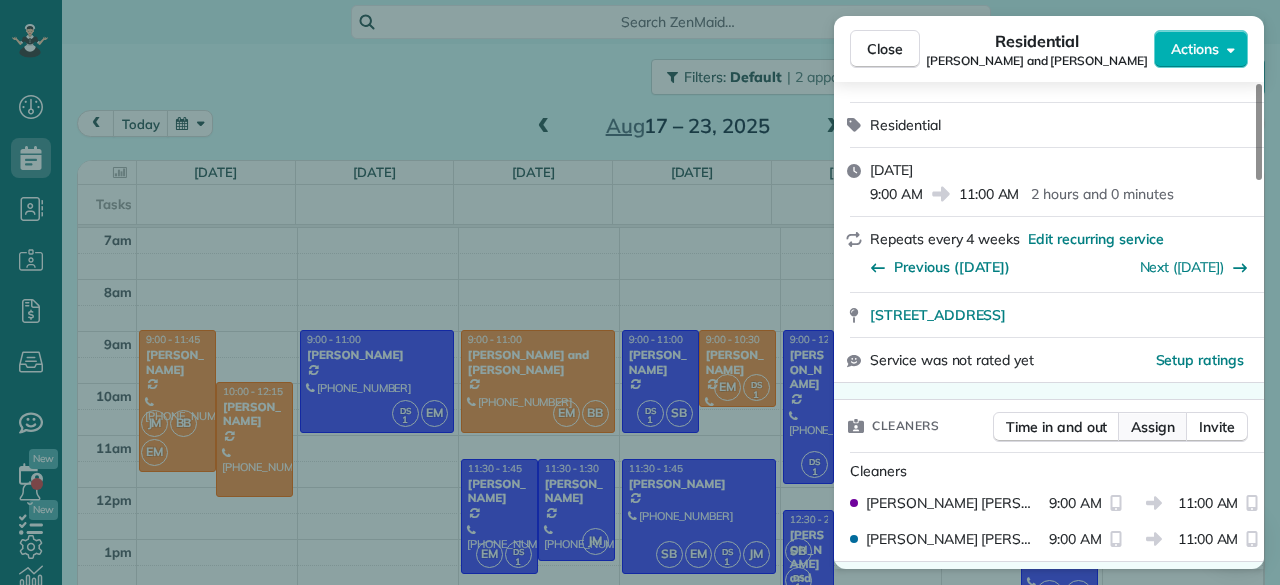 click on "Assign" at bounding box center [1153, 427] 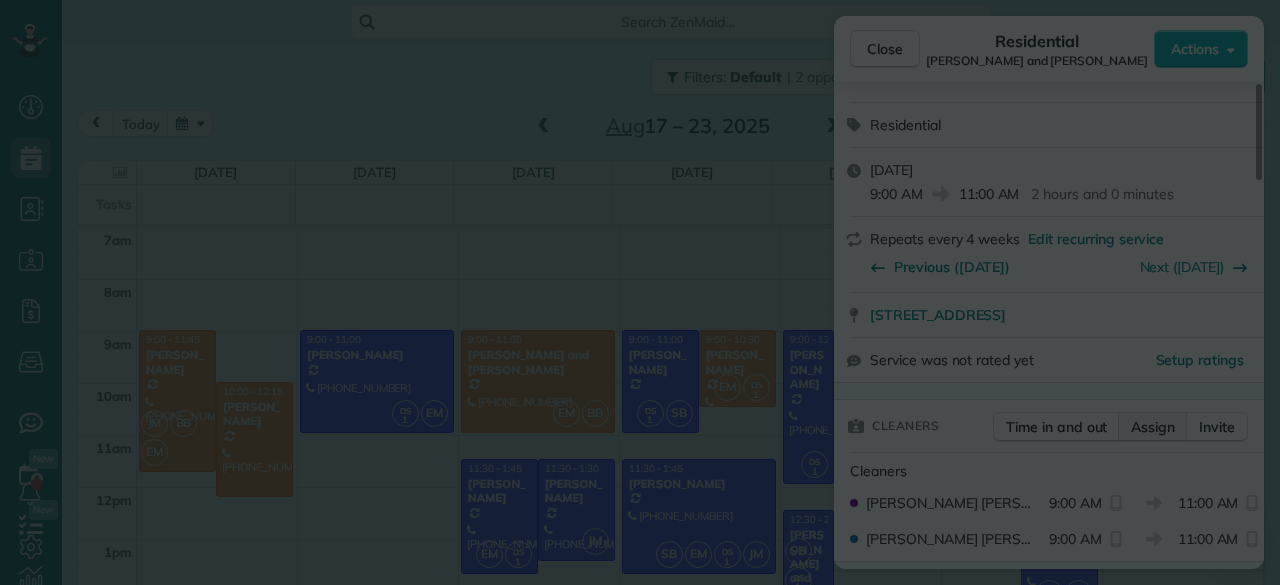 scroll, scrollTop: 0, scrollLeft: 0, axis: both 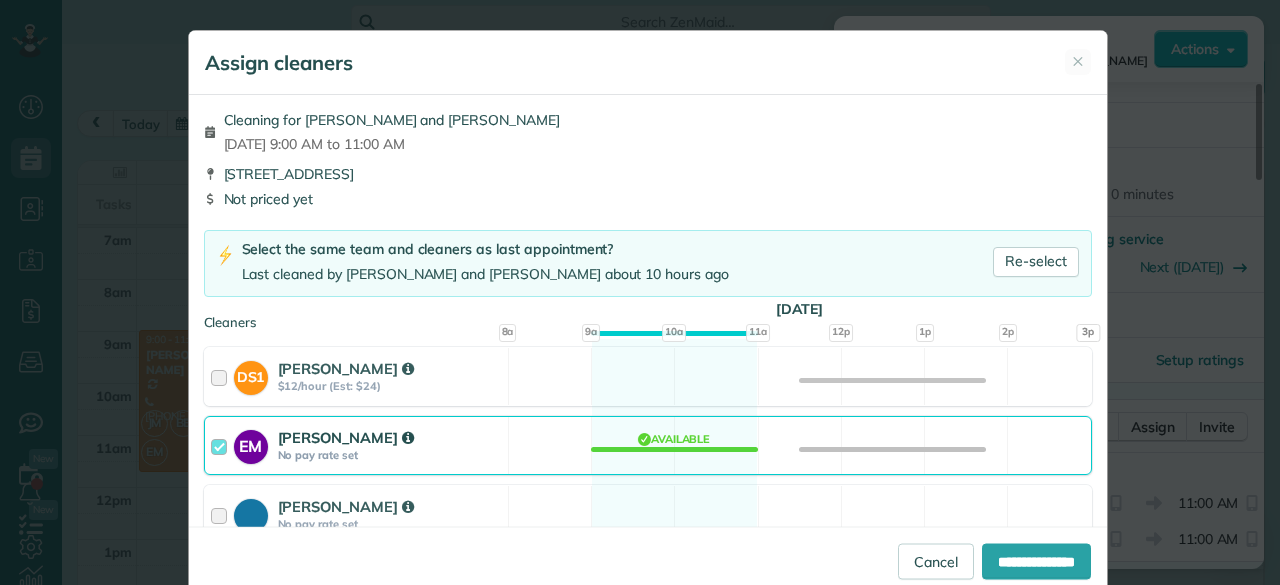 click on "EM
[PERSON_NAME]
No pay rate set
Available" at bounding box center (648, 445) 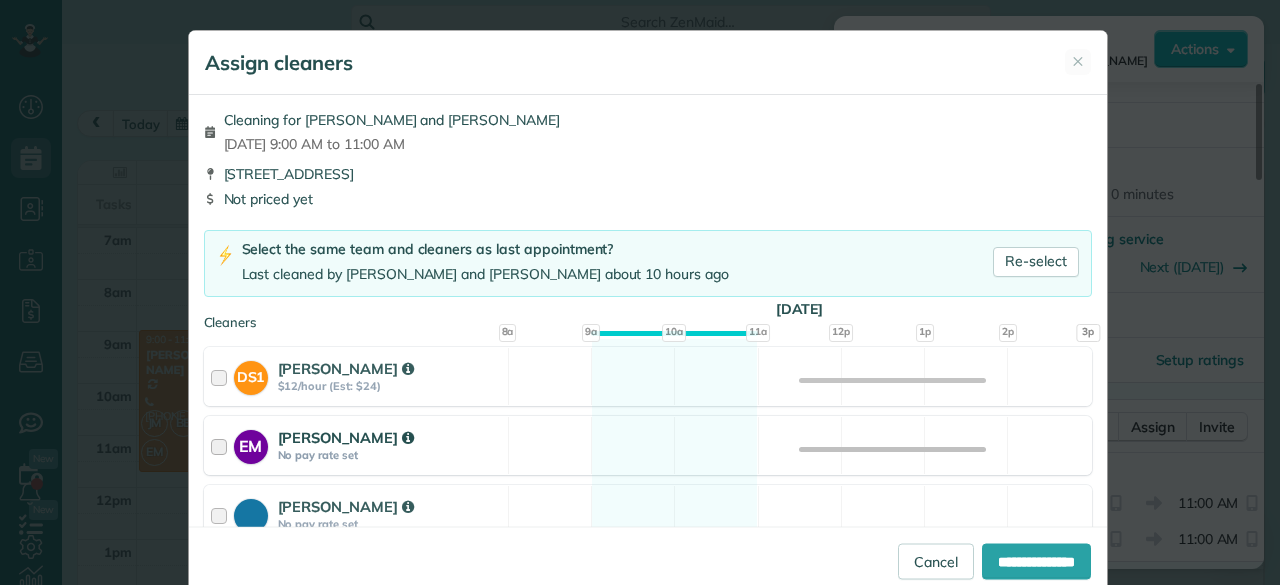click on "EM
[PERSON_NAME]
No pay rate set
Available" at bounding box center (648, 445) 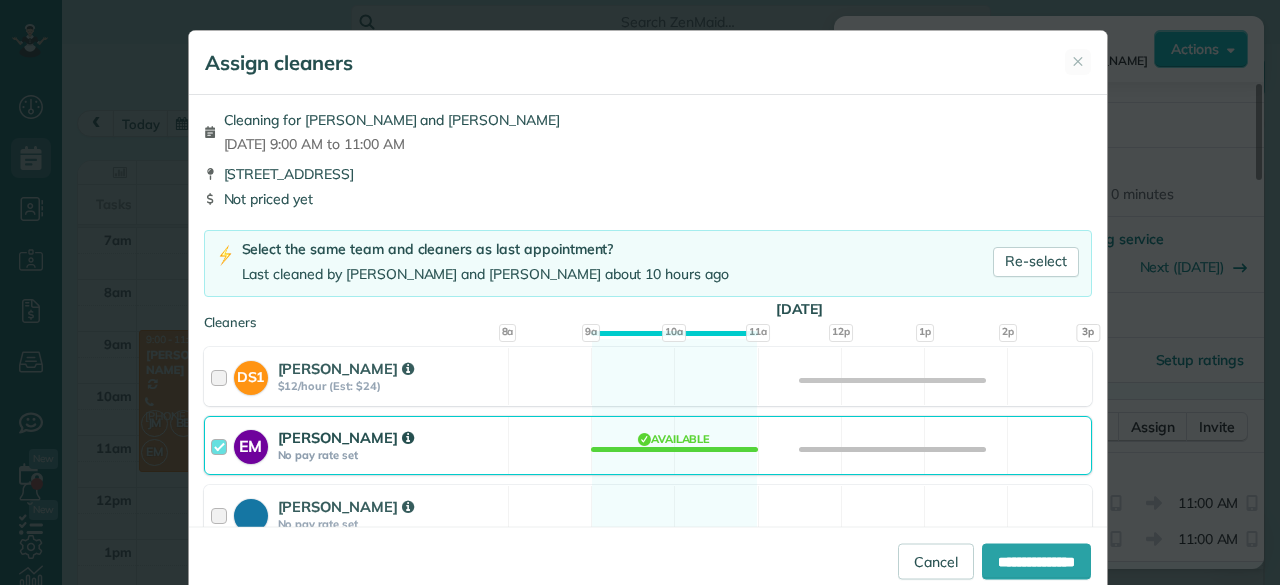 click on "EM
[PERSON_NAME]
No pay rate set
Available" at bounding box center (648, 445) 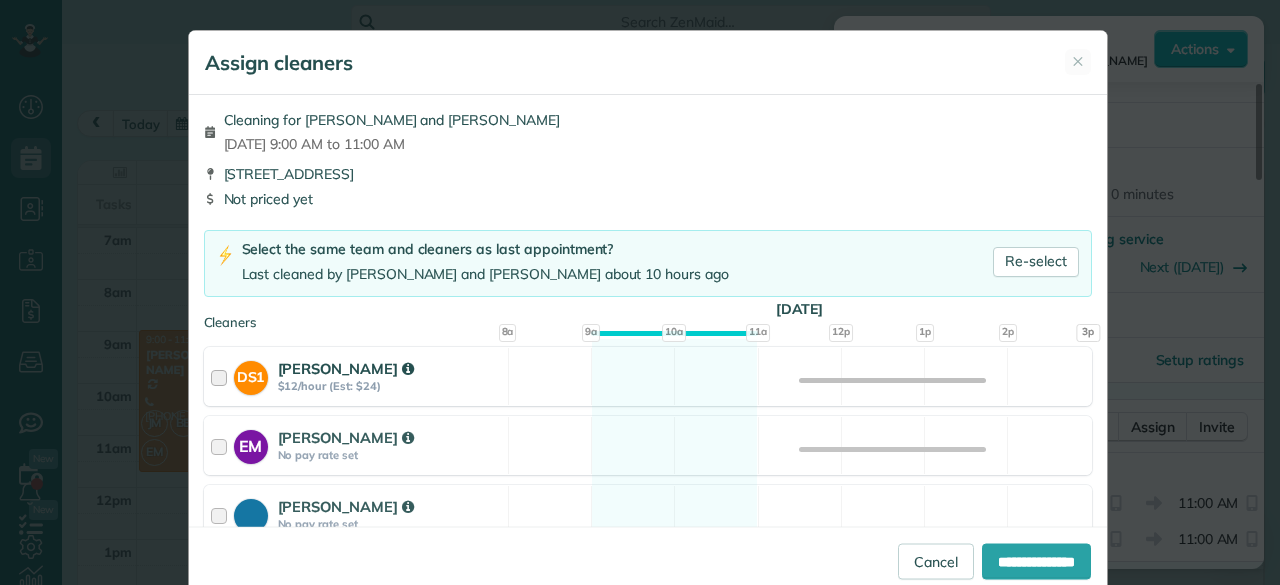 click on "$12/hour (Est: $24)" at bounding box center (390, 386) 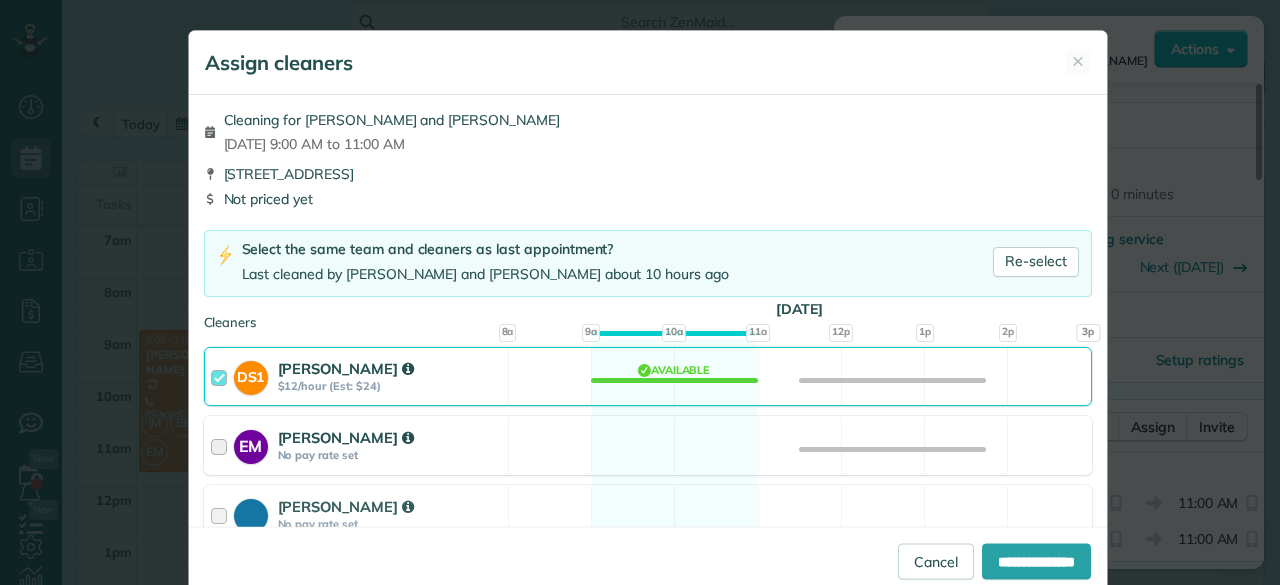 click on "EM
[PERSON_NAME]
No pay rate set
Available" at bounding box center (648, 445) 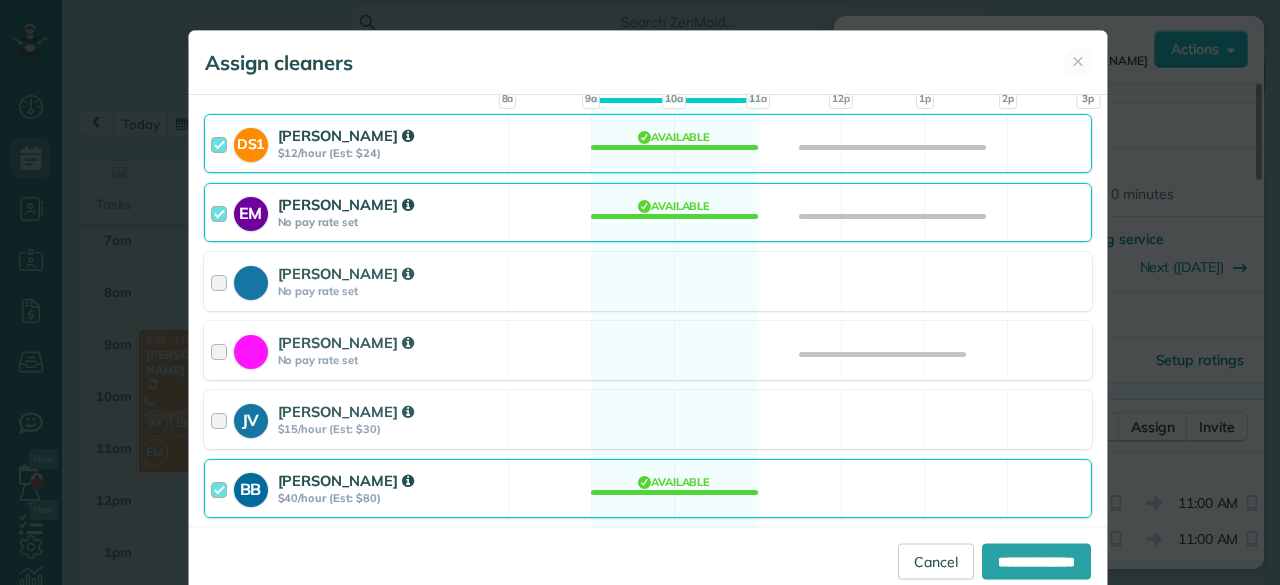 scroll, scrollTop: 248, scrollLeft: 0, axis: vertical 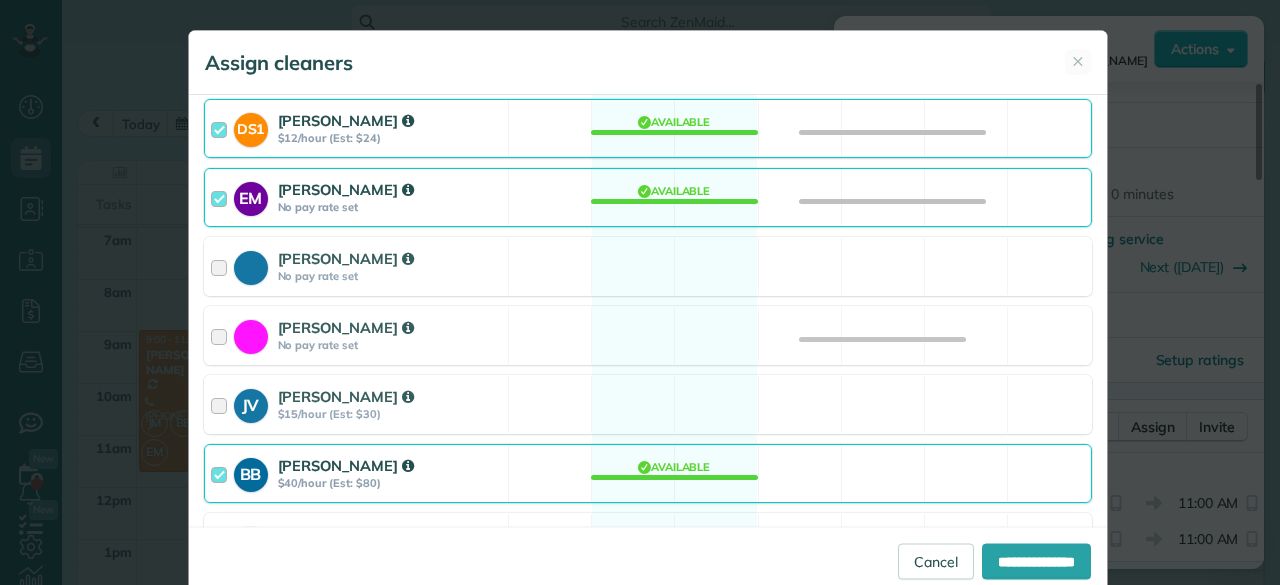 click on "BB
[PERSON_NAME]
$40/hour (Est: $80)
Available" at bounding box center (648, 473) 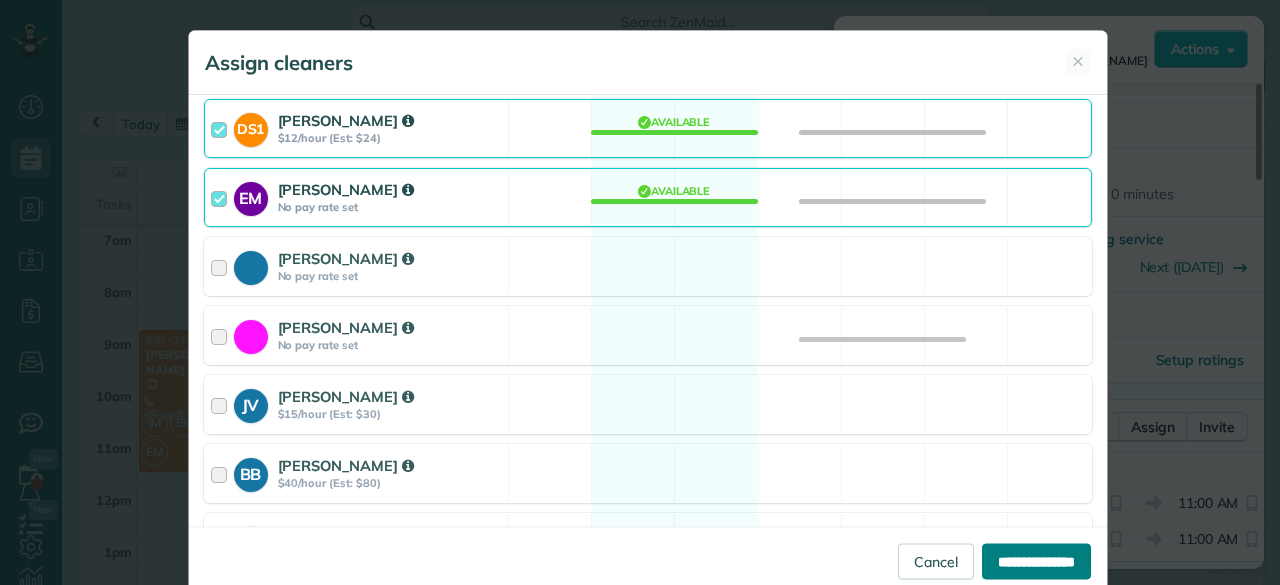 click on "**********" at bounding box center (1036, 561) 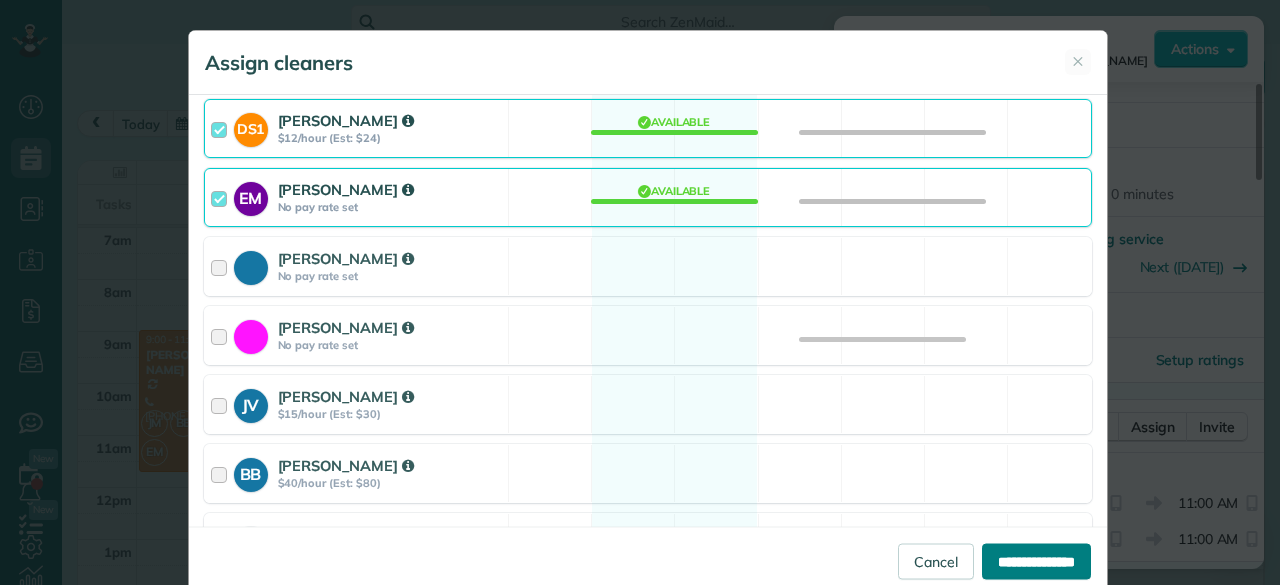 type on "**********" 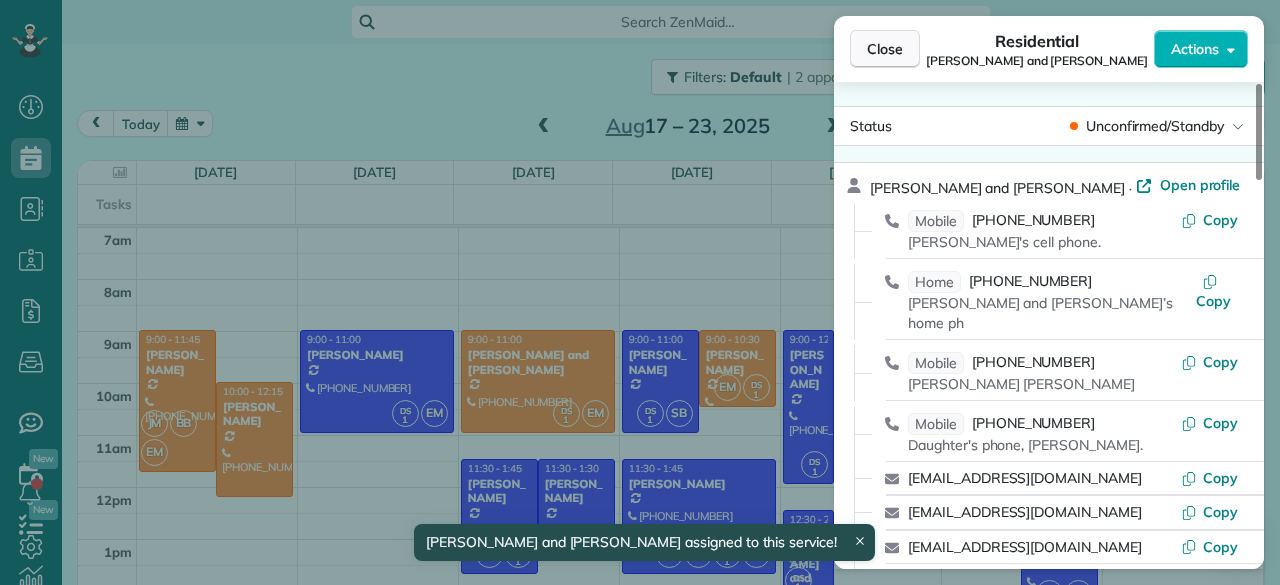 click on "Close" at bounding box center (885, 49) 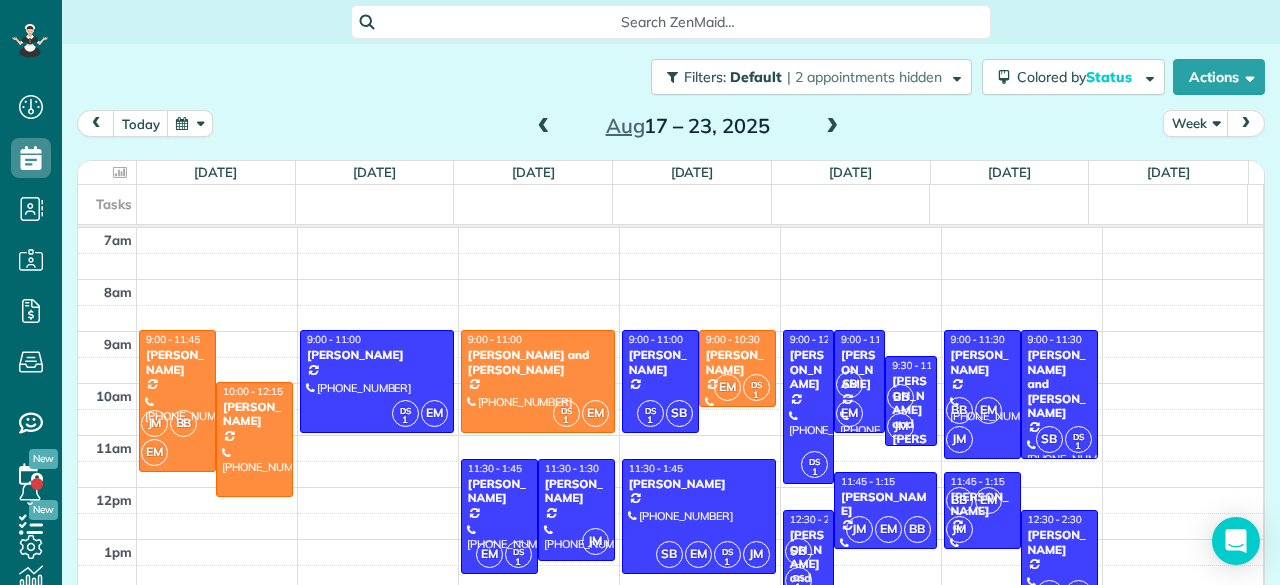 click at bounding box center (544, 127) 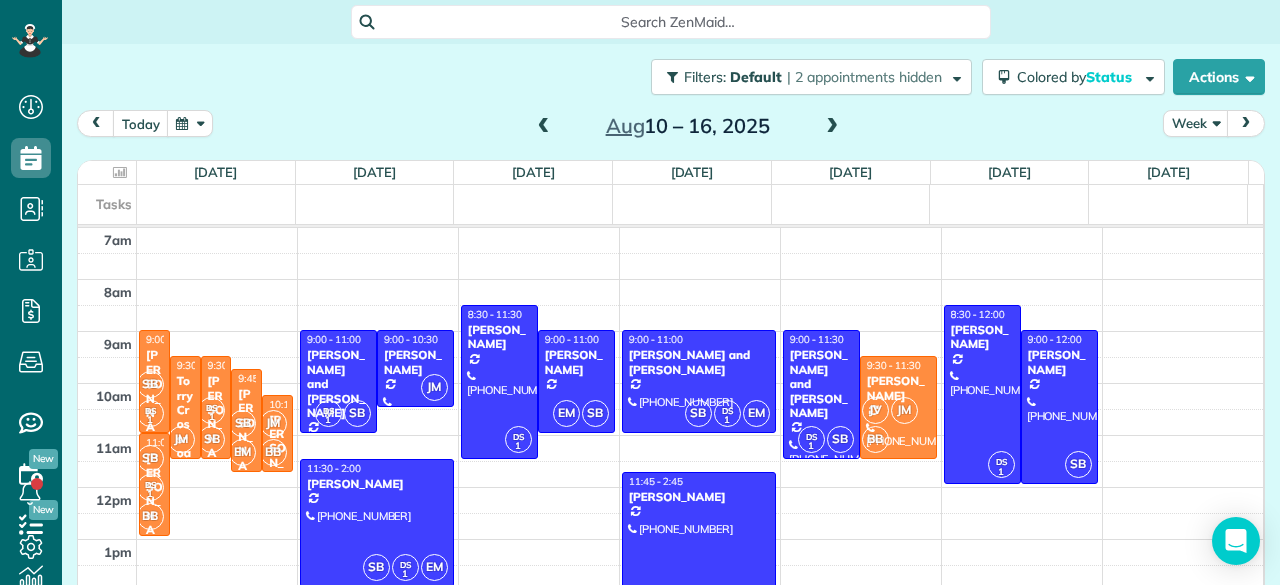click at bounding box center [832, 127] 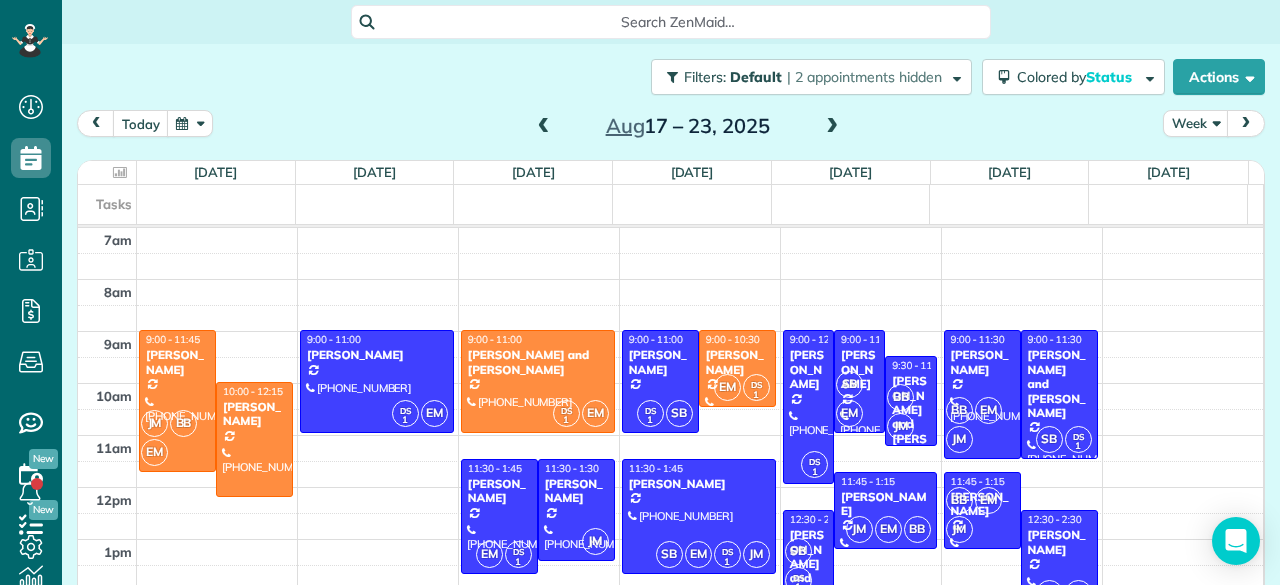 click at bounding box center [832, 127] 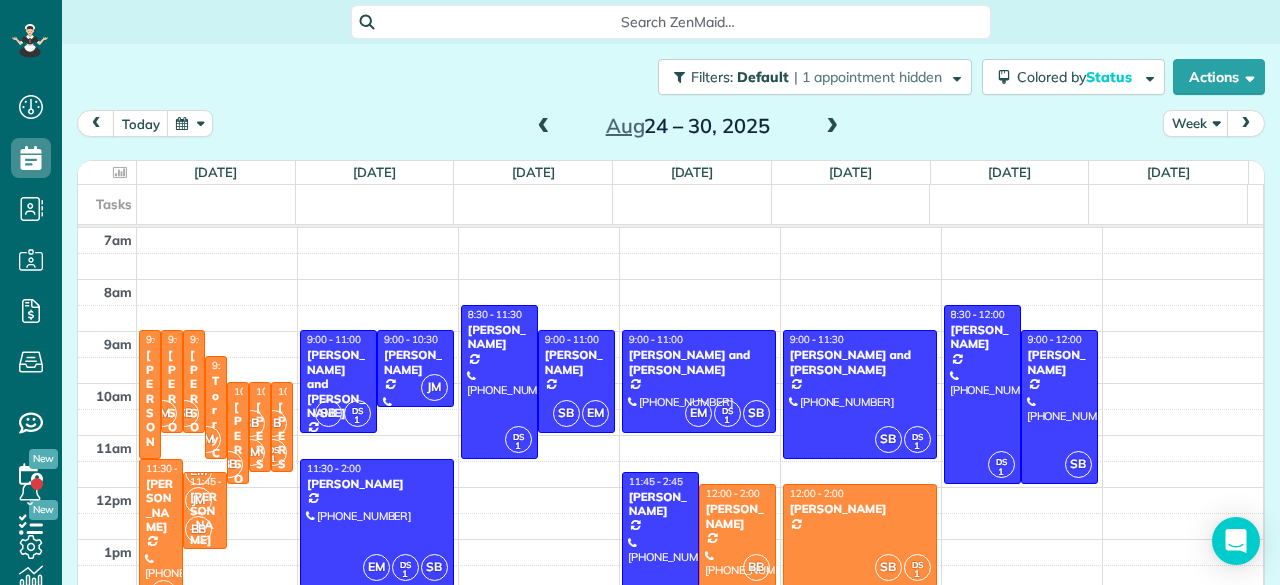click at bounding box center (832, 127) 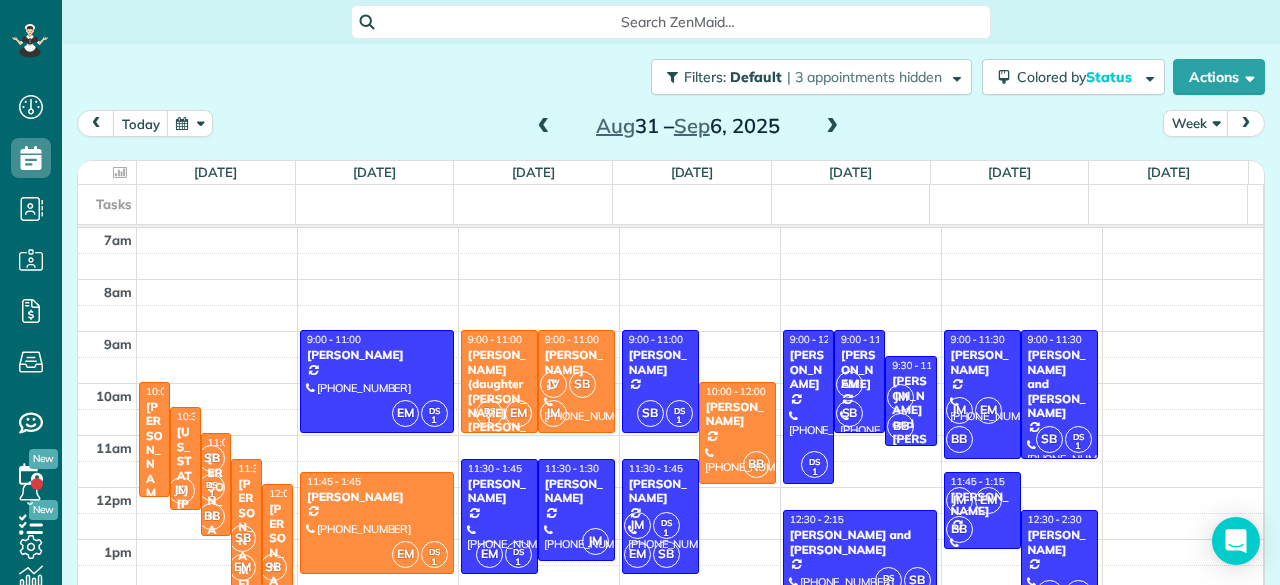 click at bounding box center (832, 127) 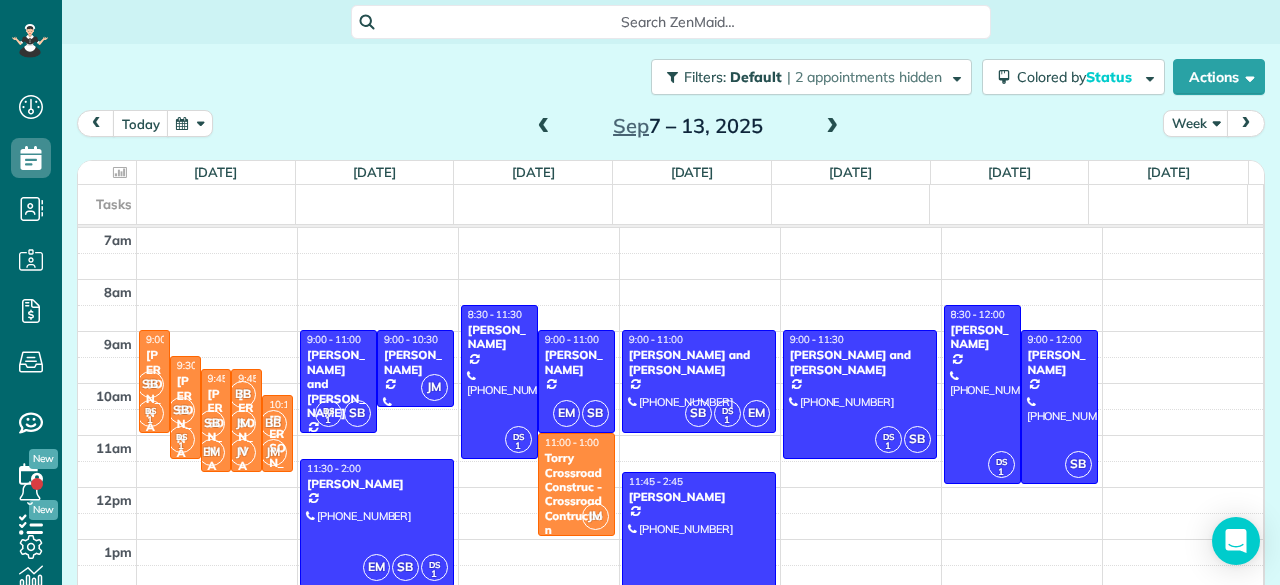 click at bounding box center [544, 127] 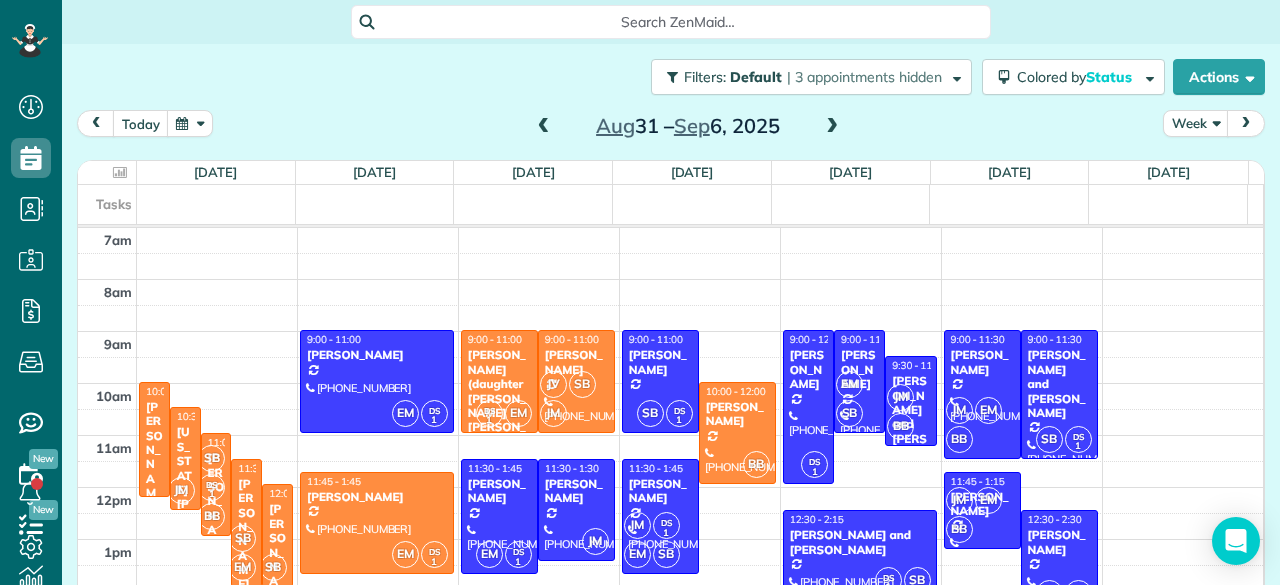 click at bounding box center (544, 127) 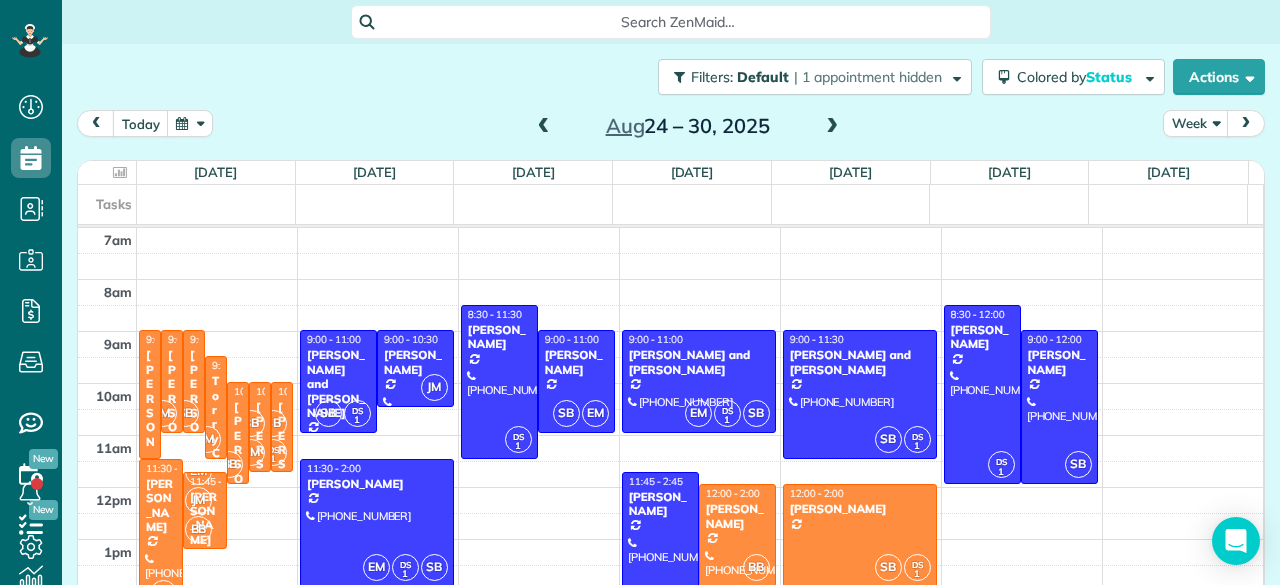 click at bounding box center (544, 127) 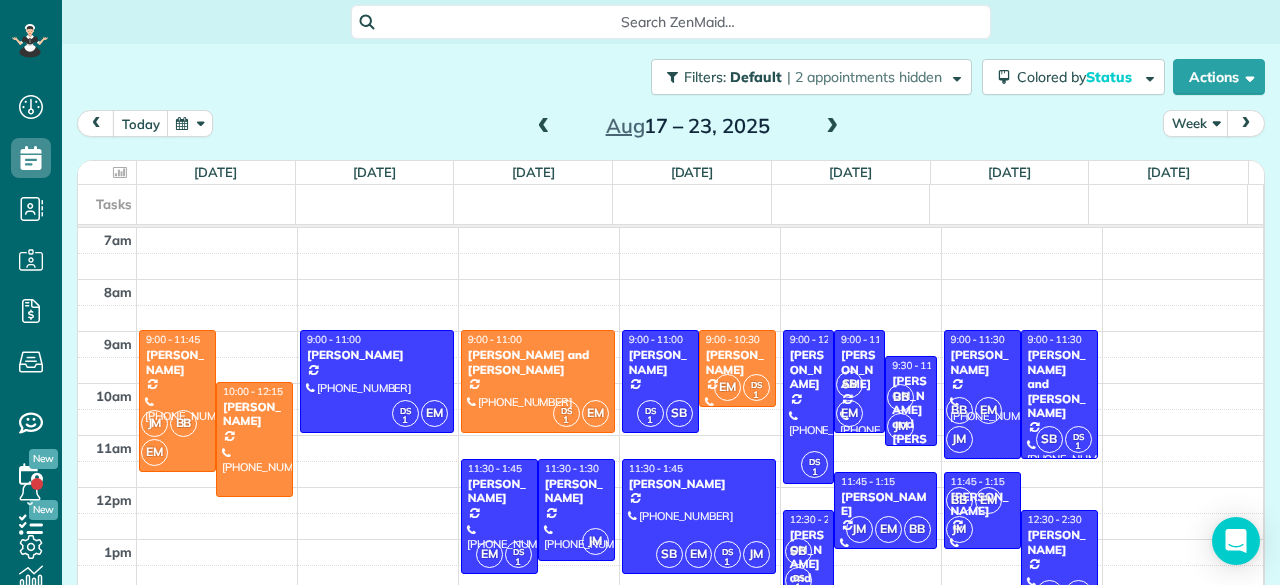 click at bounding box center (544, 127) 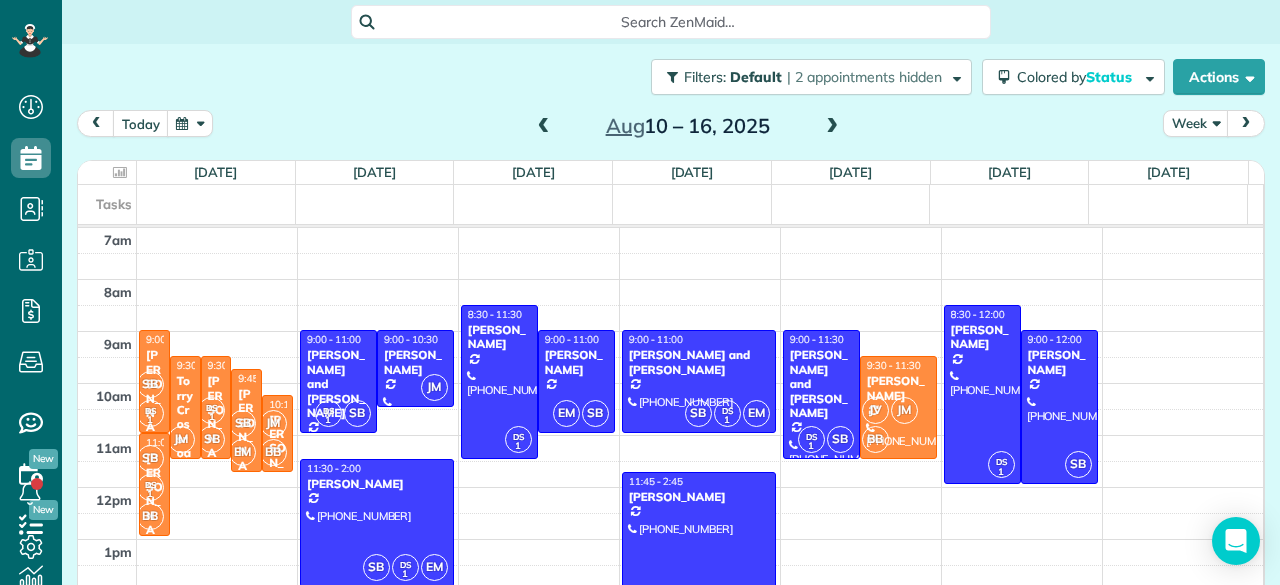 click at bounding box center [544, 127] 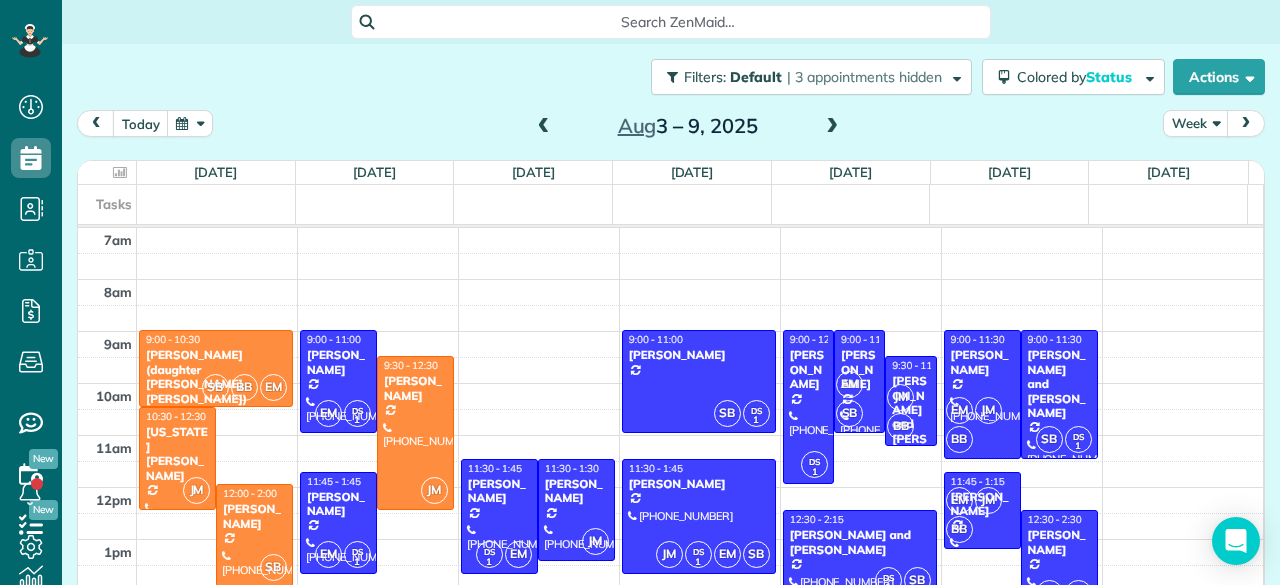 click at bounding box center [544, 127] 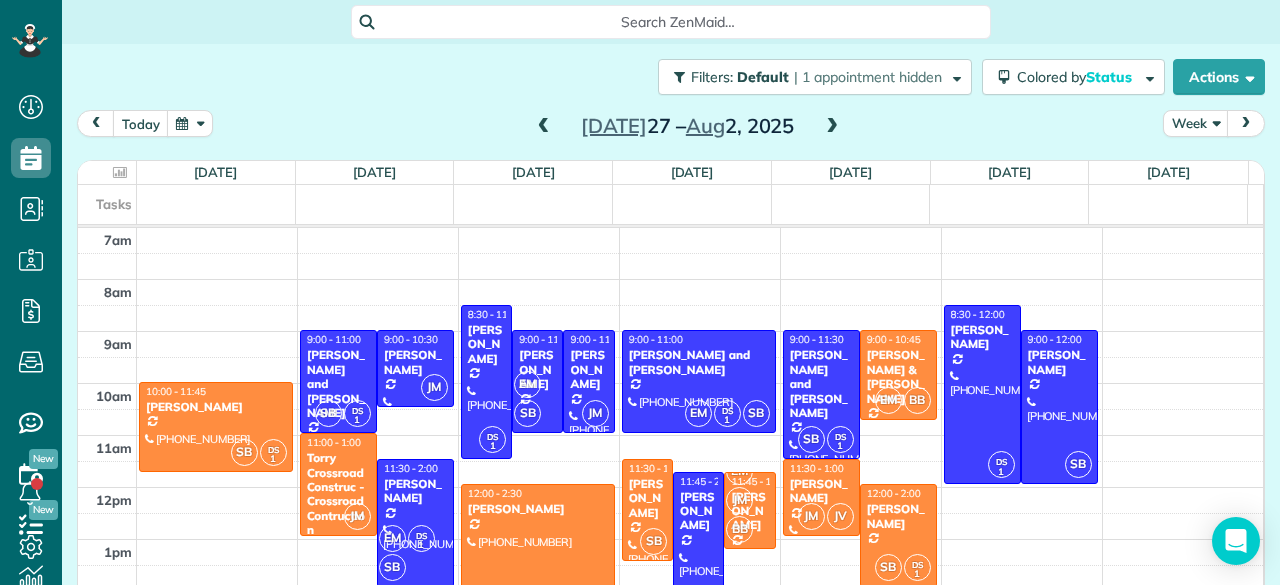 click at bounding box center [544, 127] 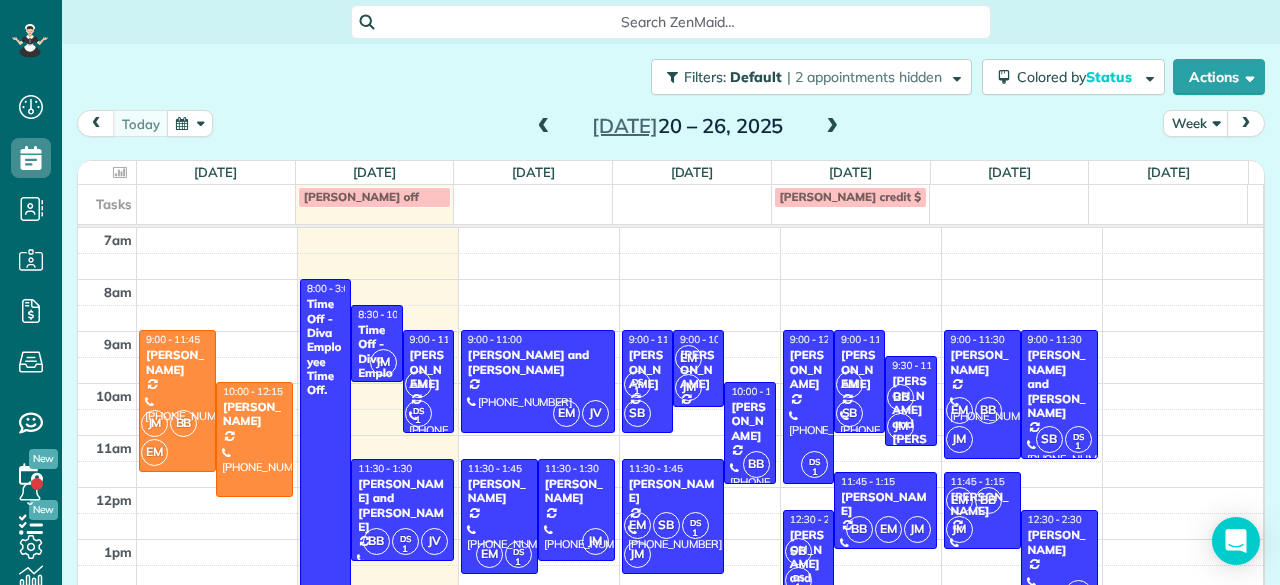 click at bounding box center (832, 127) 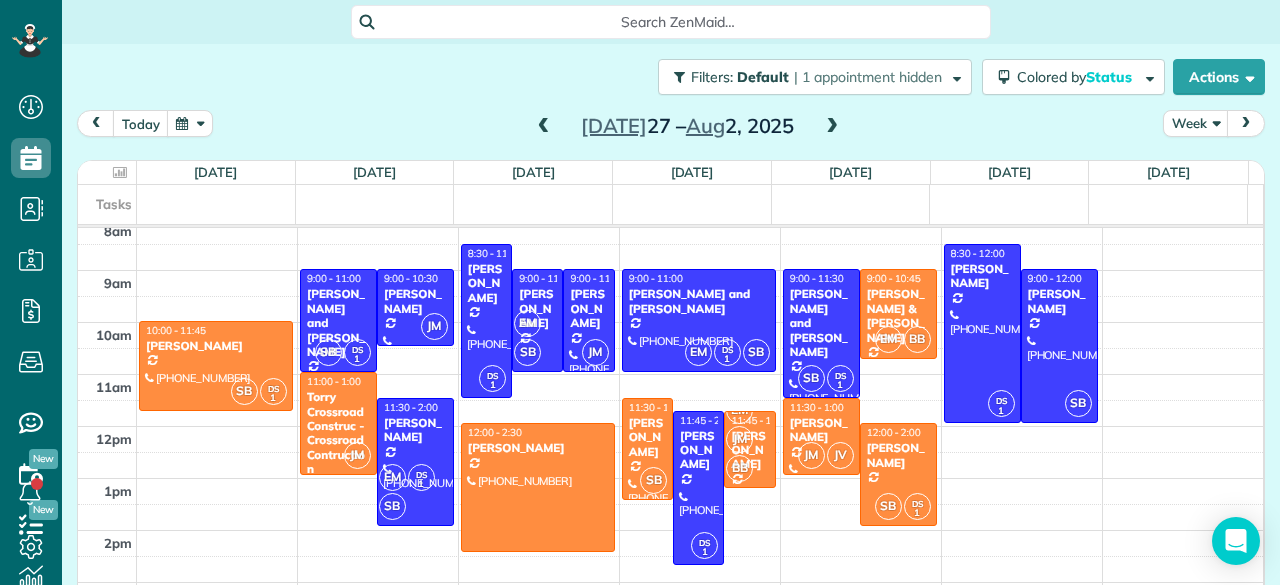 scroll, scrollTop: 84, scrollLeft: 0, axis: vertical 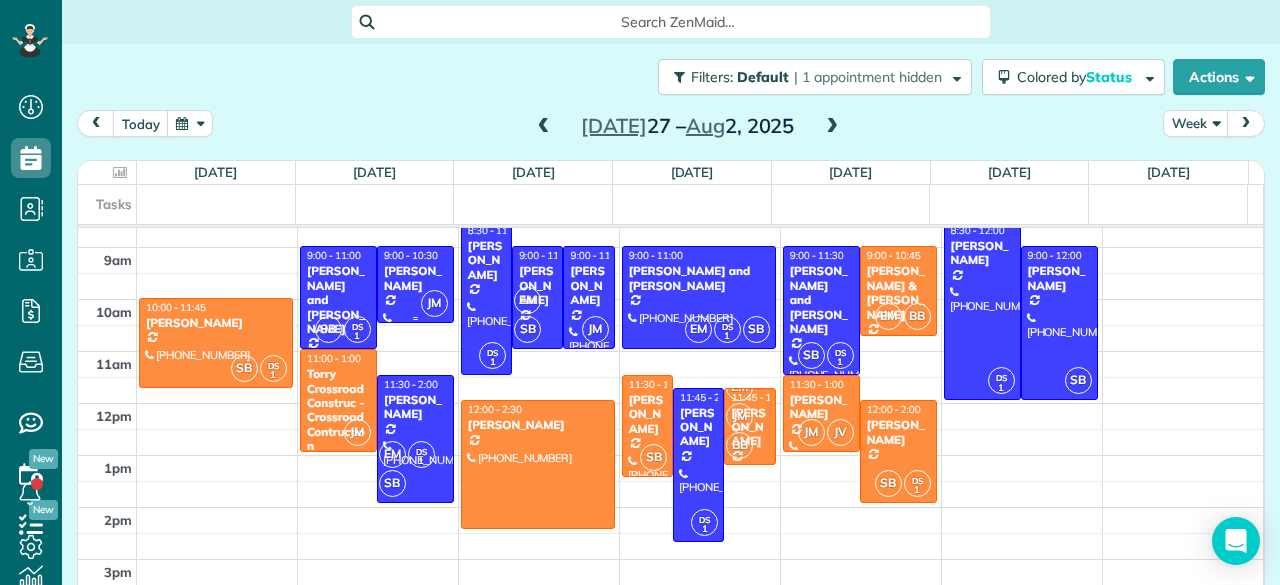 click on "[PERSON_NAME]" at bounding box center [415, 278] 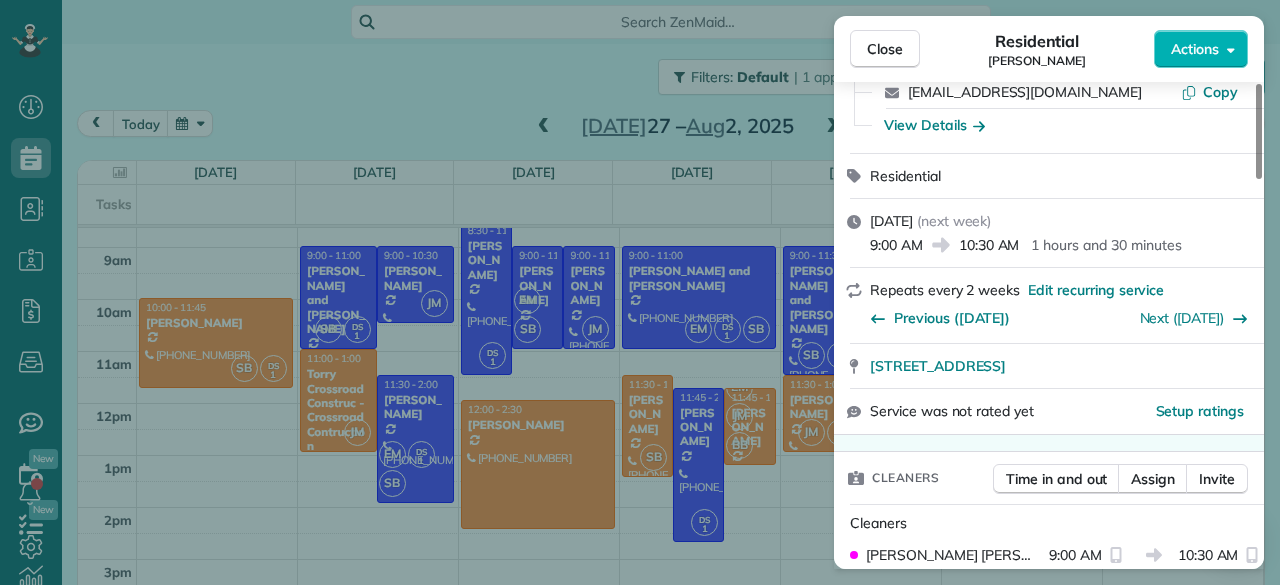 scroll, scrollTop: 164, scrollLeft: 0, axis: vertical 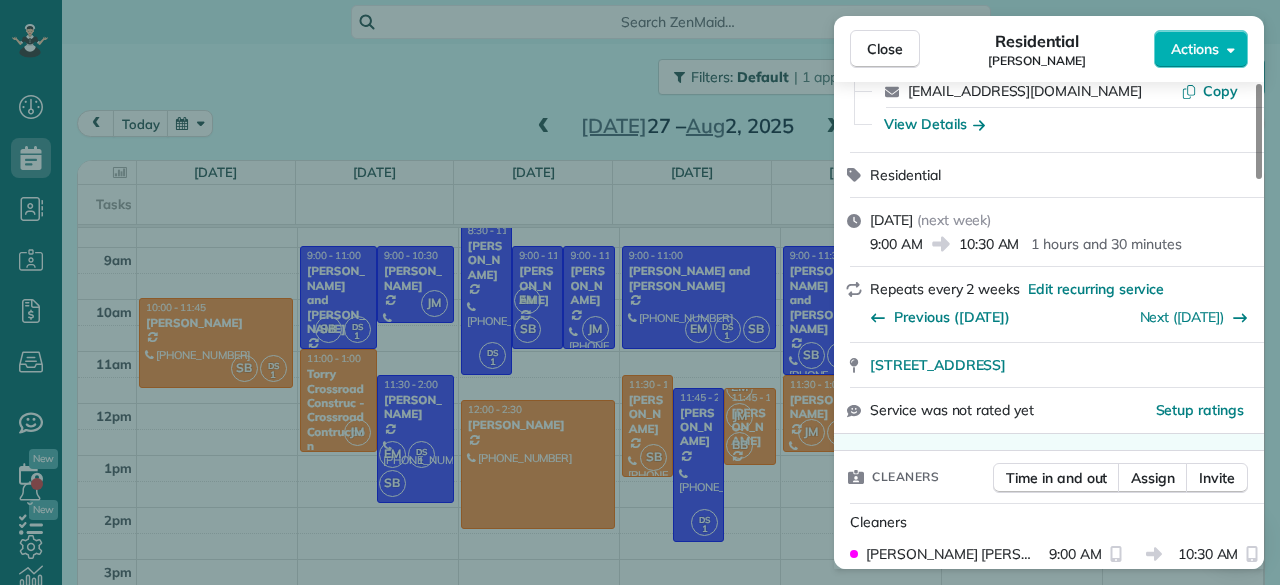 click on "Assign" at bounding box center [1153, 478] 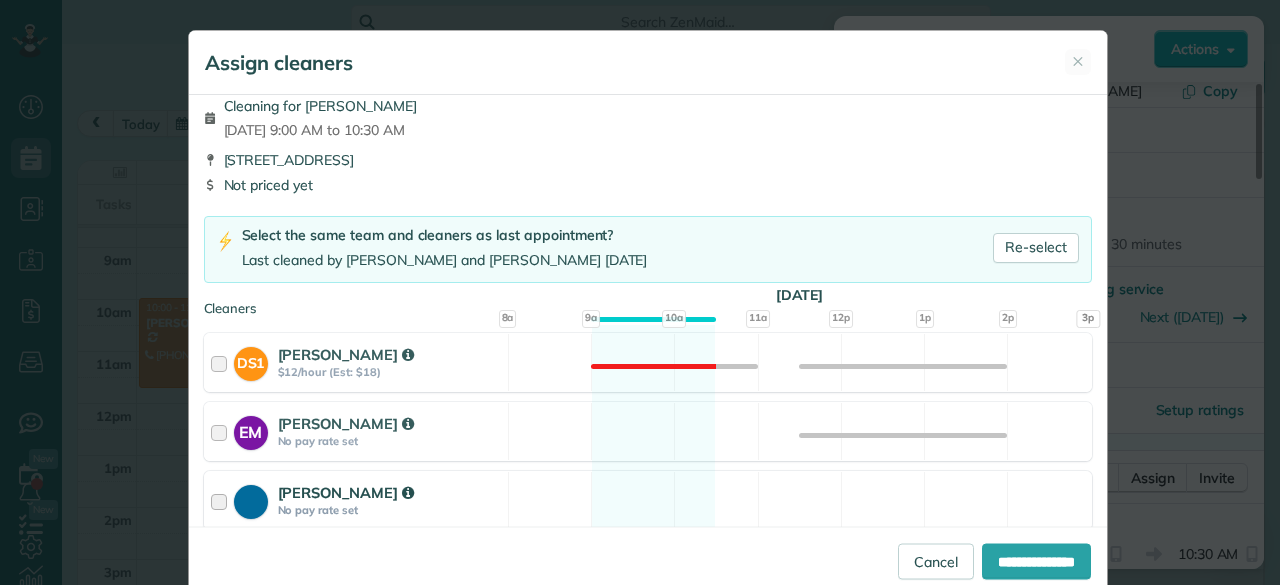 scroll, scrollTop: 16, scrollLeft: 0, axis: vertical 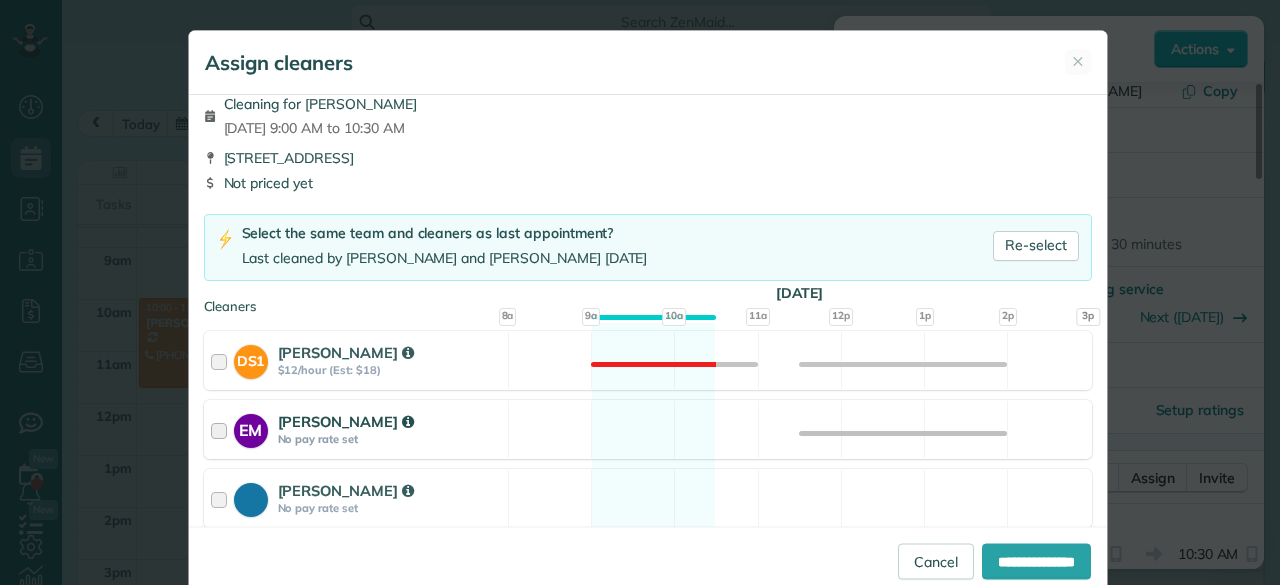 click on "EM
[PERSON_NAME]
No pay rate set
Available" at bounding box center (648, 429) 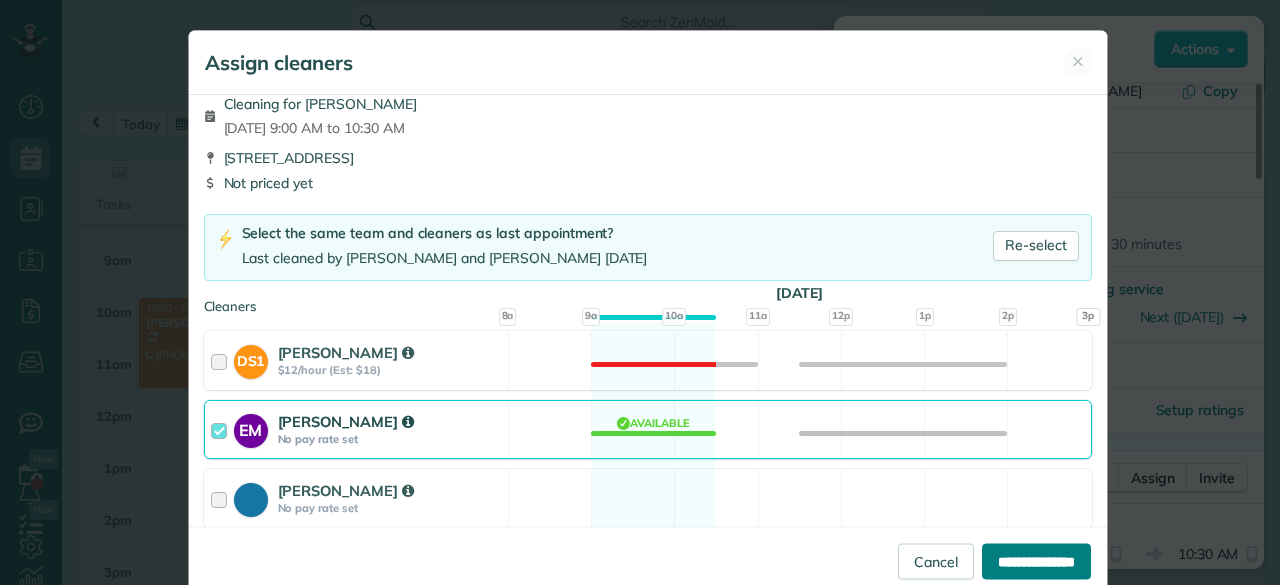 click on "**********" at bounding box center [1036, 561] 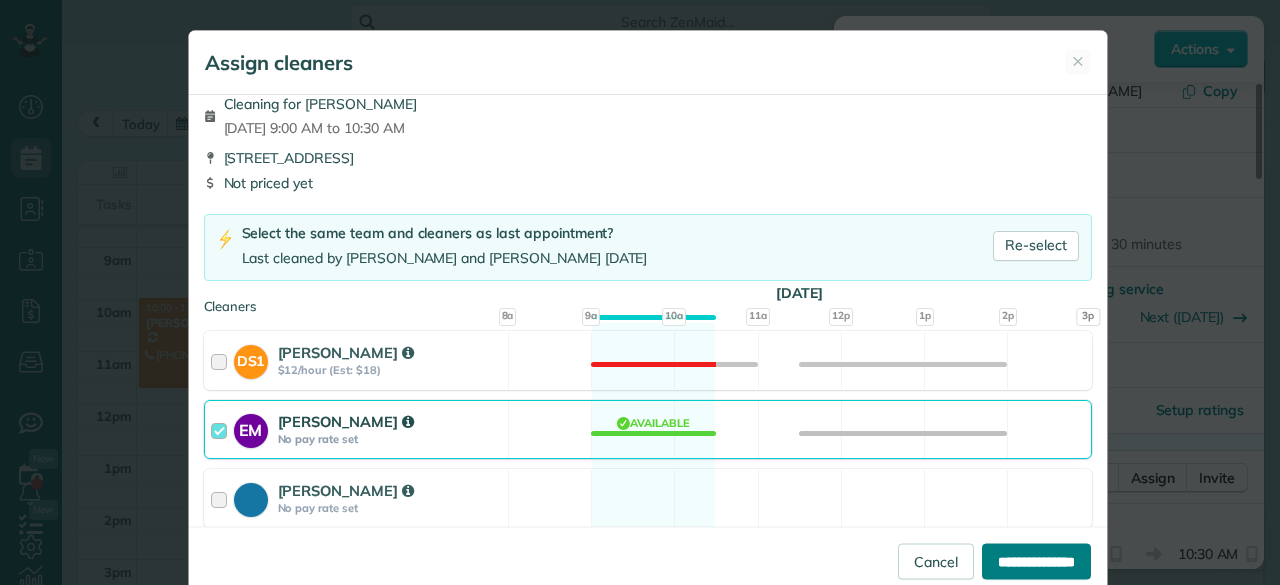 type on "**********" 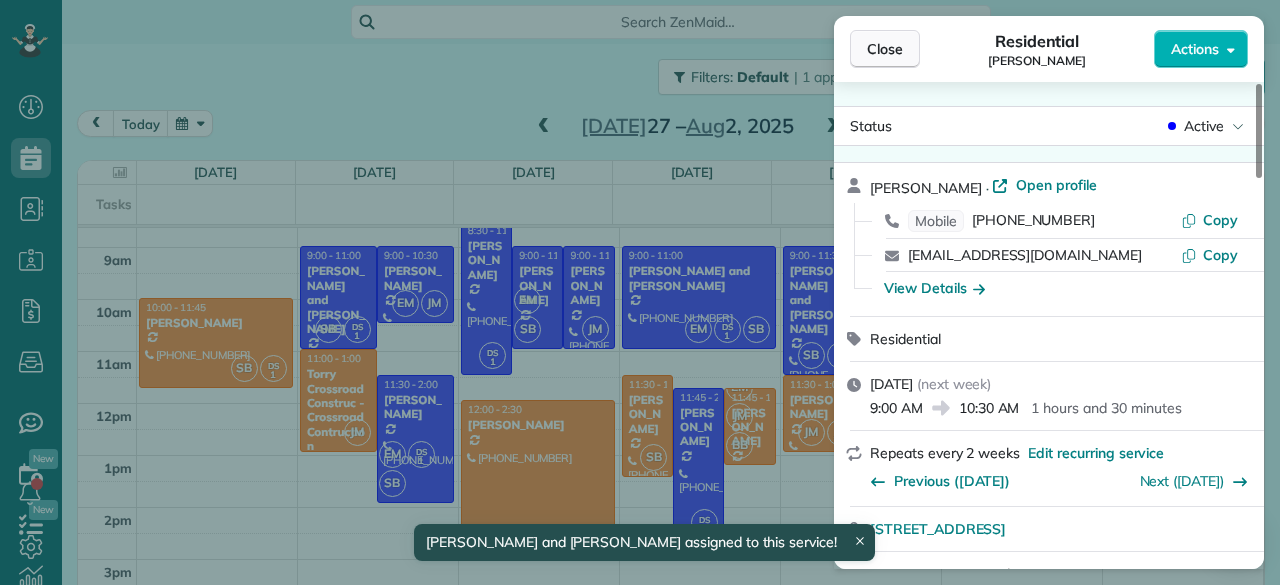 click on "Close" at bounding box center (885, 49) 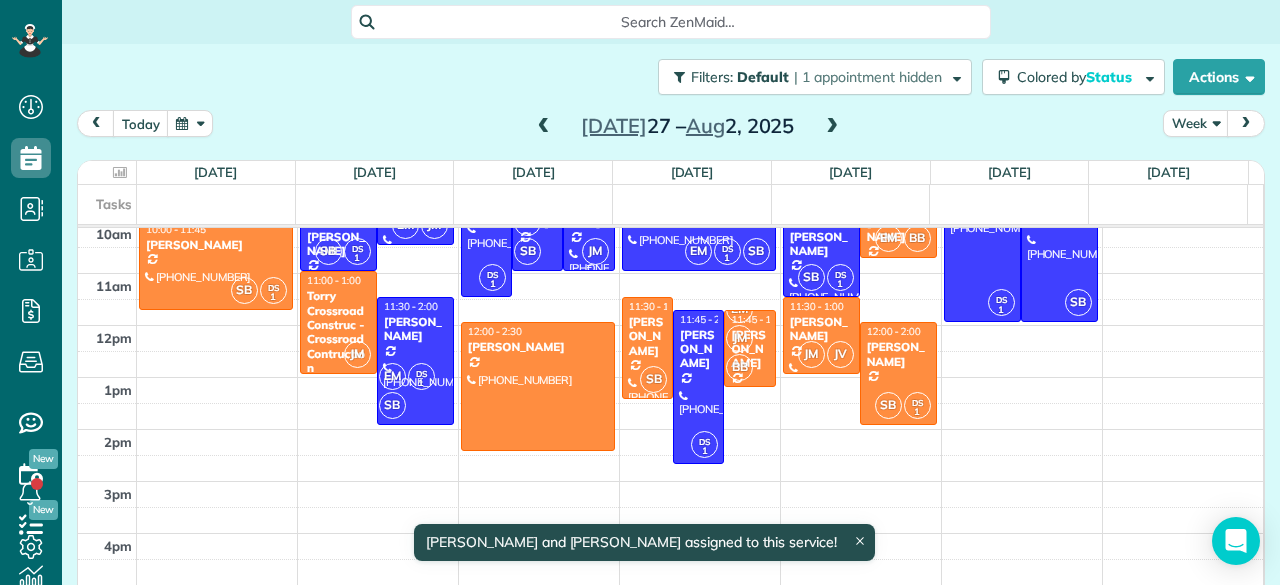 scroll, scrollTop: 169, scrollLeft: 0, axis: vertical 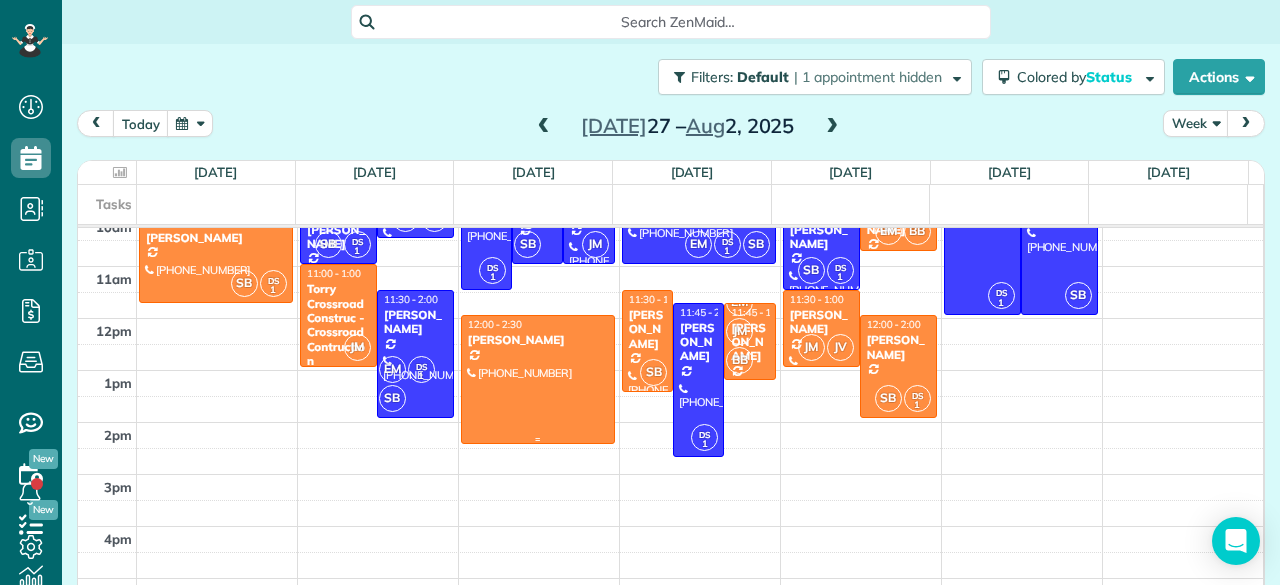 click at bounding box center [538, 379] 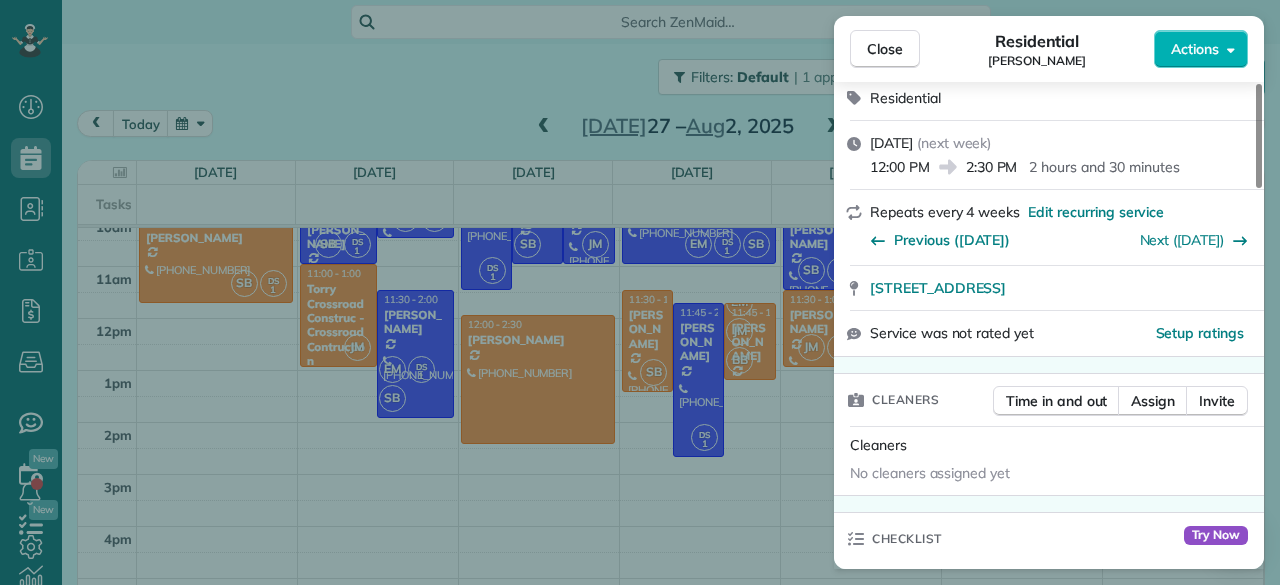 scroll, scrollTop: 246, scrollLeft: 0, axis: vertical 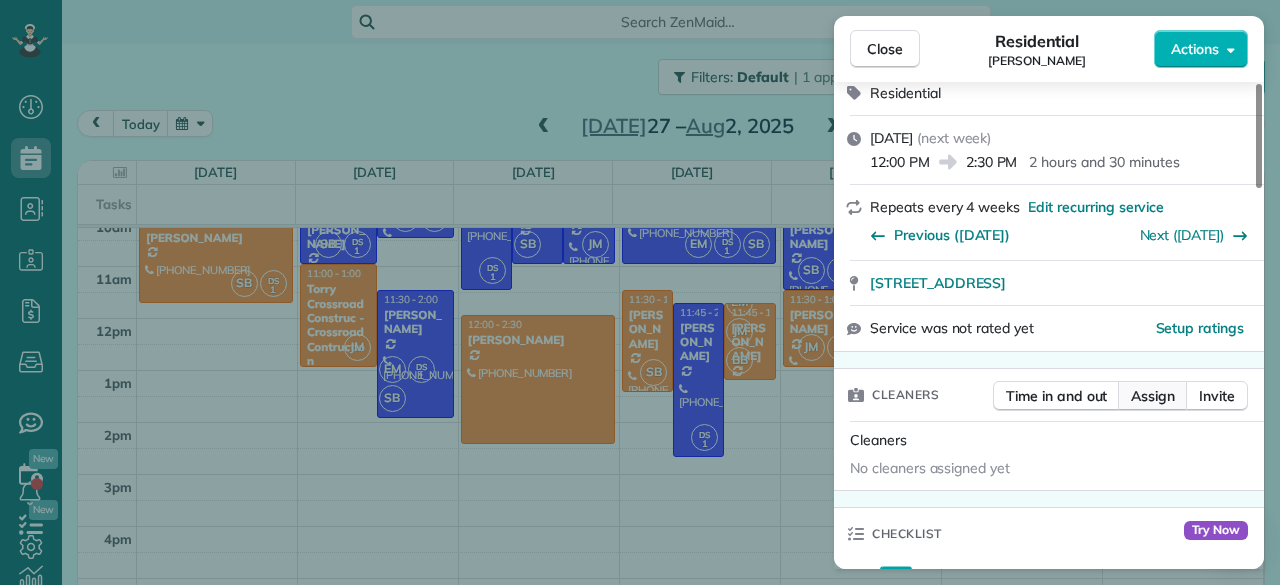 click on "Assign" at bounding box center [1153, 396] 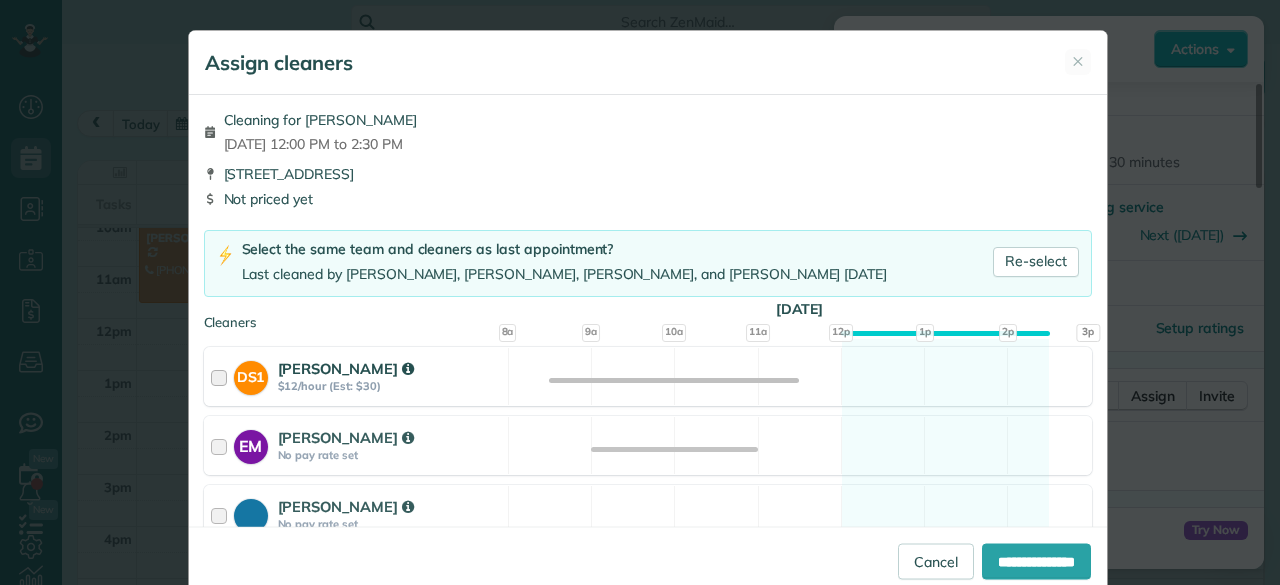 click on "[PERSON_NAME]" at bounding box center [390, 368] 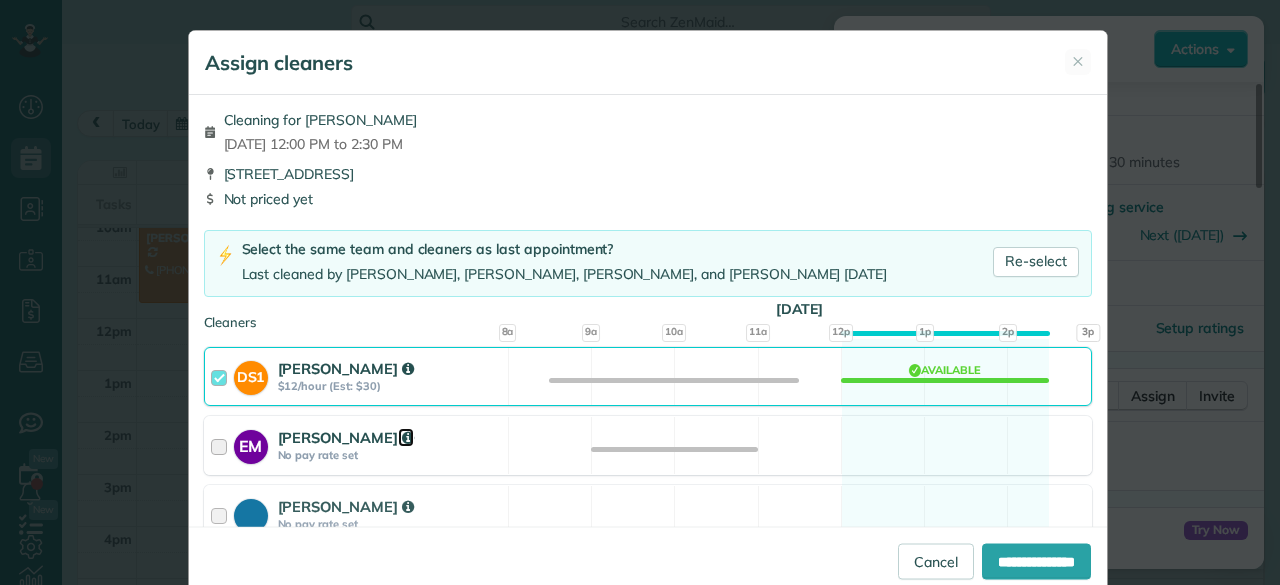 click at bounding box center [406, 437] 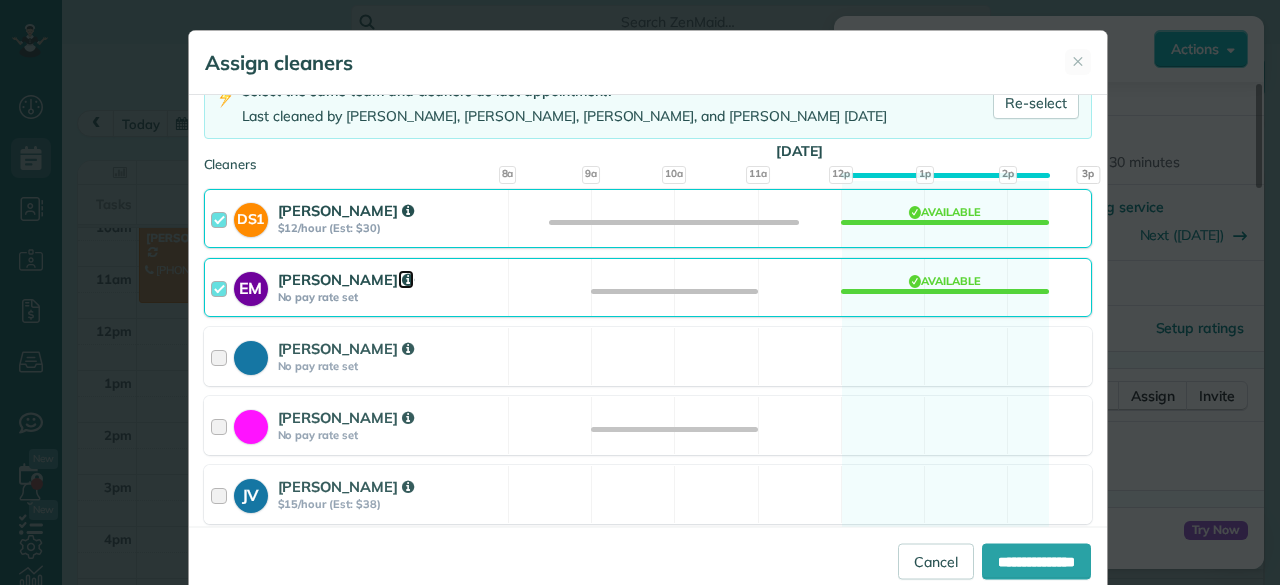 scroll, scrollTop: 161, scrollLeft: 0, axis: vertical 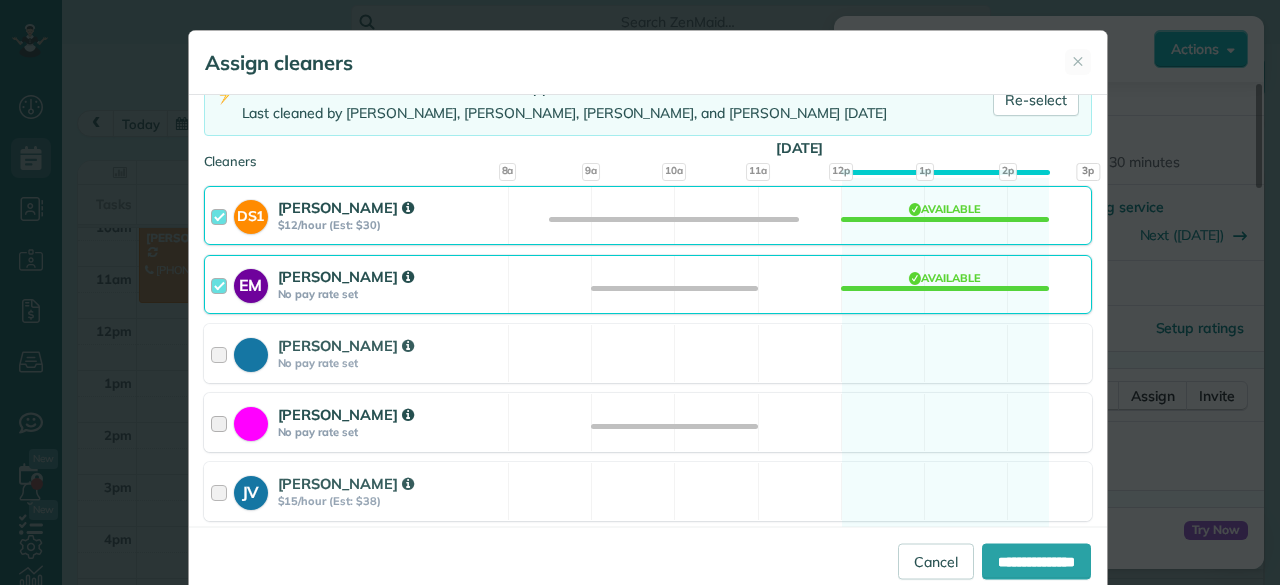 click on "[PERSON_NAME]" at bounding box center (390, 414) 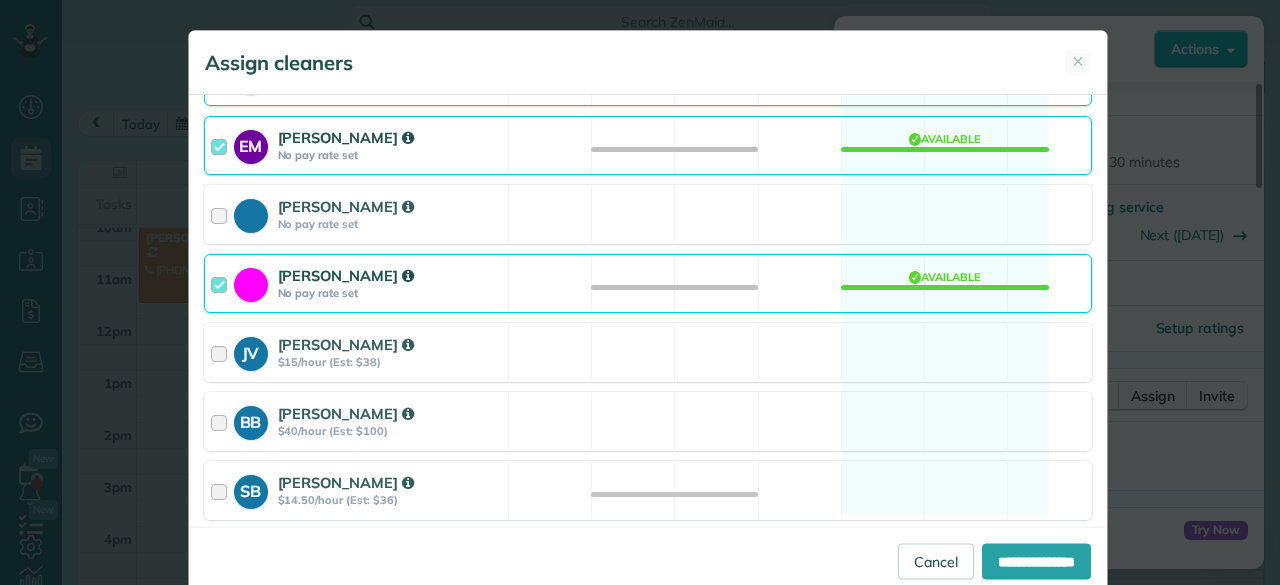 scroll, scrollTop: 303, scrollLeft: 0, axis: vertical 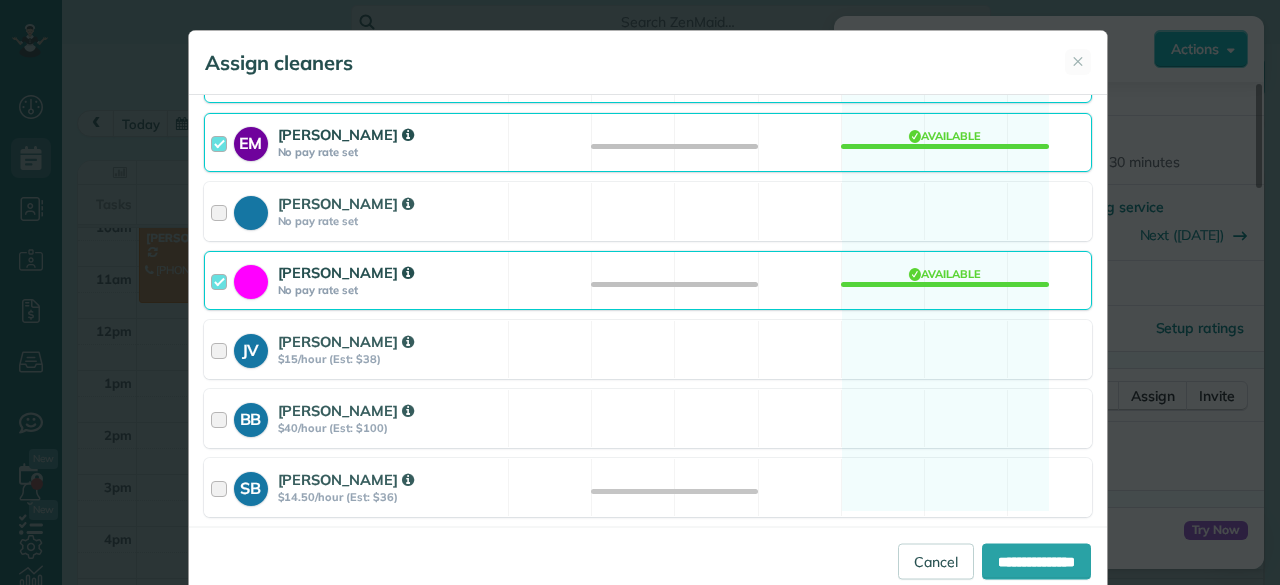 click on "[PERSON_NAME]" at bounding box center (390, 410) 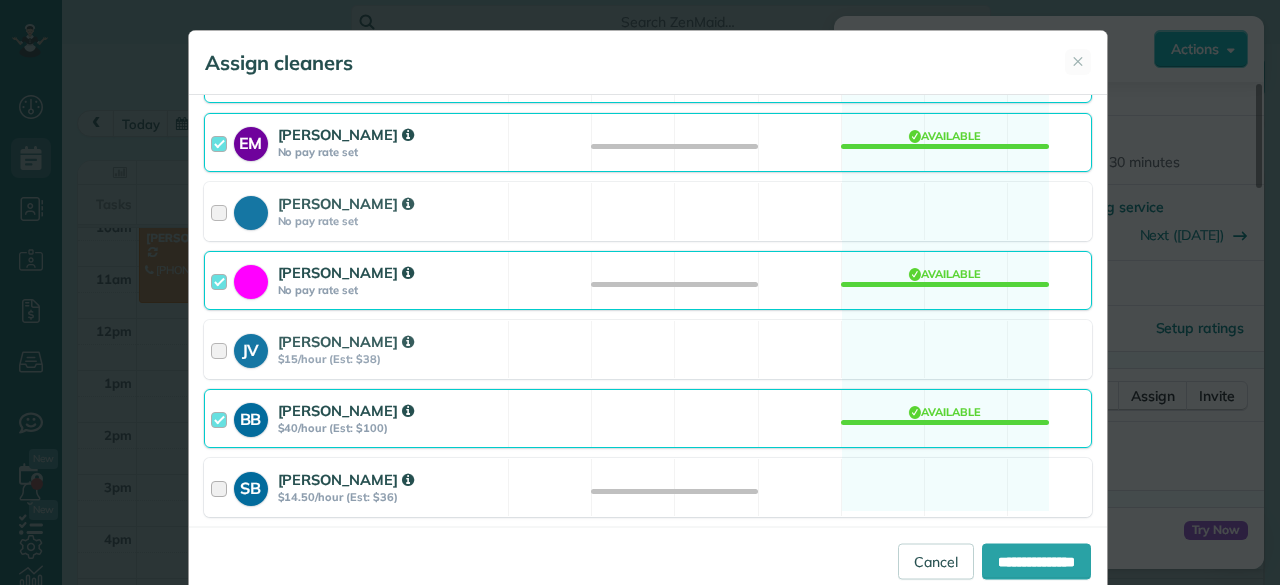 click on "[PERSON_NAME]" at bounding box center (390, 479) 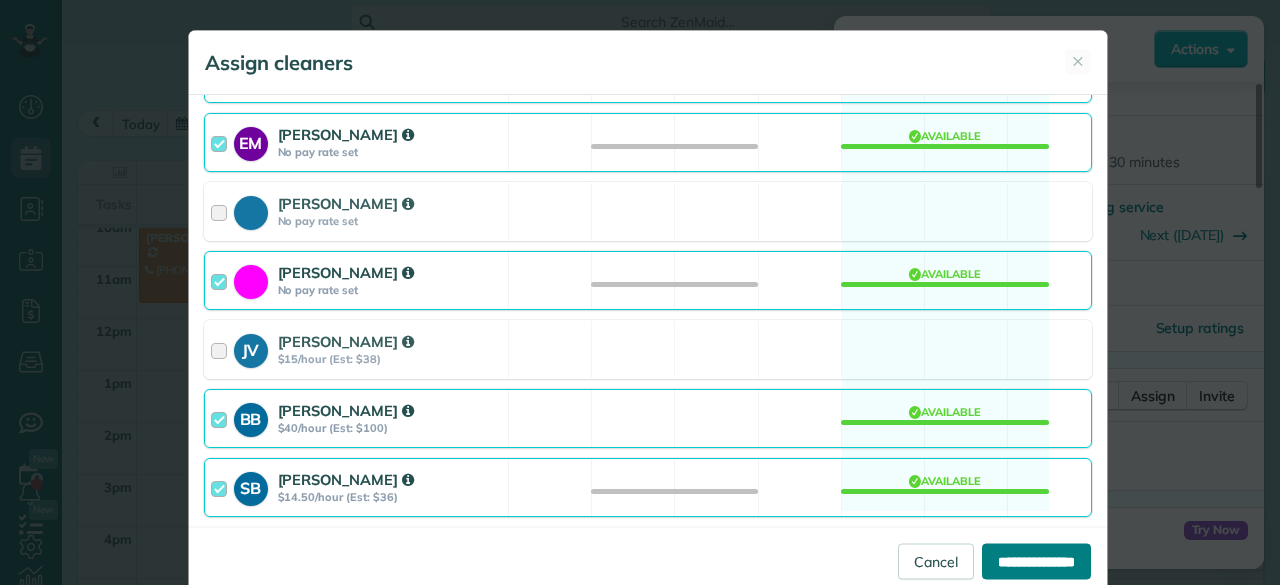 click on "**********" at bounding box center (1036, 561) 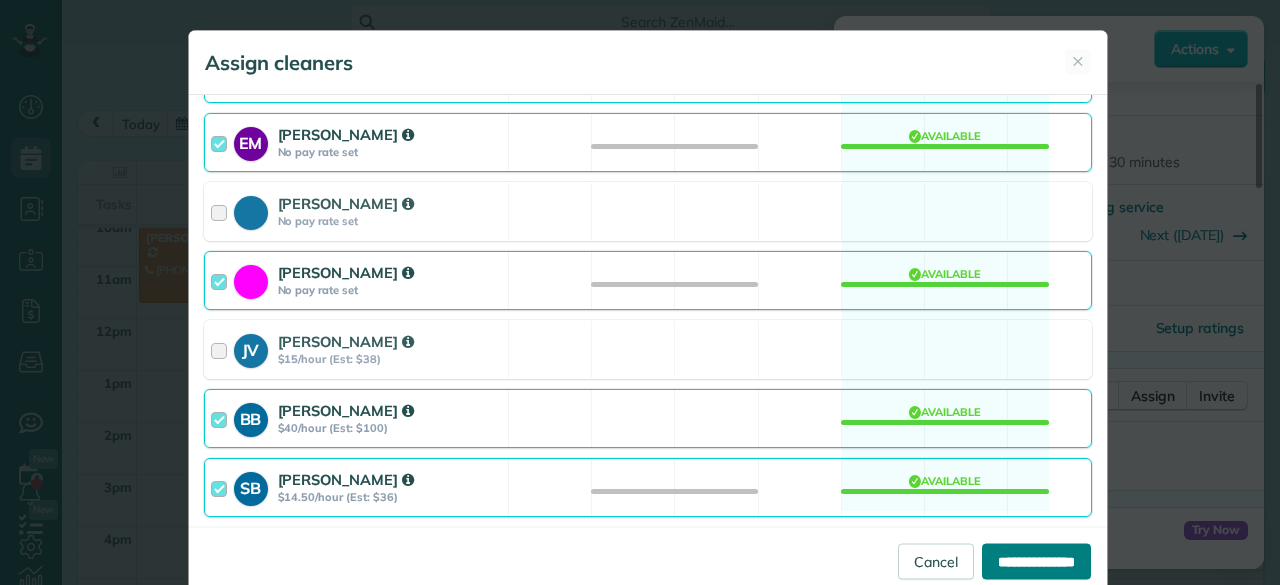 type on "**********" 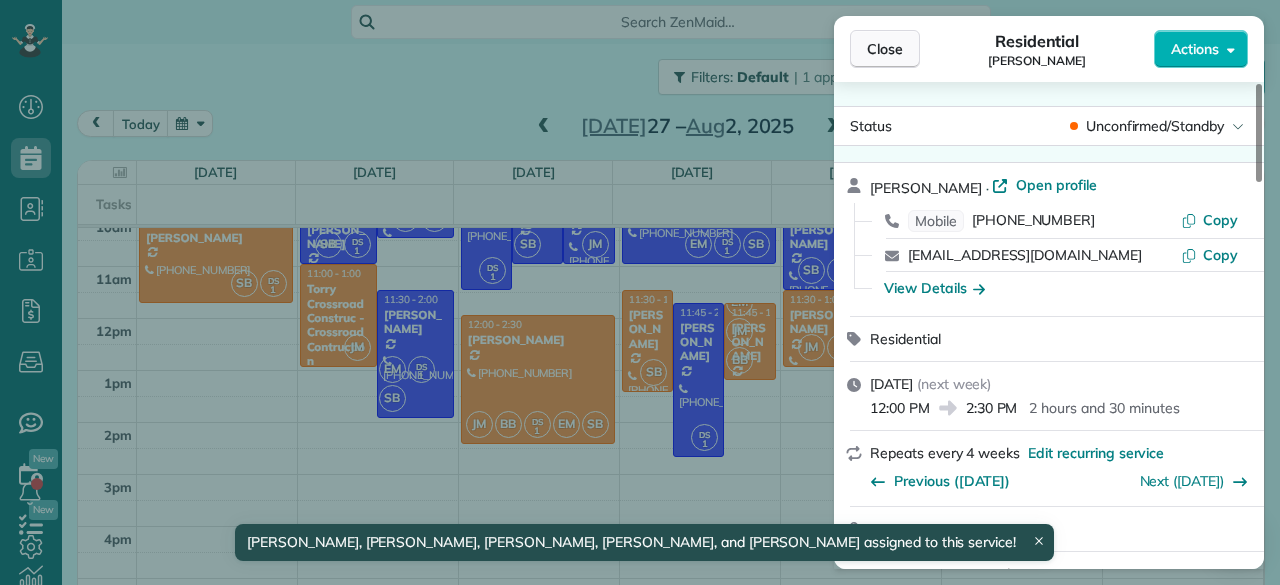 click on "Close" at bounding box center [885, 49] 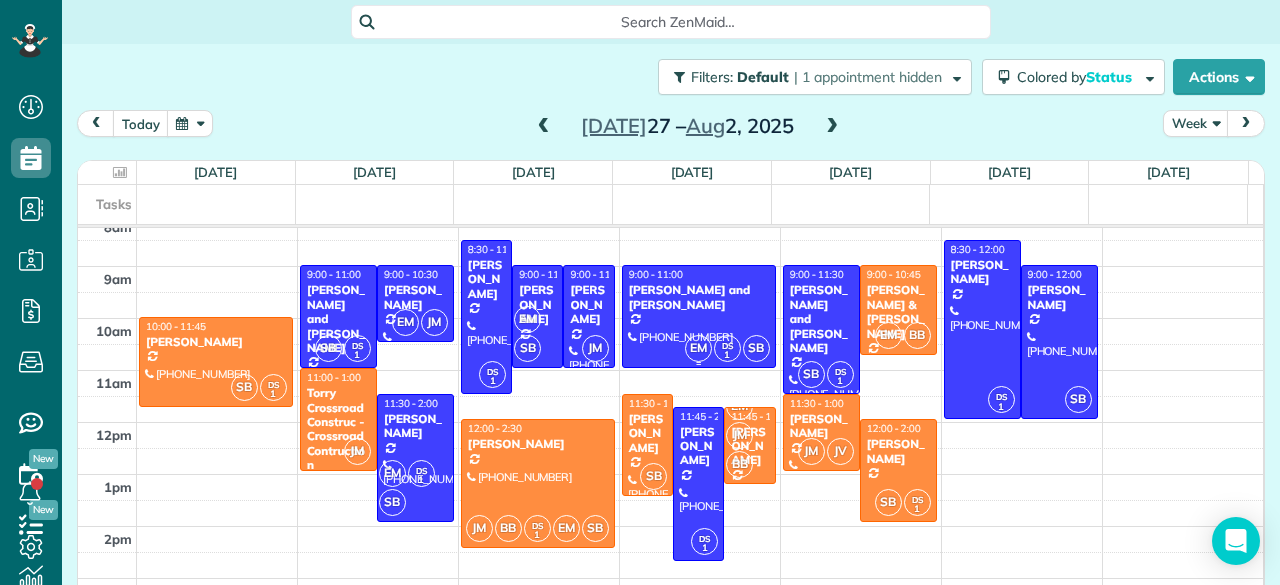 scroll, scrollTop: 64, scrollLeft: 0, axis: vertical 